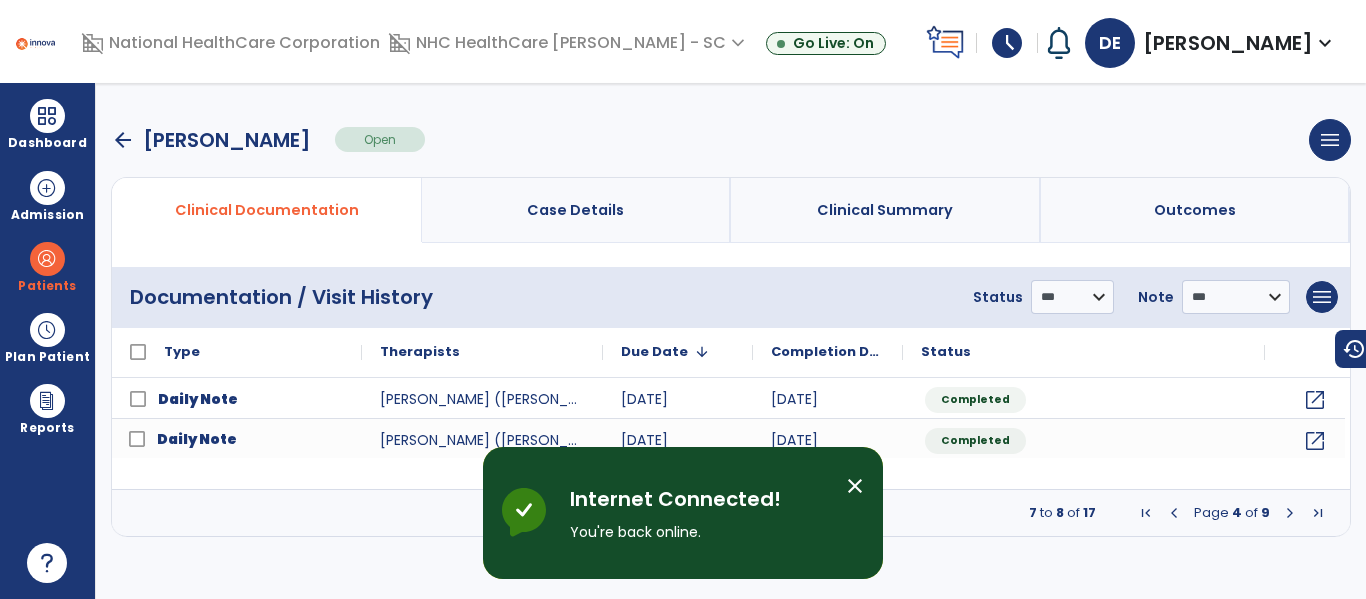 scroll, scrollTop: 0, scrollLeft: 0, axis: both 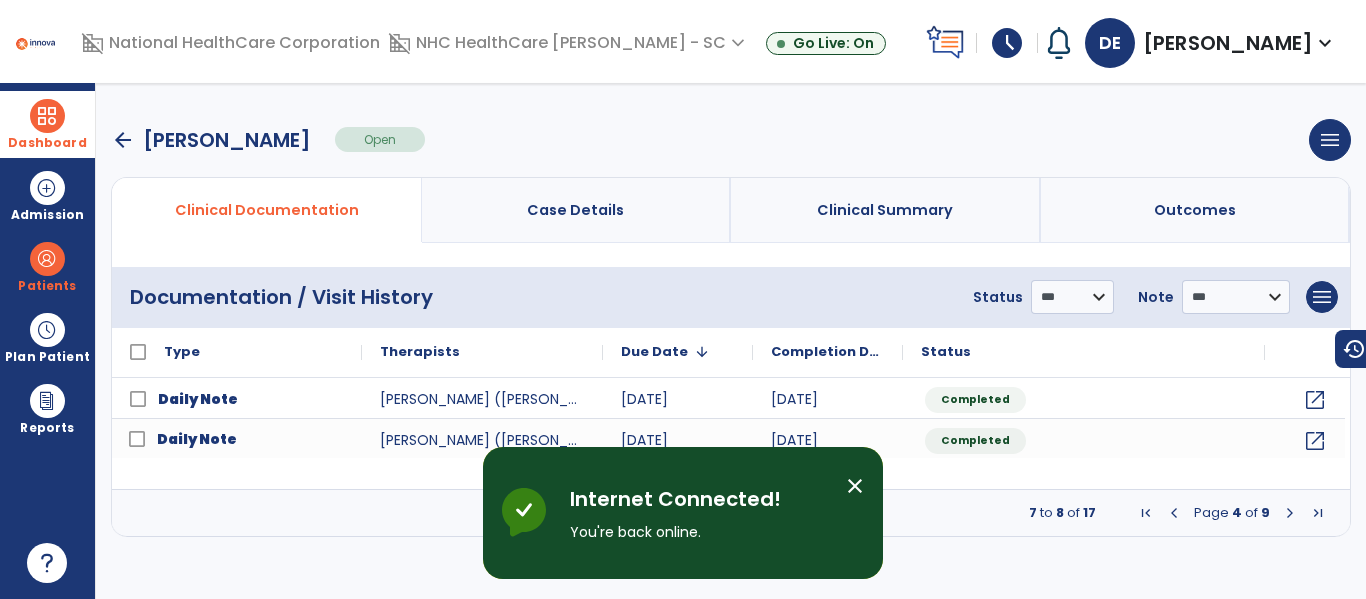 click on "Dashboard" at bounding box center (47, 143) 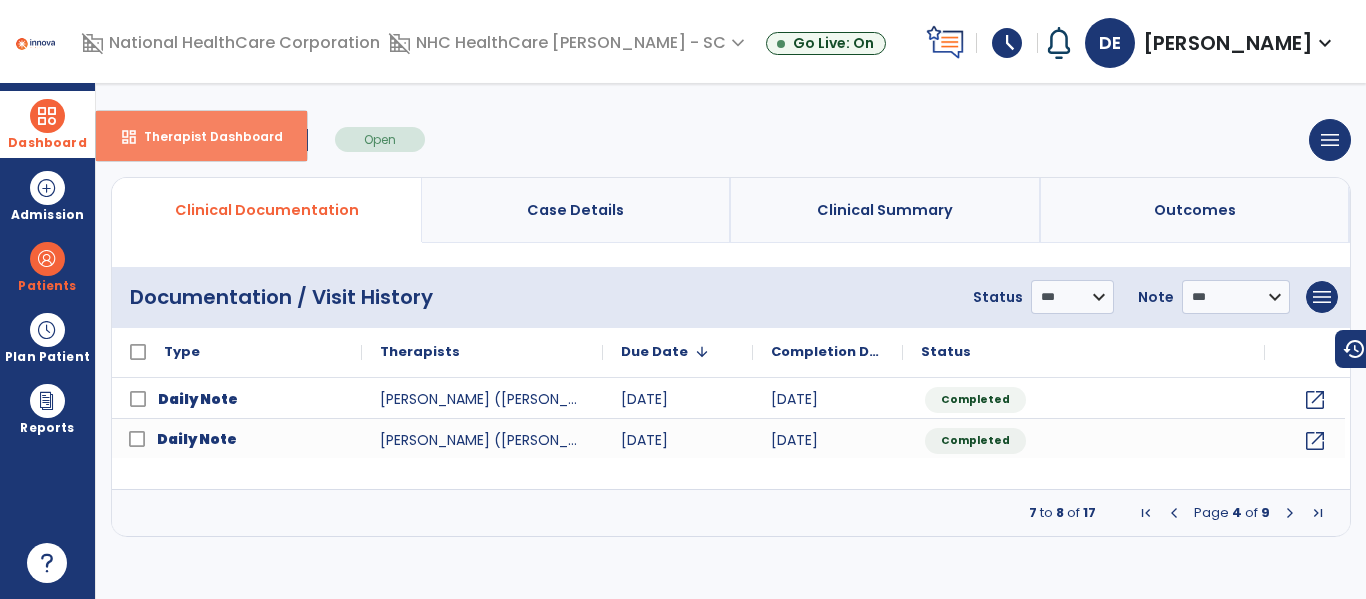 click on "dashboard  Therapist Dashboard" at bounding box center [201, 136] 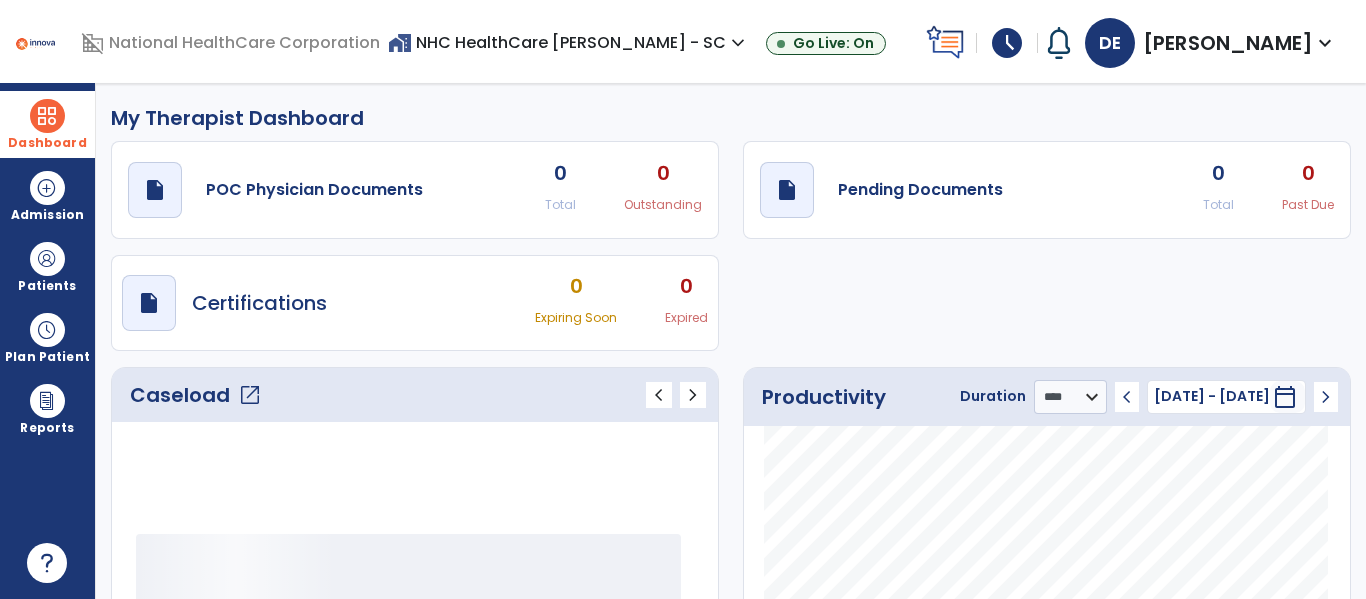 click on "open_in_new" 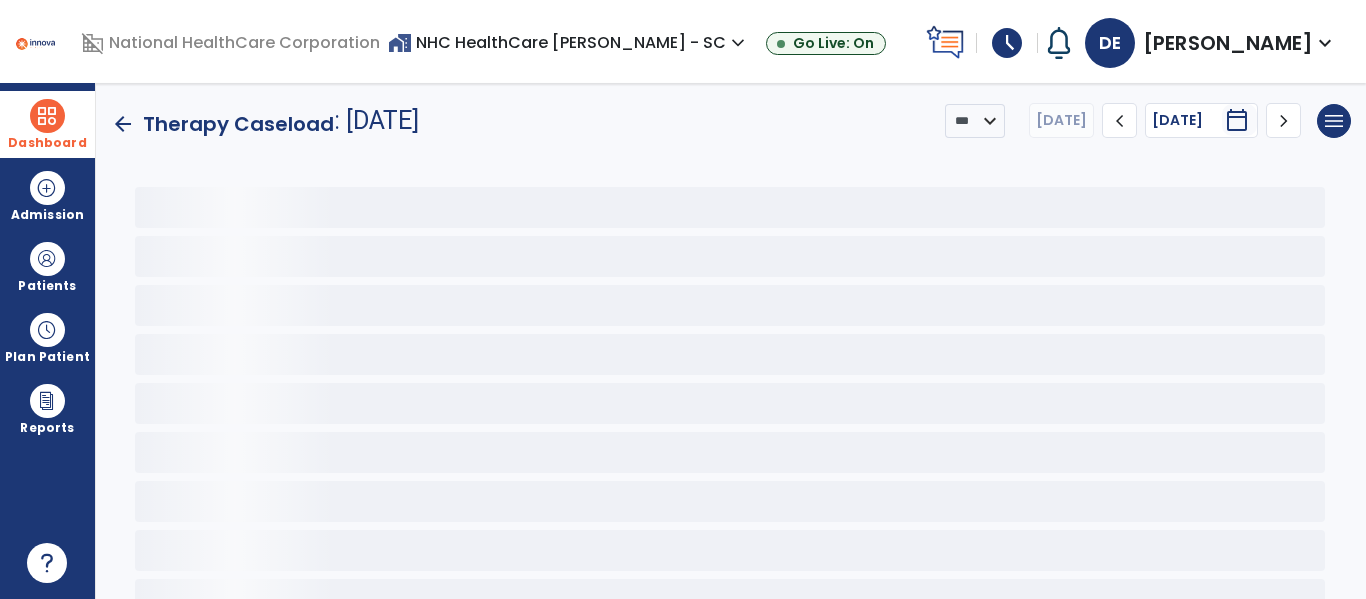 click at bounding box center [47, 116] 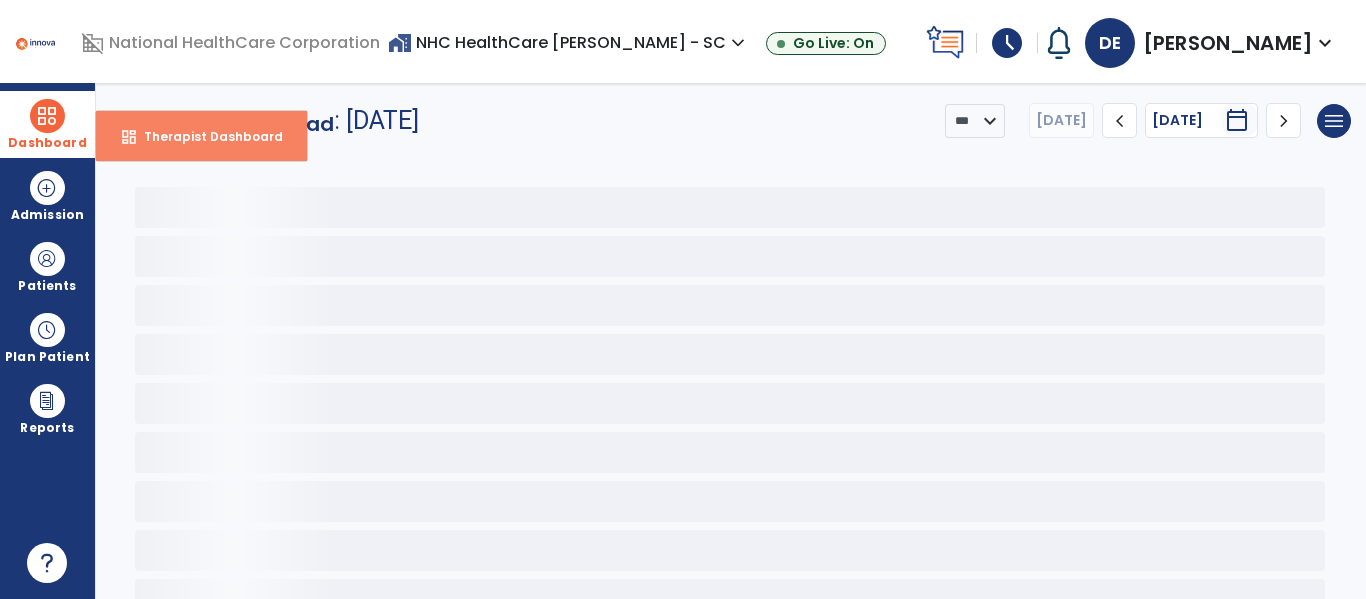 click on "dashboard  Therapist Dashboard" at bounding box center [201, 136] 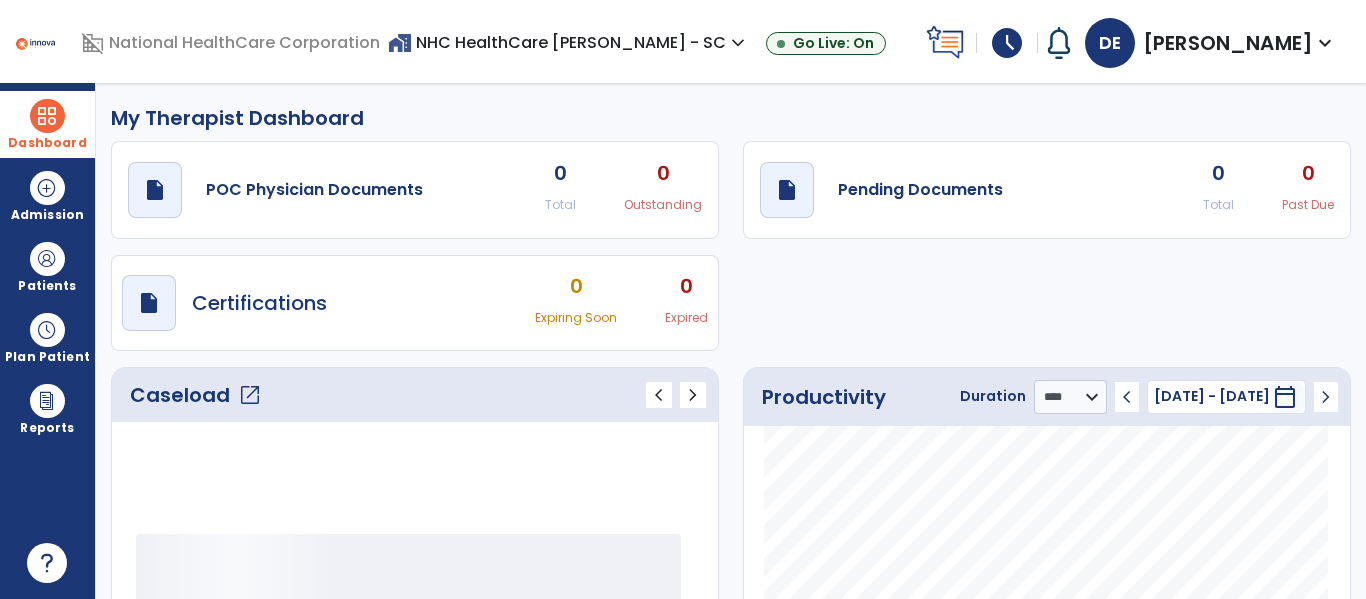 click on "open_in_new" 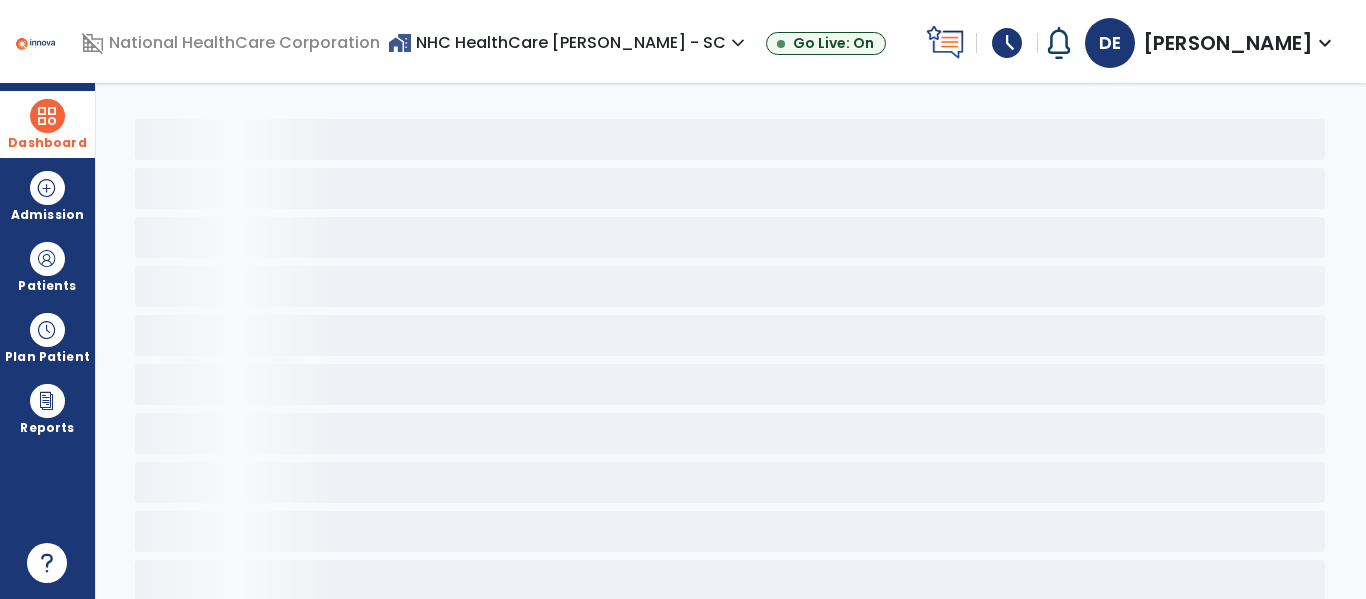scroll, scrollTop: 0, scrollLeft: 0, axis: both 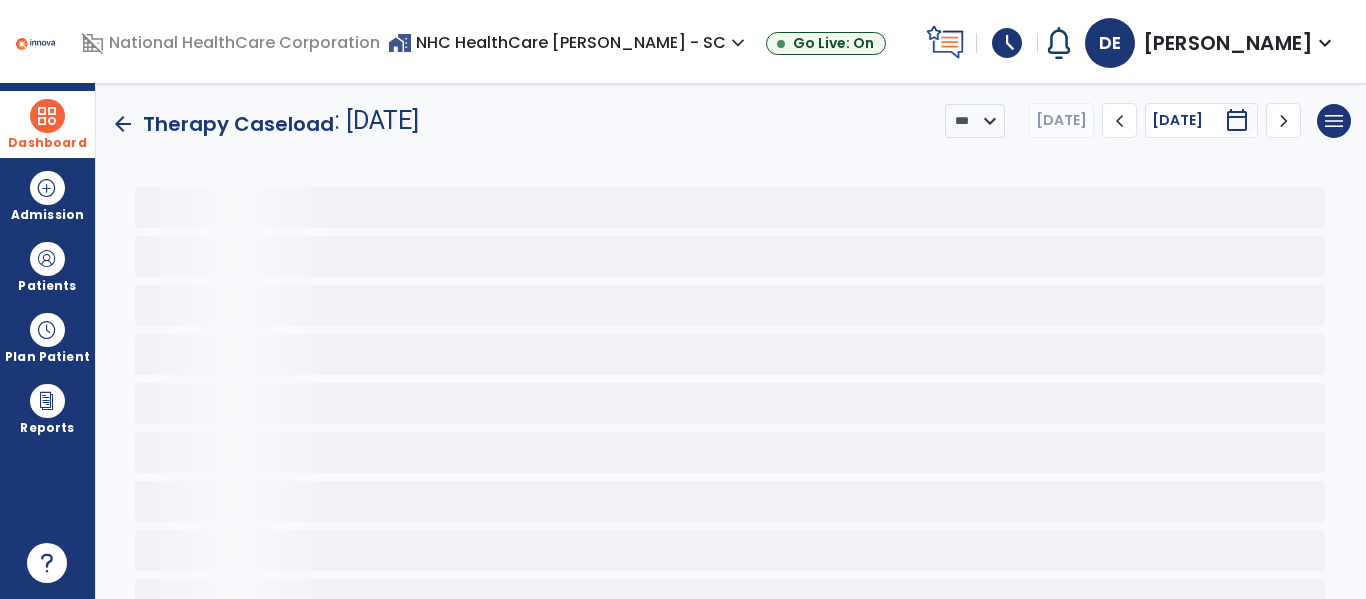 click at bounding box center (47, 116) 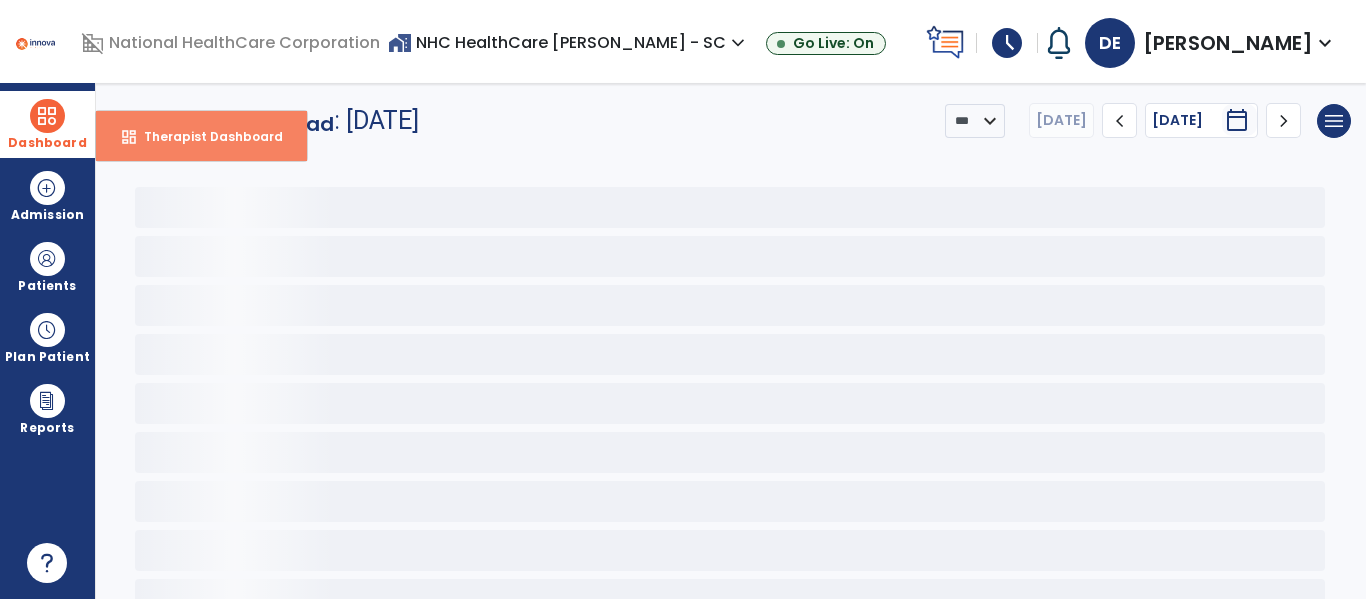 click on "dashboard  Therapist Dashboard" at bounding box center (201, 136) 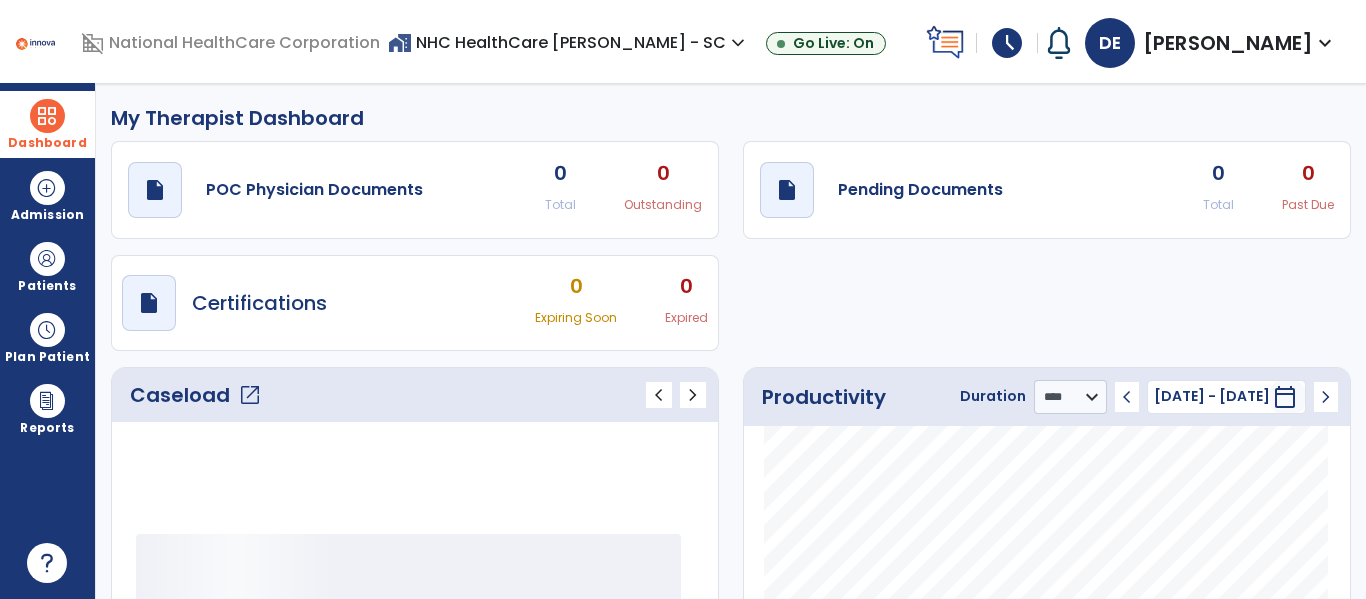 click on "open_in_new" 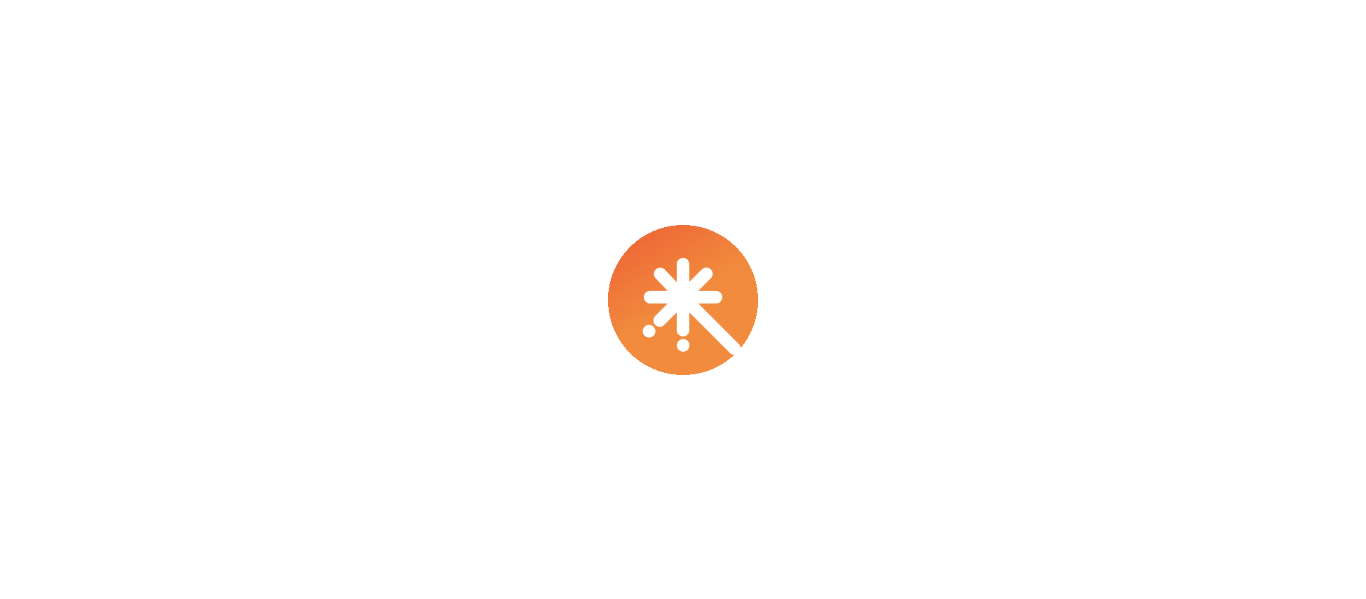 scroll, scrollTop: 0, scrollLeft: 0, axis: both 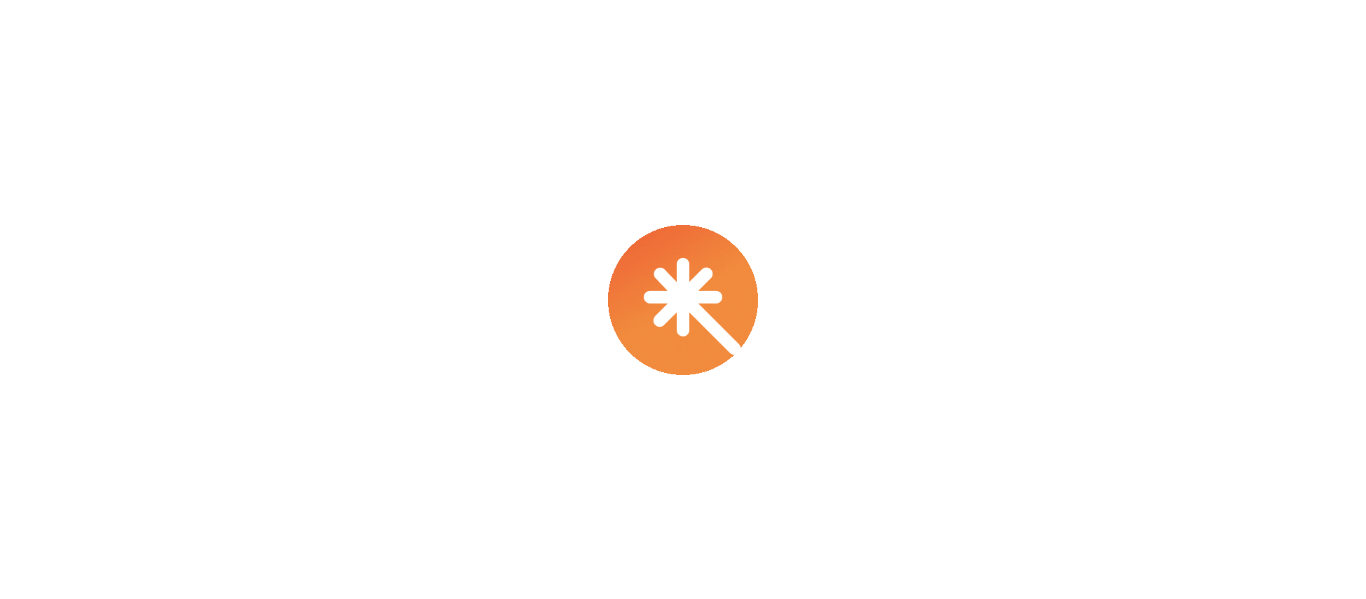 select on "****" 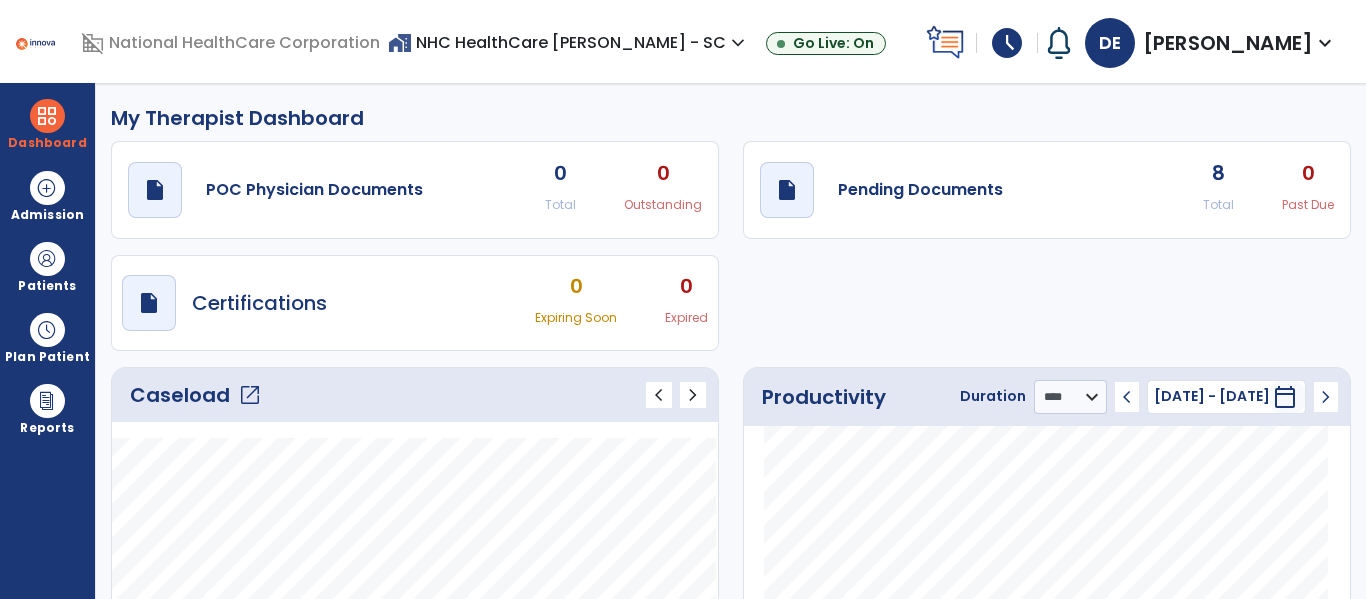 click on "open_in_new" 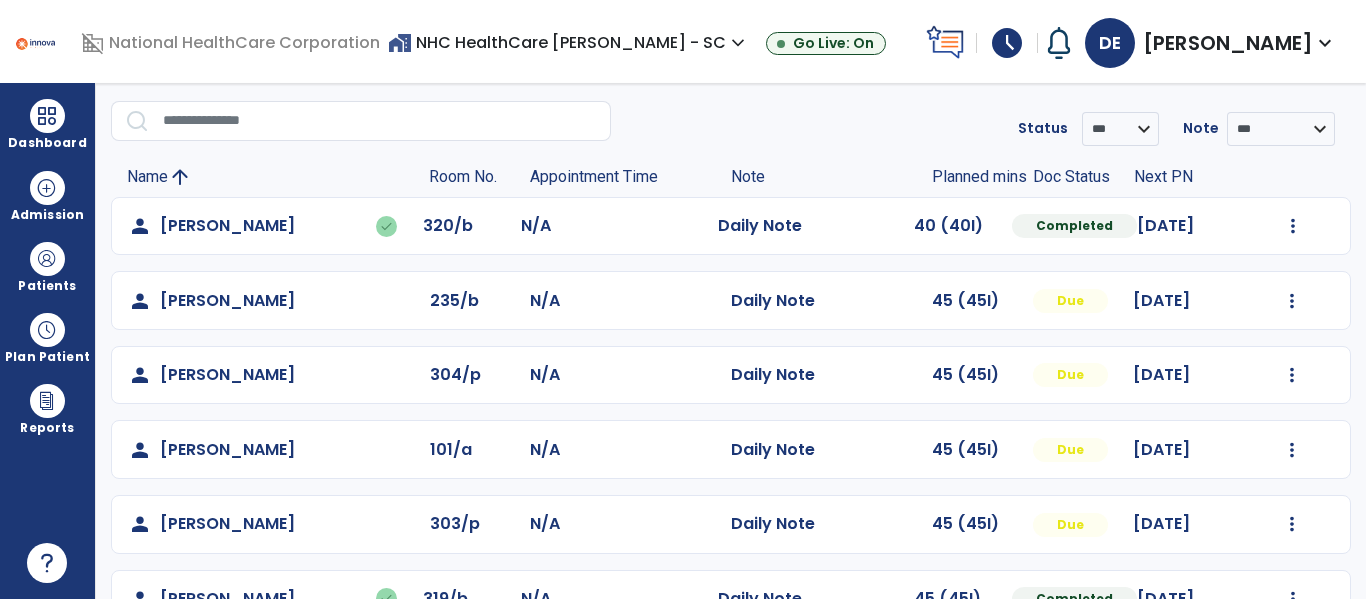 scroll, scrollTop: 88, scrollLeft: 0, axis: vertical 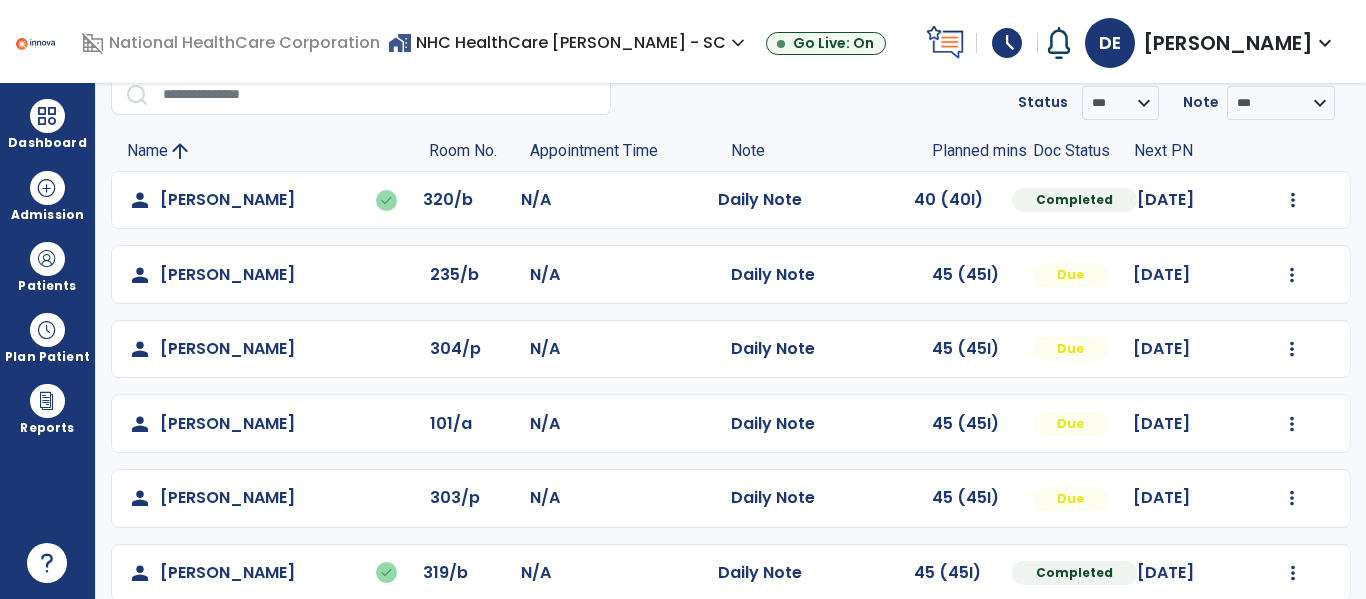 click on "Mark Visit As Complete   Reset Note   Open Document   G + C Mins" 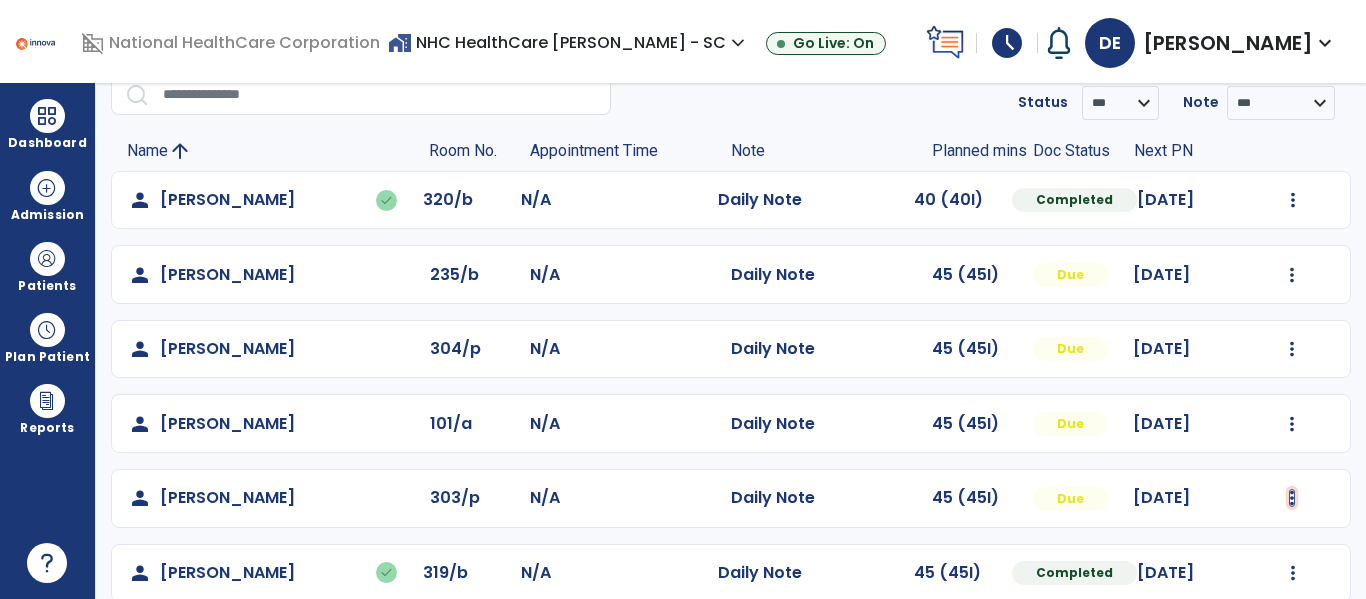 click at bounding box center [1293, 200] 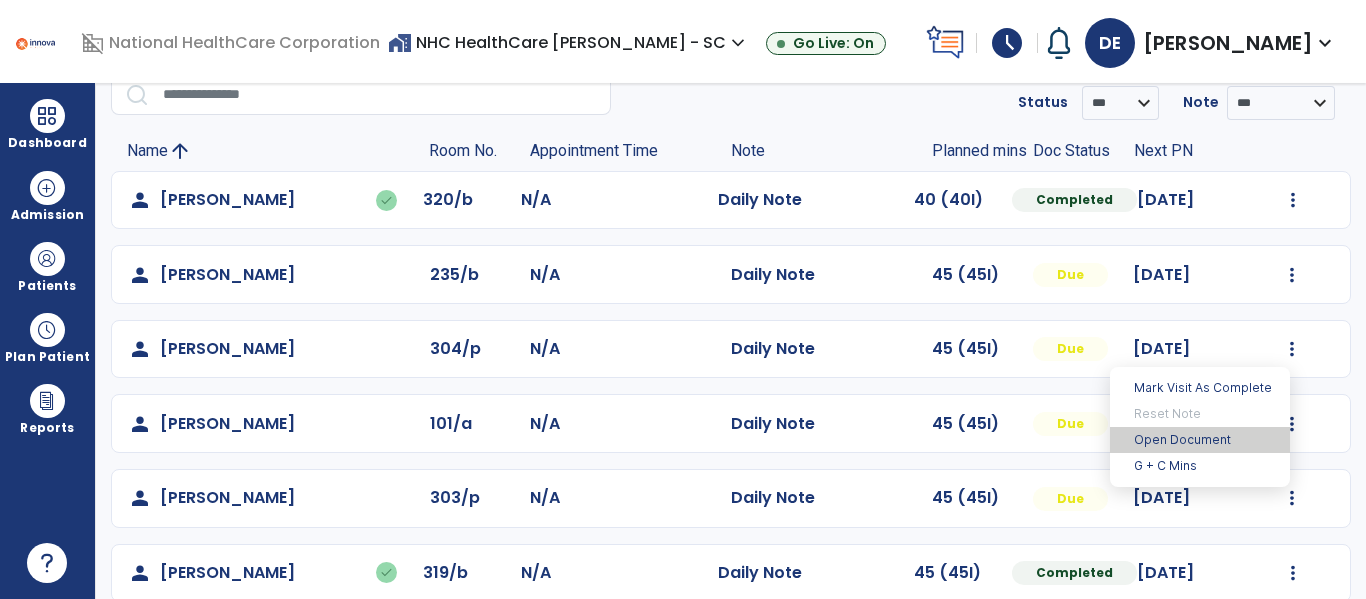 click on "Open Document" at bounding box center [1200, 440] 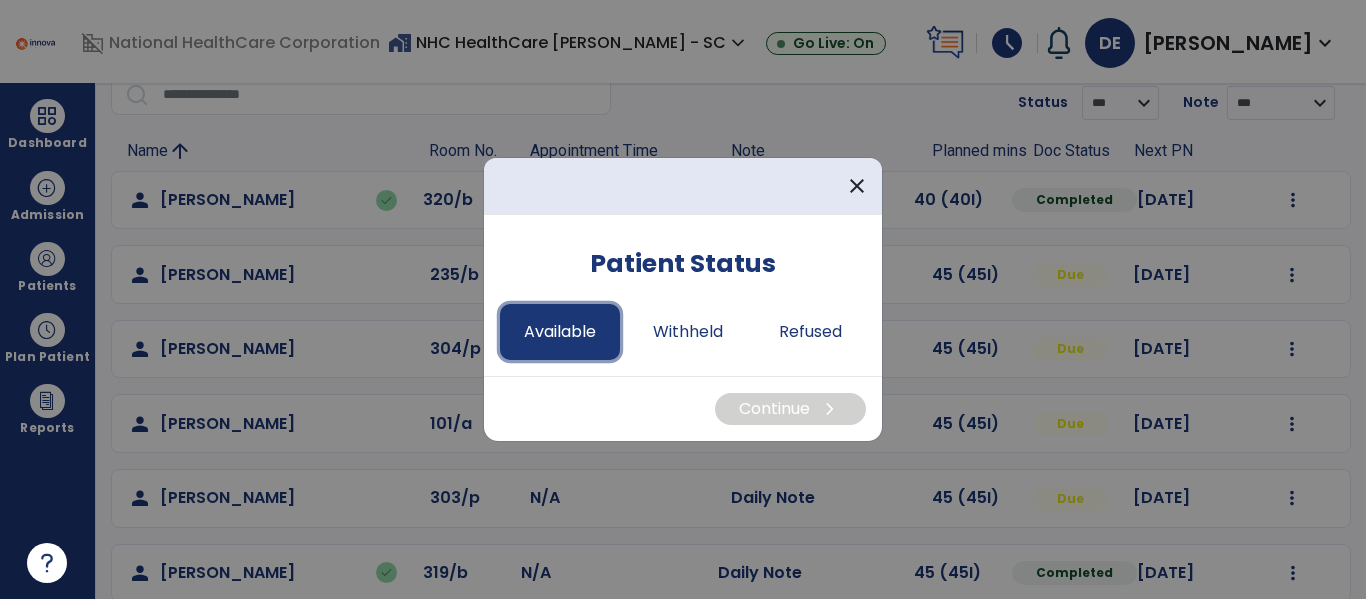 click on "Available" at bounding box center (560, 332) 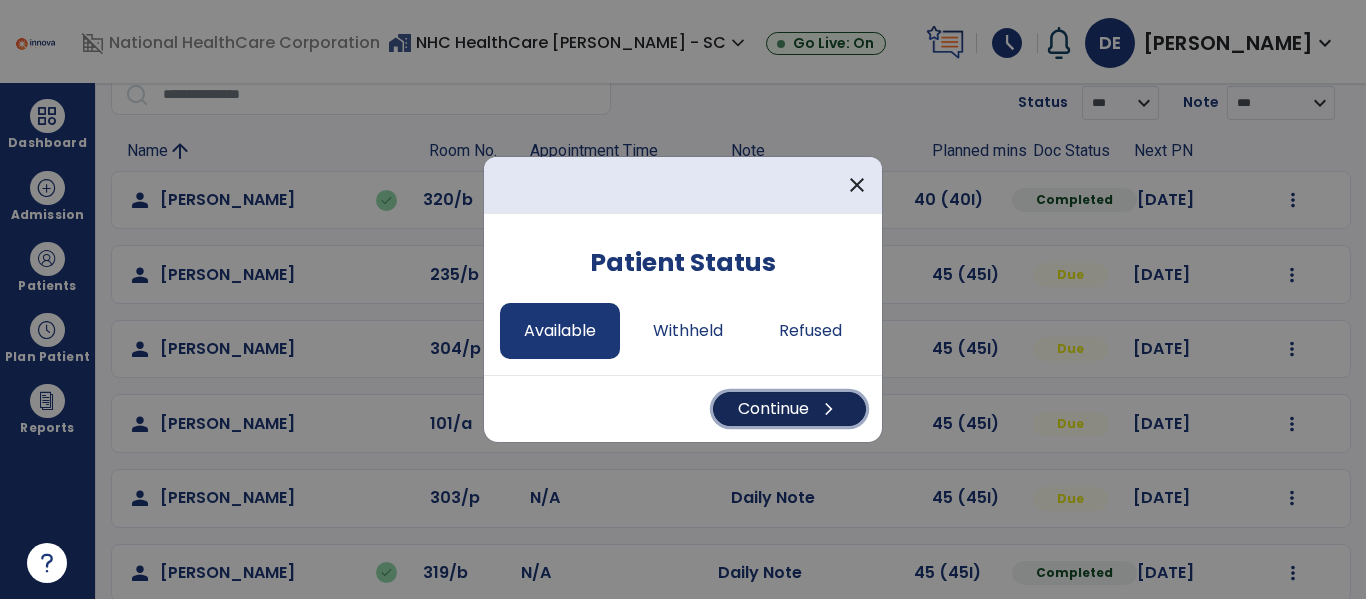click on "Continue   chevron_right" at bounding box center (789, 409) 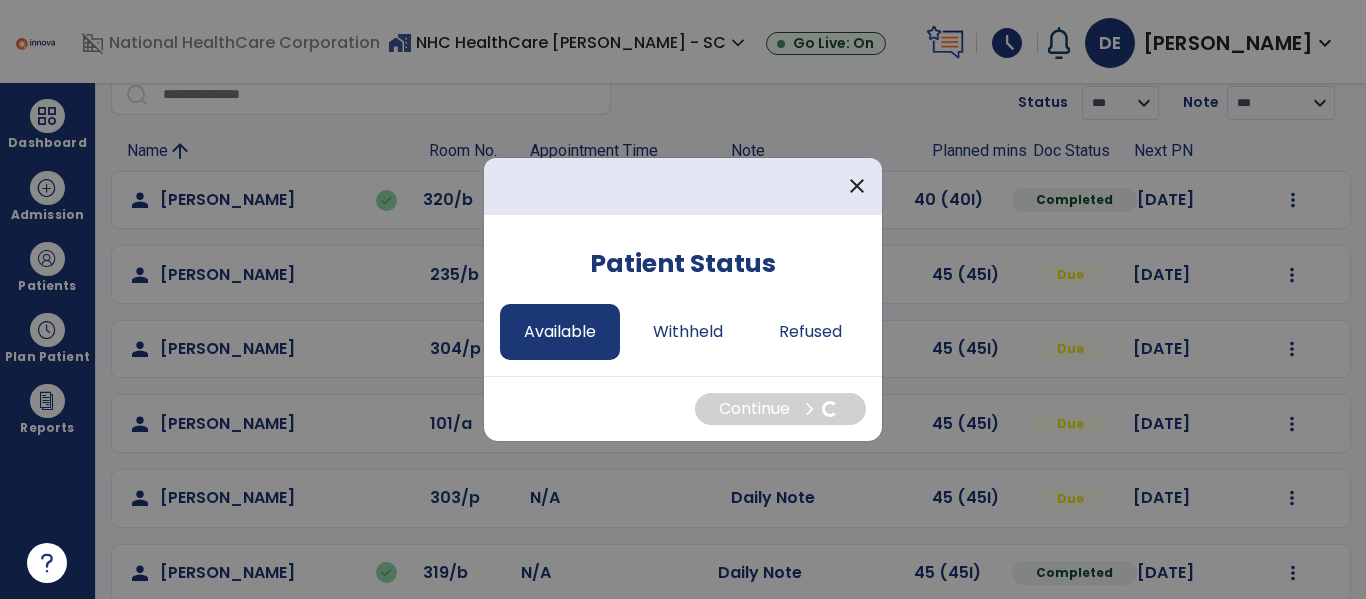 select on "*" 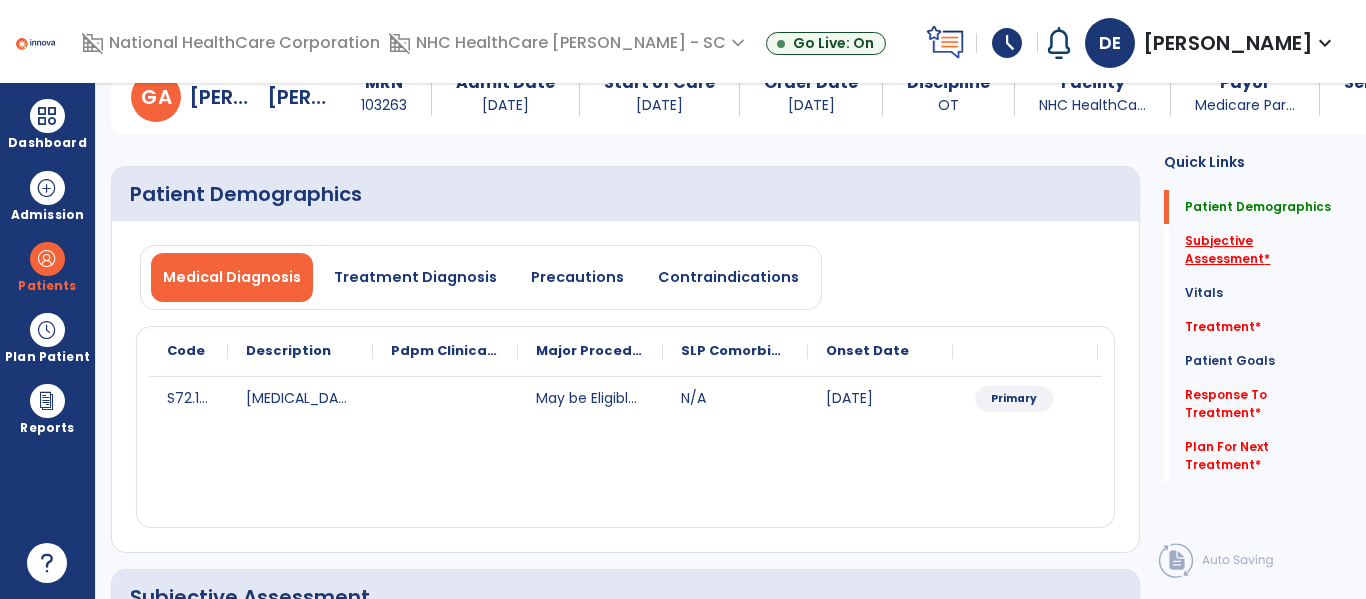 click on "Subjective Assessment   *" 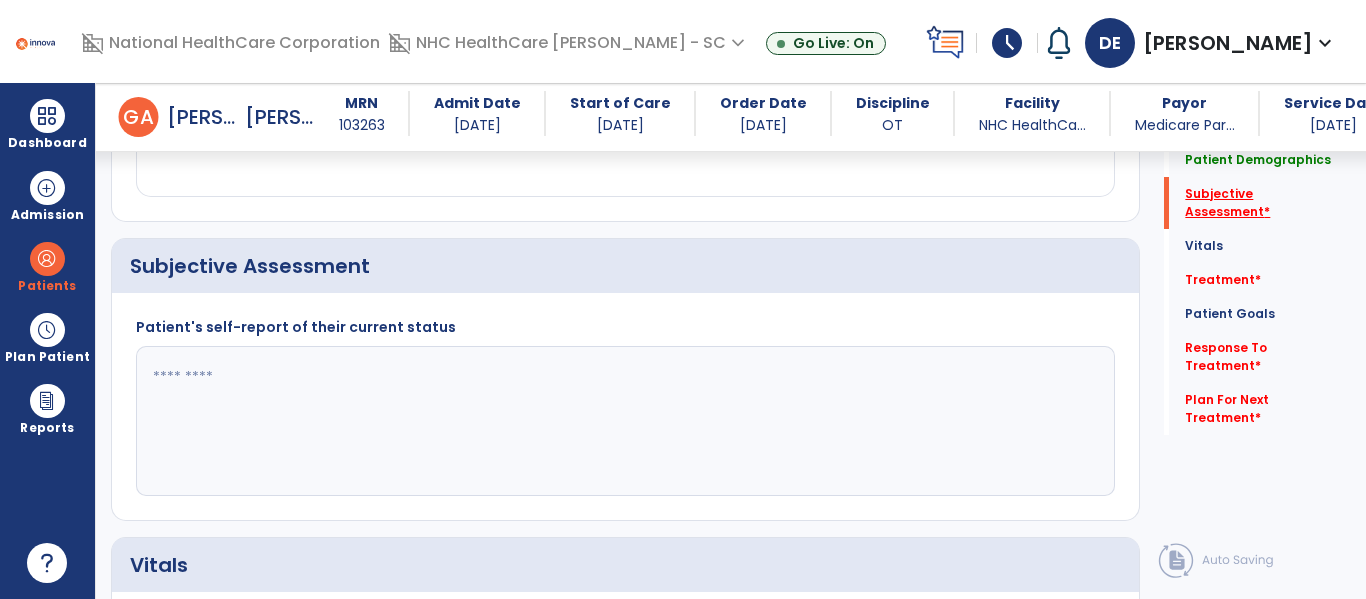 scroll, scrollTop: 457, scrollLeft: 0, axis: vertical 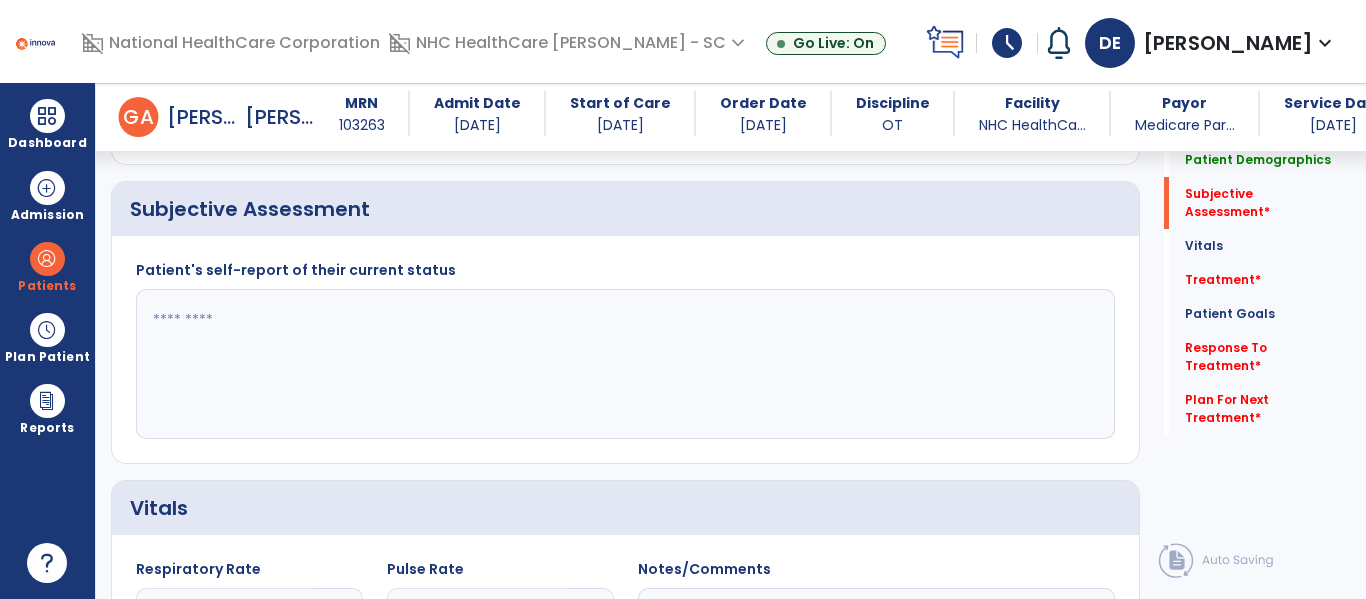 click 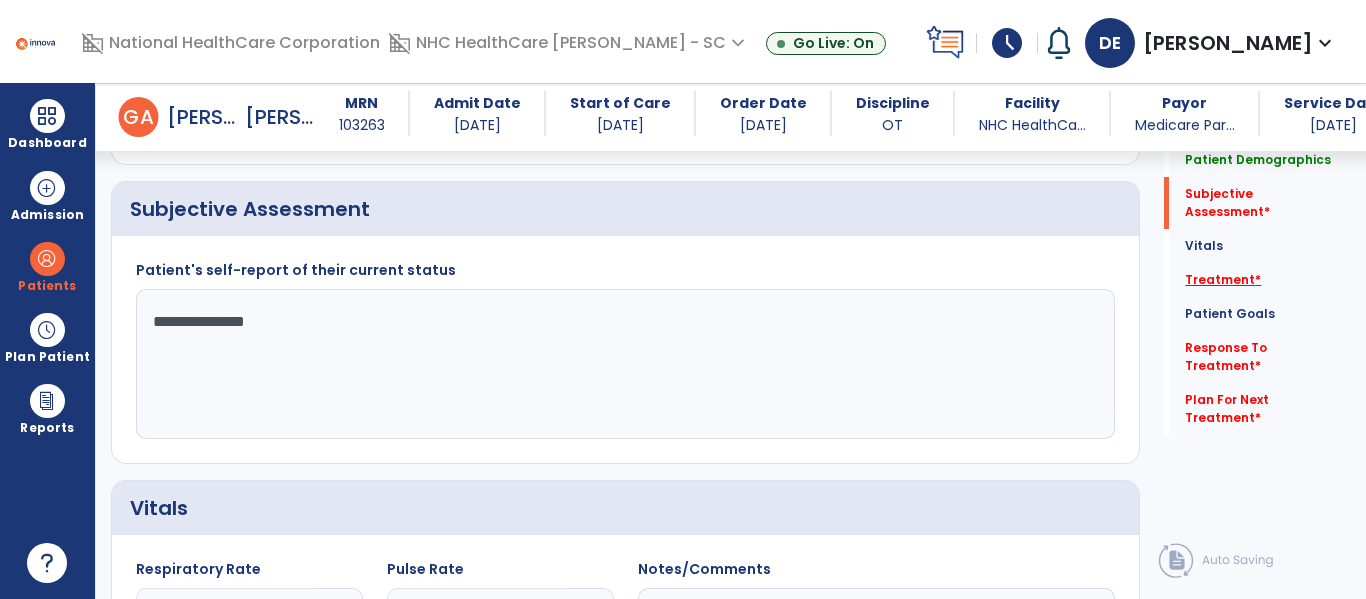 type on "**********" 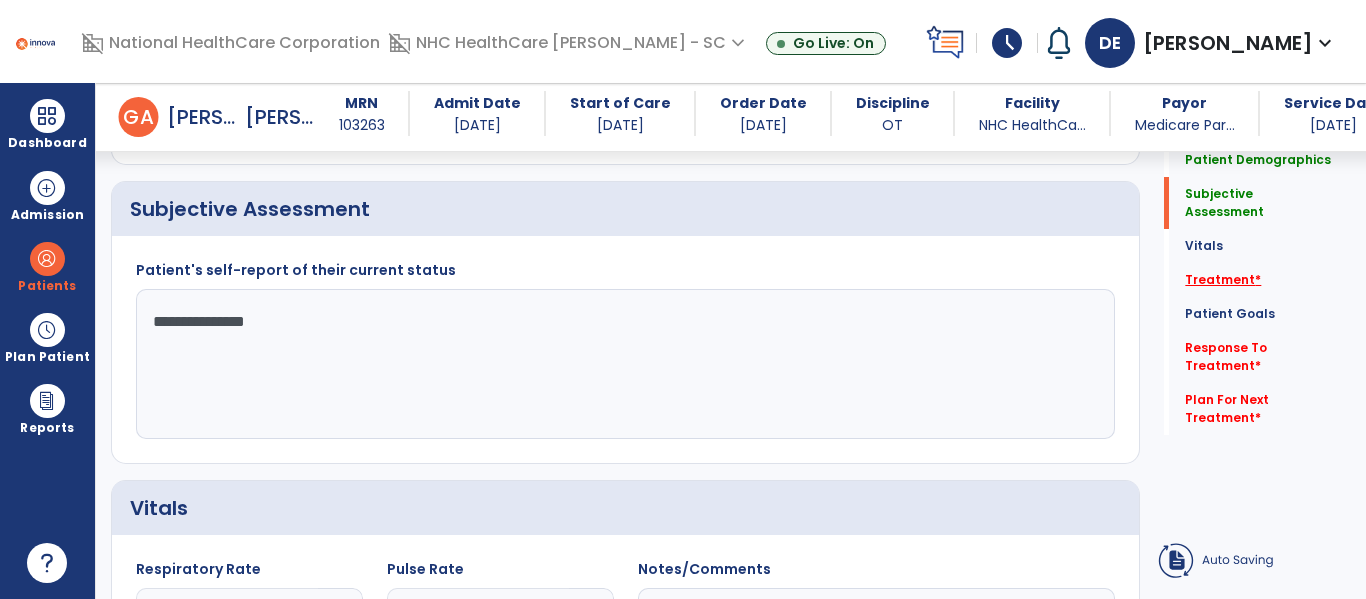 click on "Patient Goals   Patient Goals" 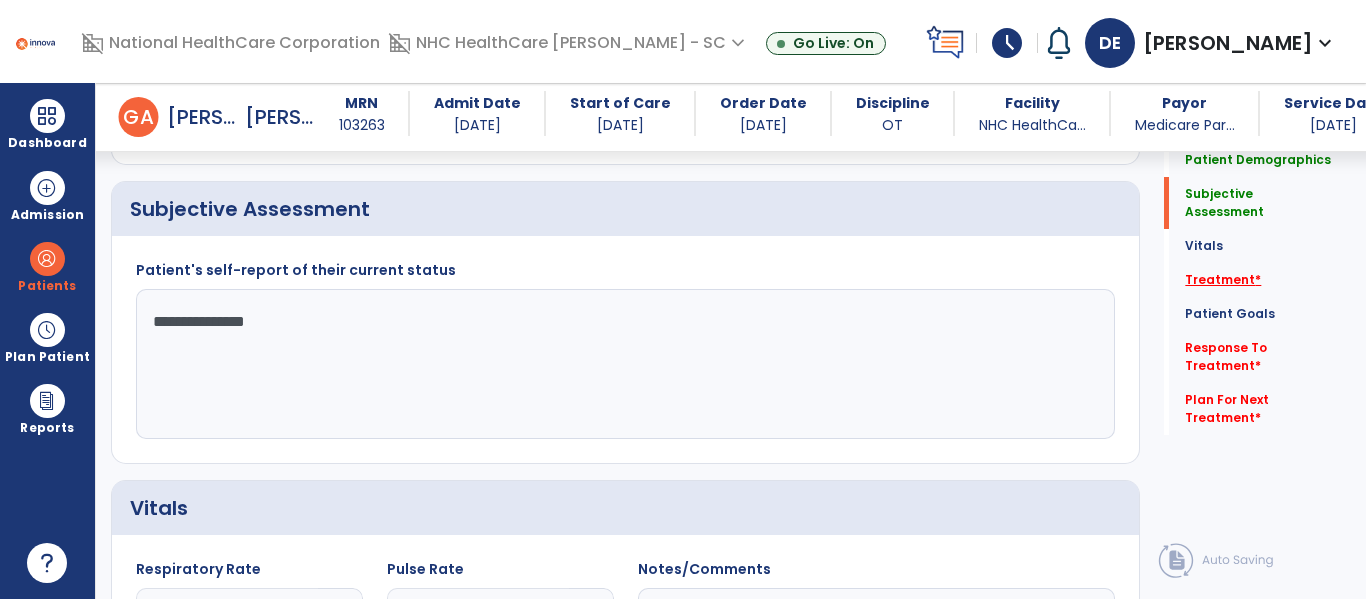 click on "Treatment   *" 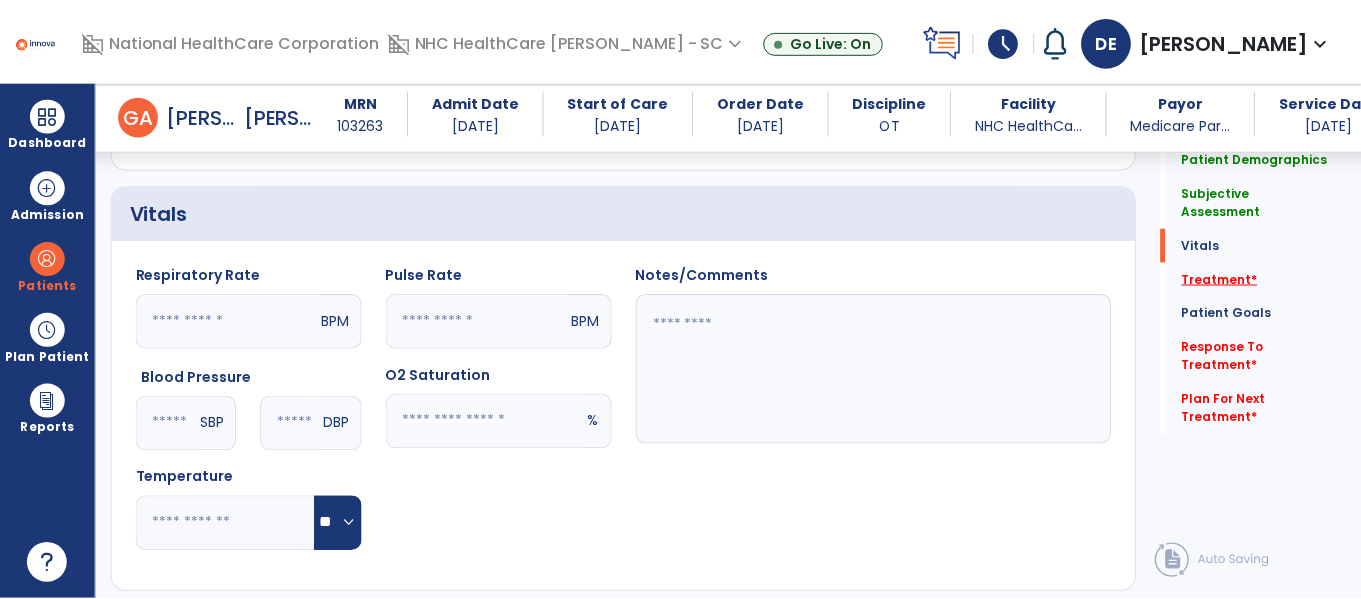 scroll, scrollTop: 1147, scrollLeft: 0, axis: vertical 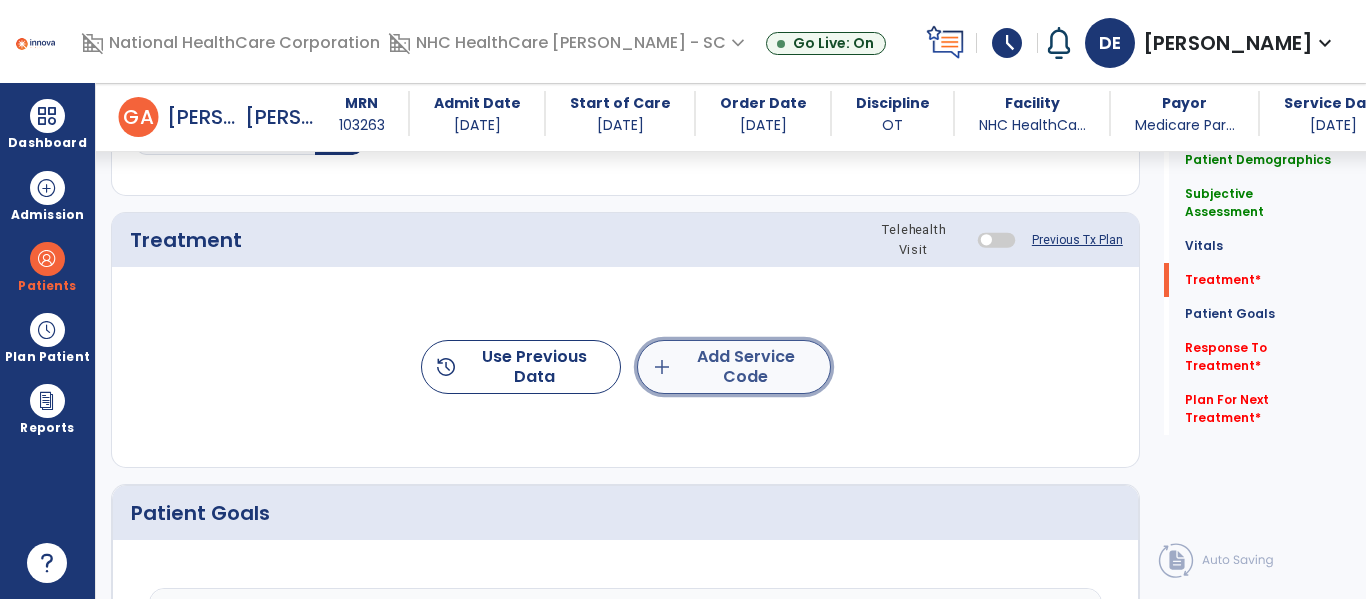 click on "add  Add Service Code" 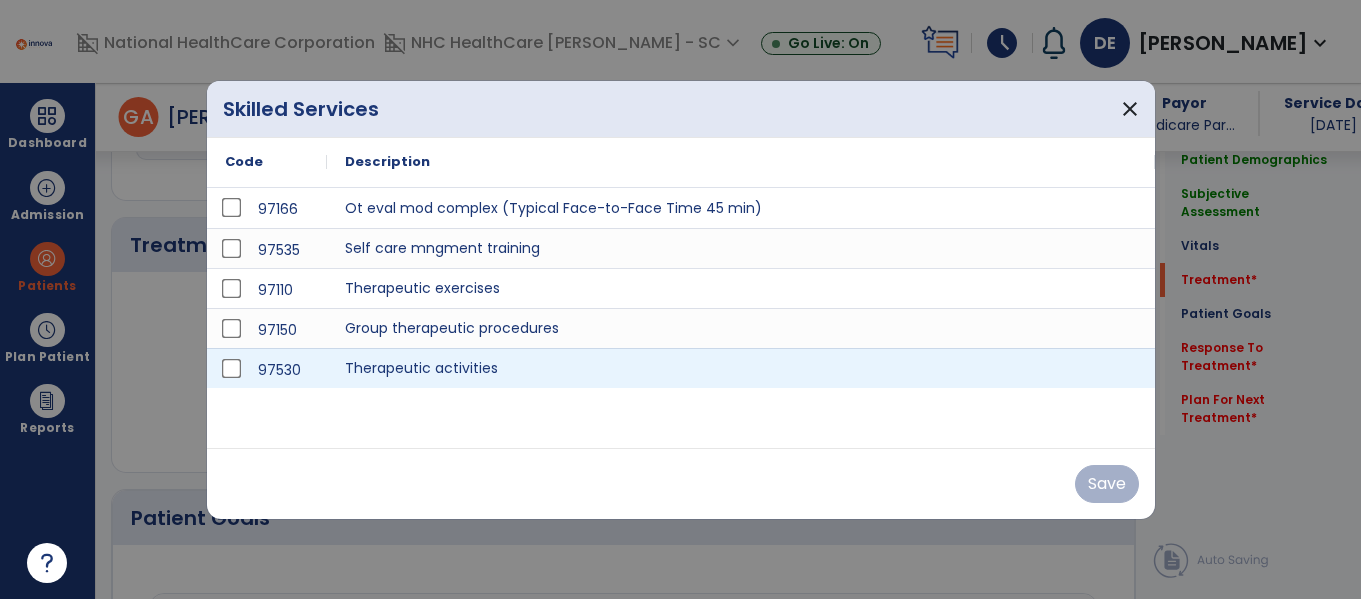 scroll, scrollTop: 1147, scrollLeft: 0, axis: vertical 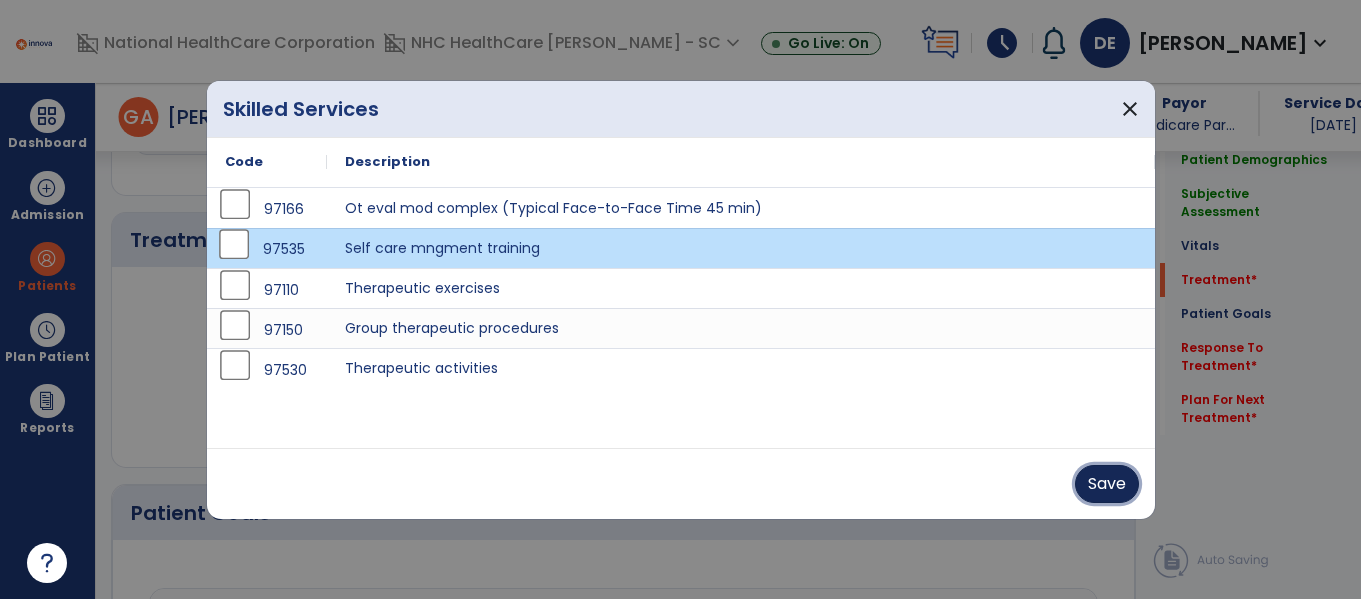 click on "Save" at bounding box center [1107, 484] 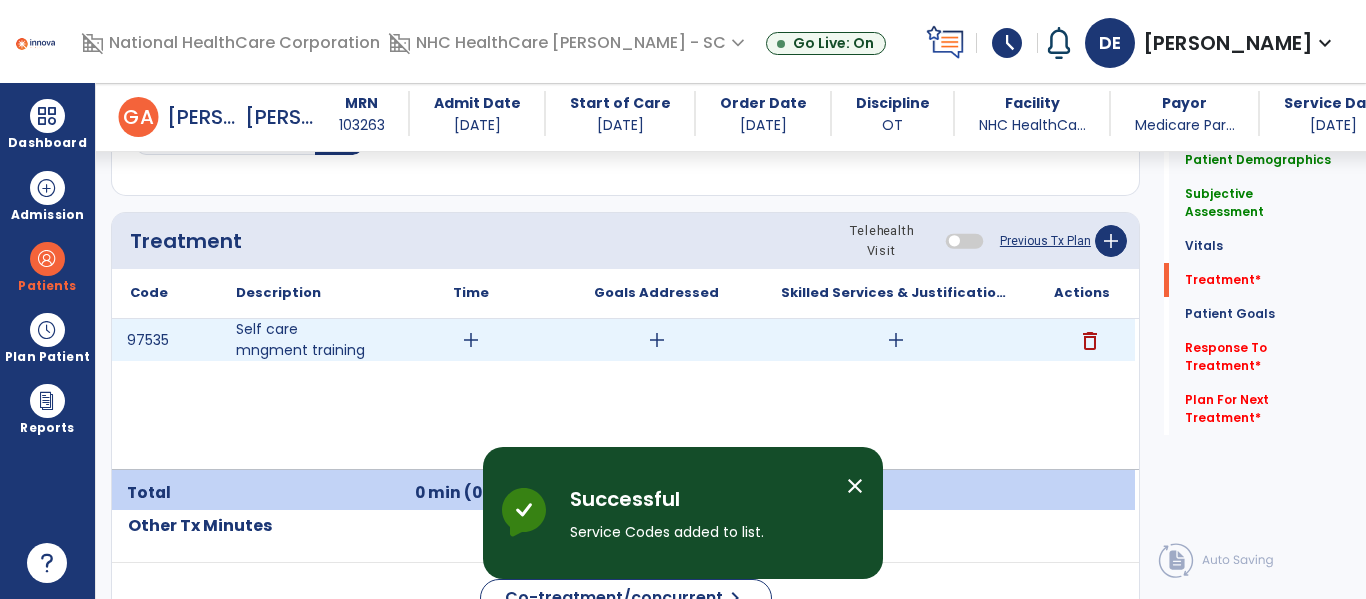 click on "add" at bounding box center [471, 340] 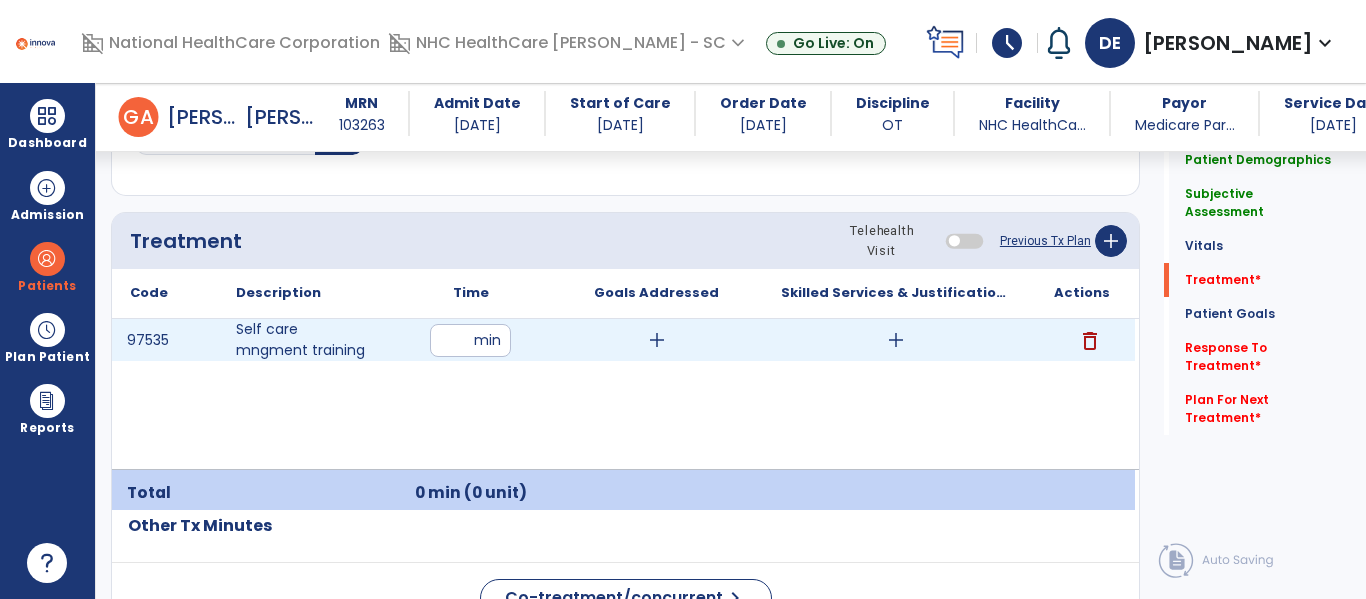 type on "**" 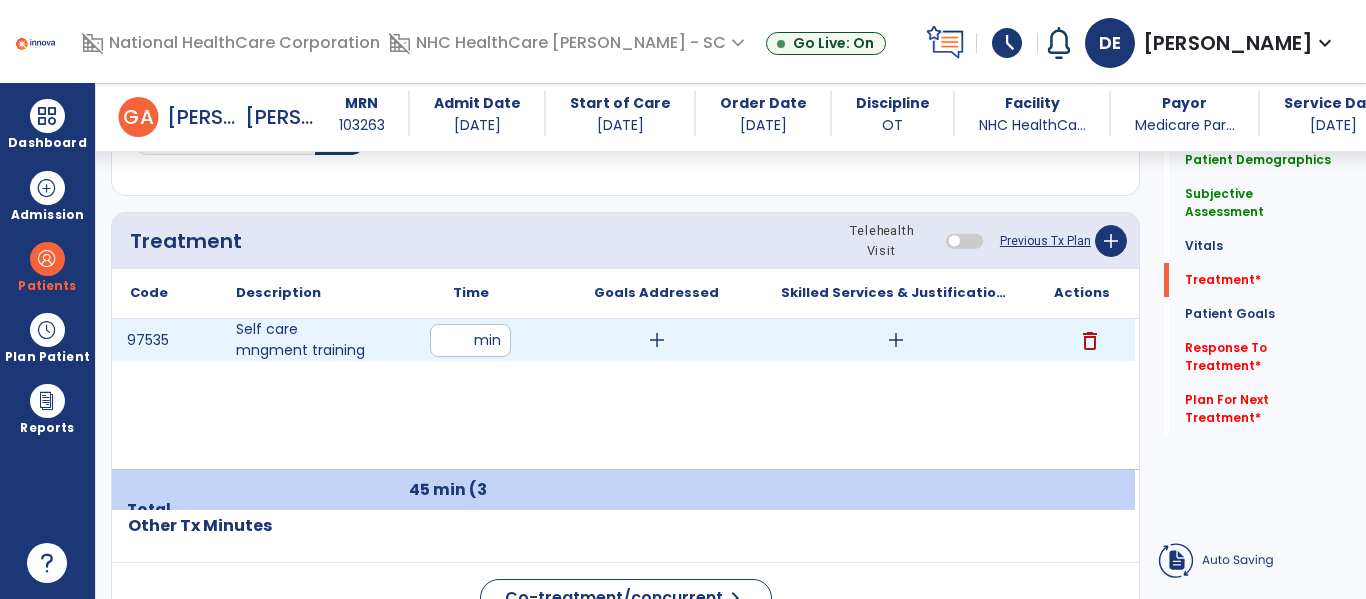 click on "add" at bounding box center [657, 340] 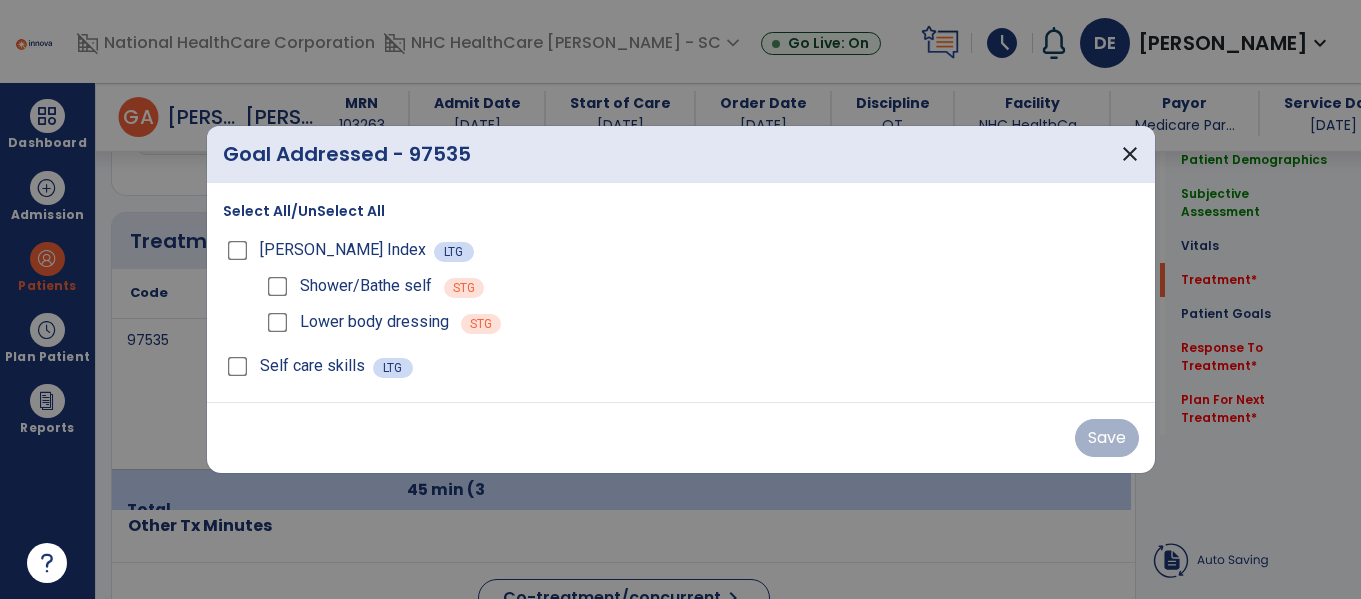 scroll, scrollTop: 1147, scrollLeft: 0, axis: vertical 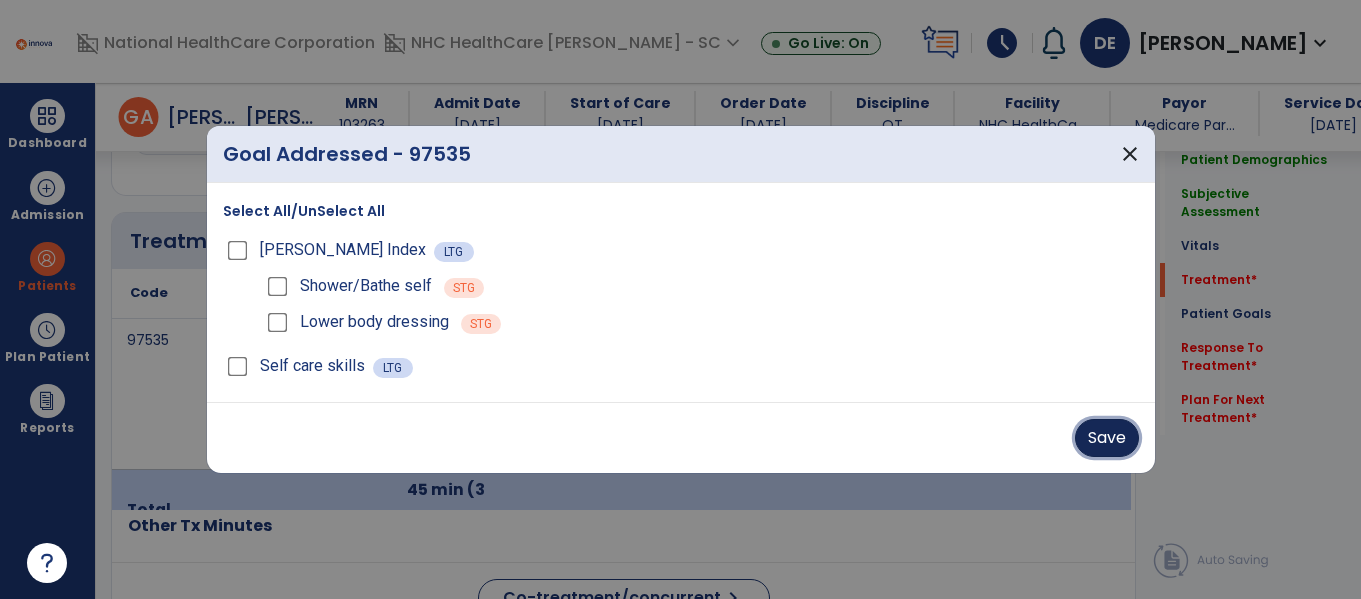 click on "Save" at bounding box center [1107, 438] 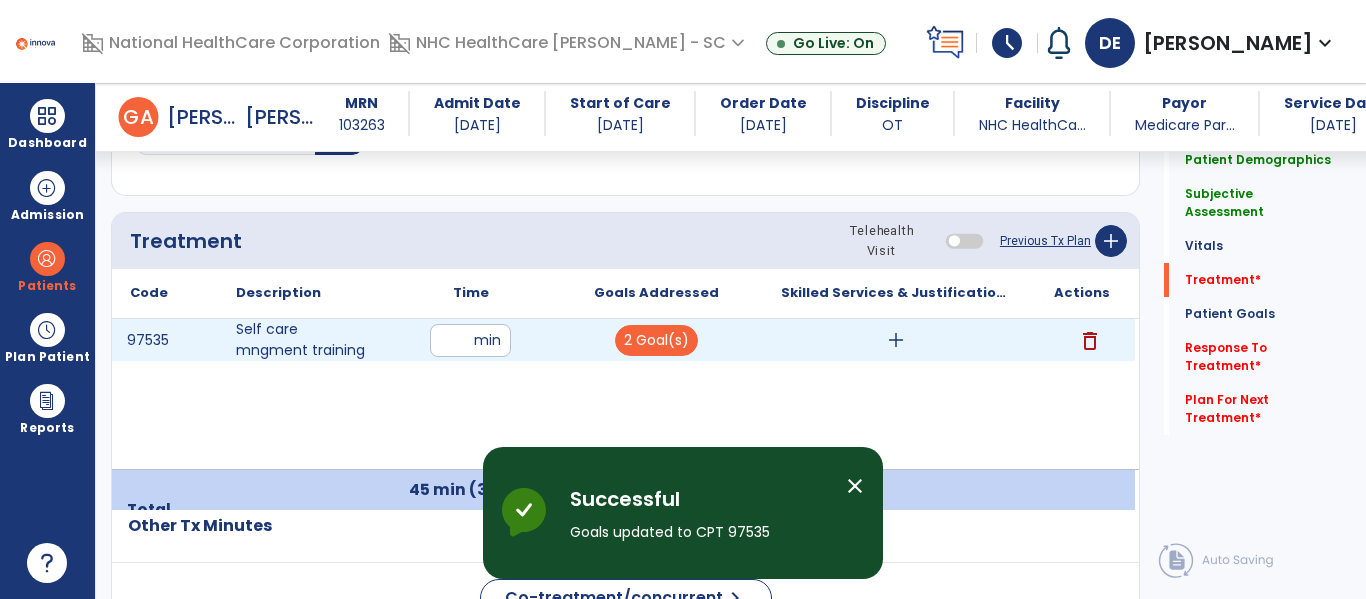 click on "add" at bounding box center (896, 340) 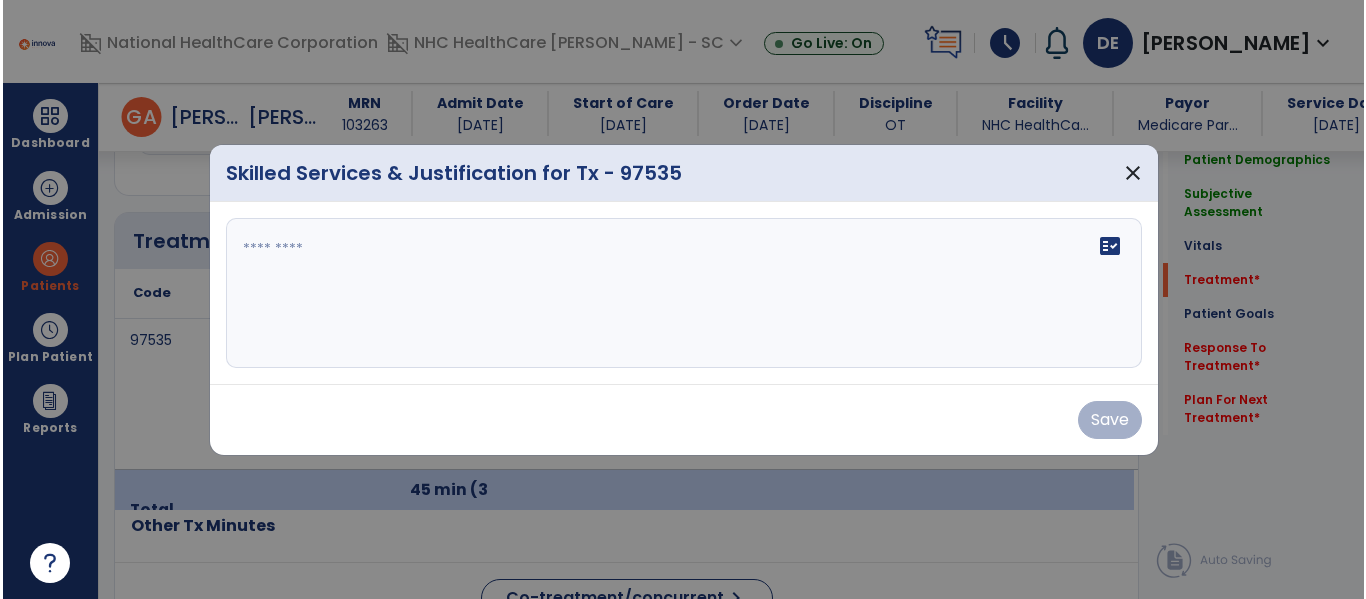 scroll, scrollTop: 1147, scrollLeft: 0, axis: vertical 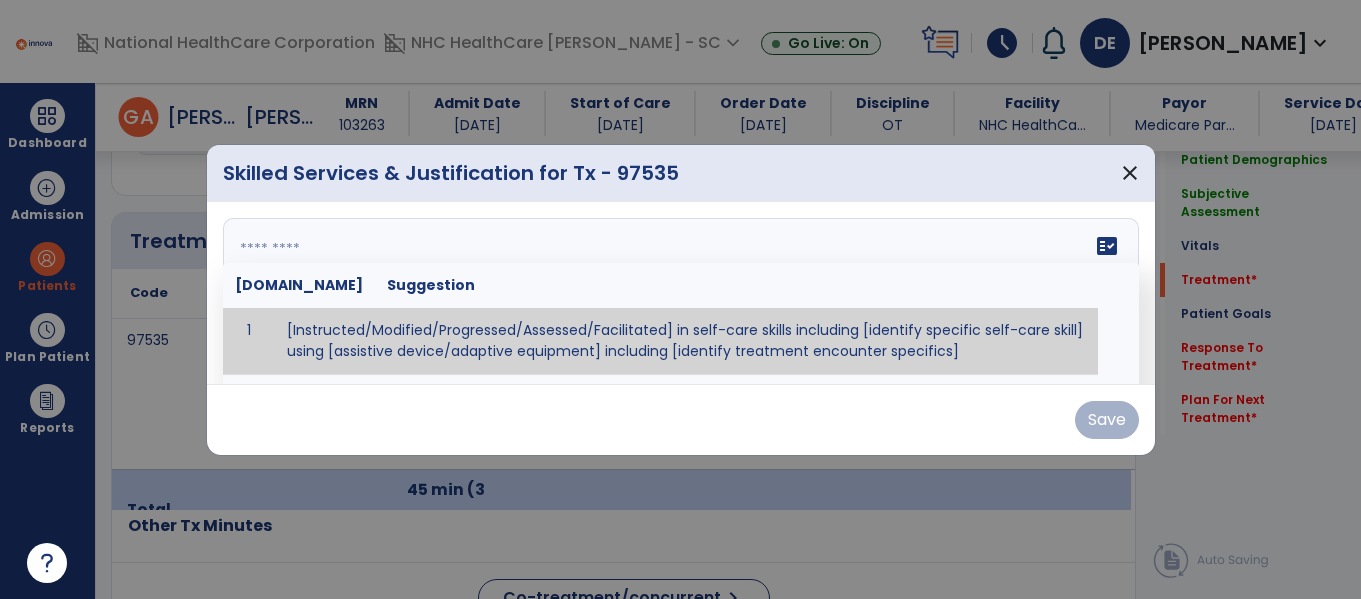 click on "fact_check  Sr.No Suggestion 1 [Instructed/Modified/Progressed/Assessed/Facilitated] in self-care skills including [identify specific self-care skill] using [assistive device/adaptive equipment] including [identify treatment encounter specifics]" at bounding box center [681, 293] 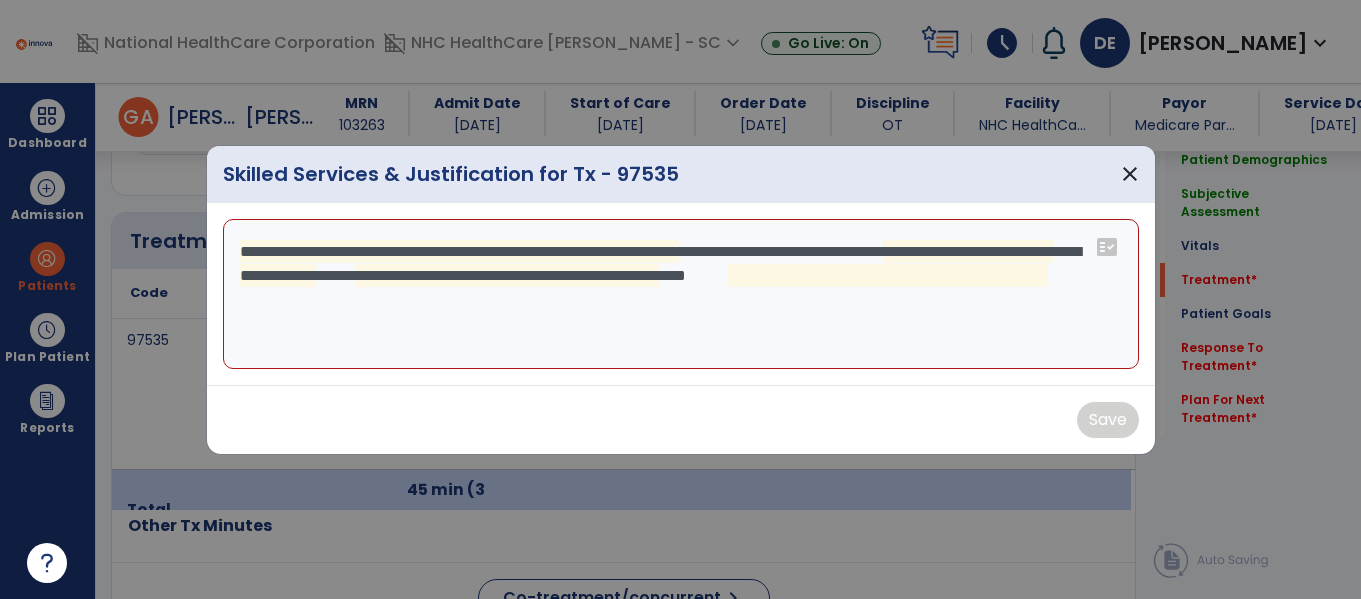 drag, startPoint x: 637, startPoint y: 308, endPoint x: 686, endPoint y: 246, distance: 79.025314 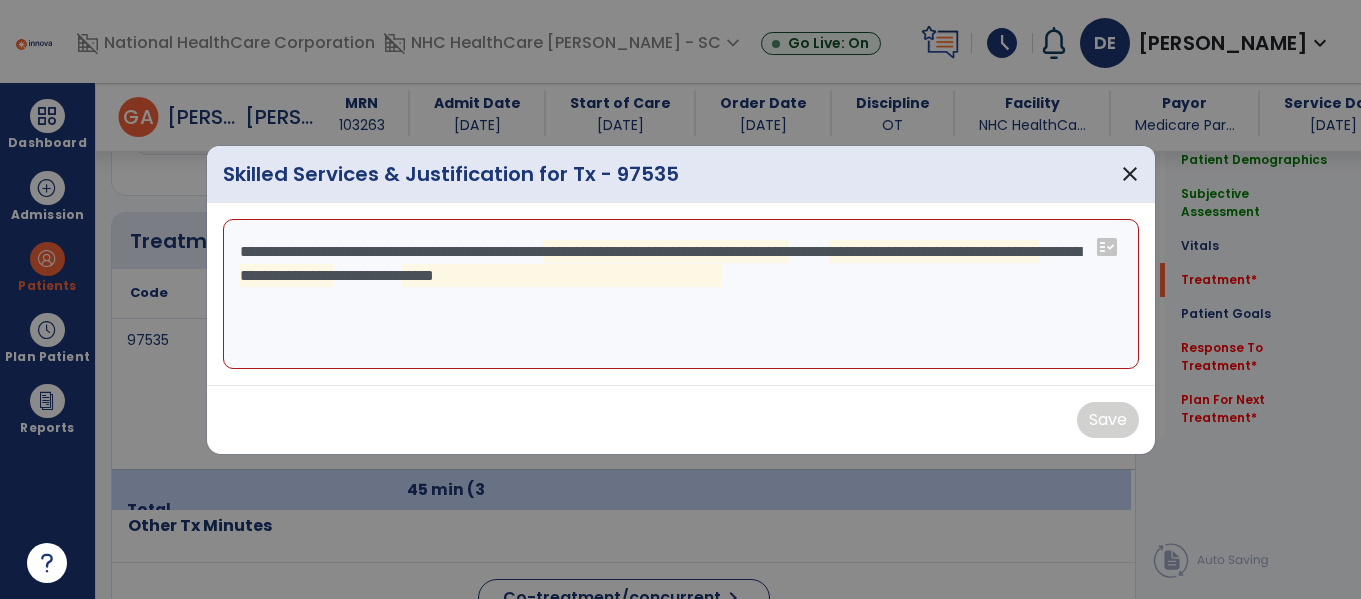 click on "**********" at bounding box center [681, 294] 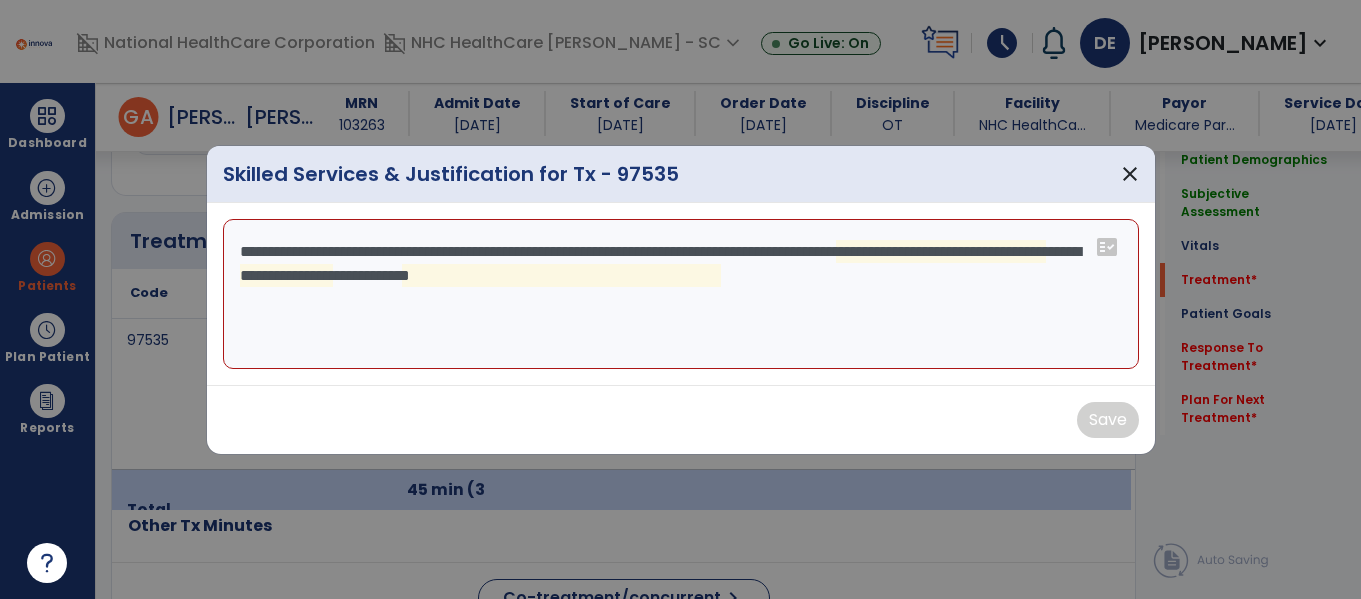 click on "**********" at bounding box center [681, 294] 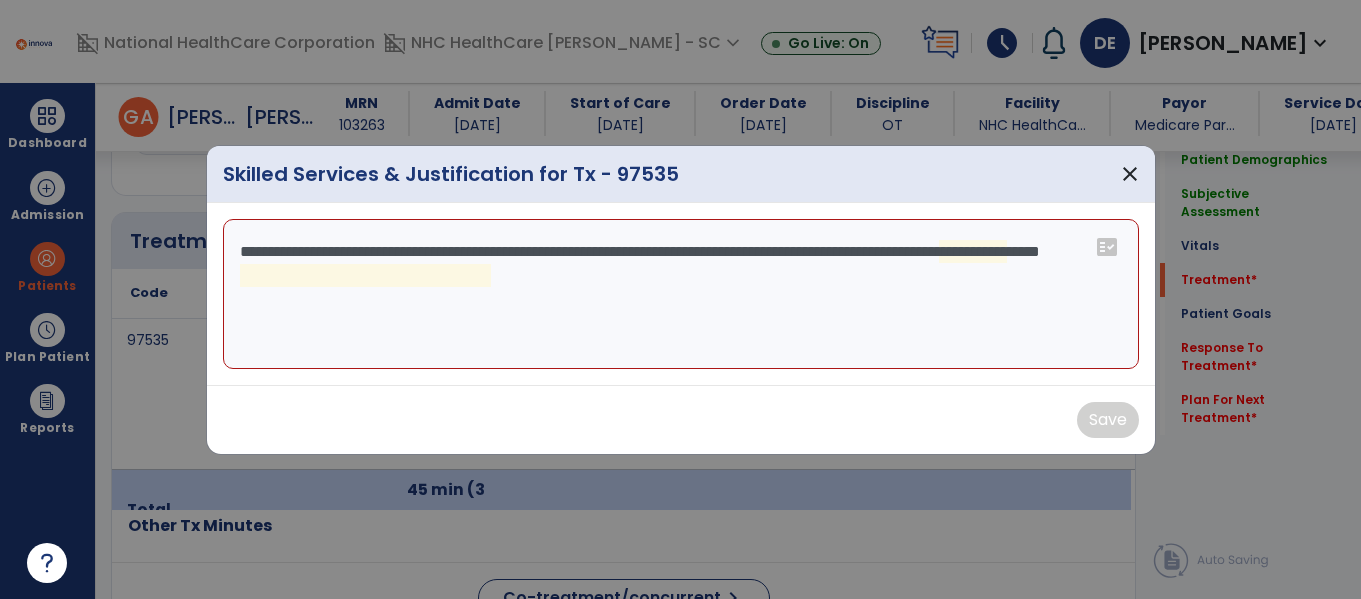 click on "**********" at bounding box center (681, 294) 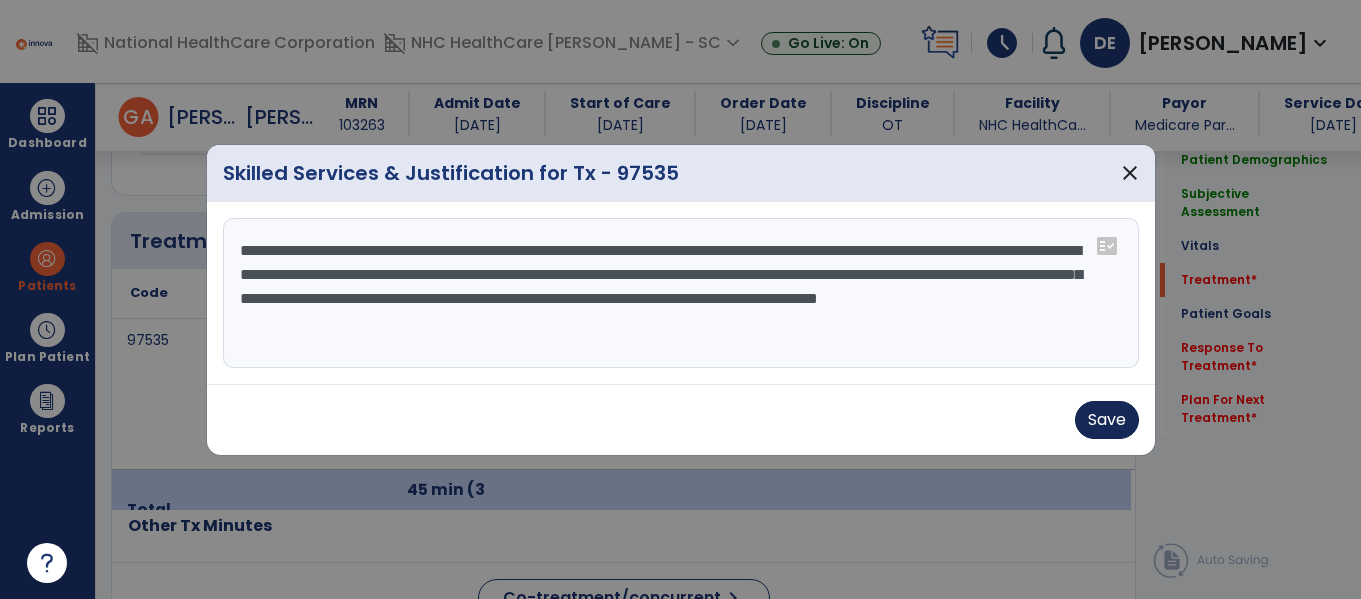 type on "**********" 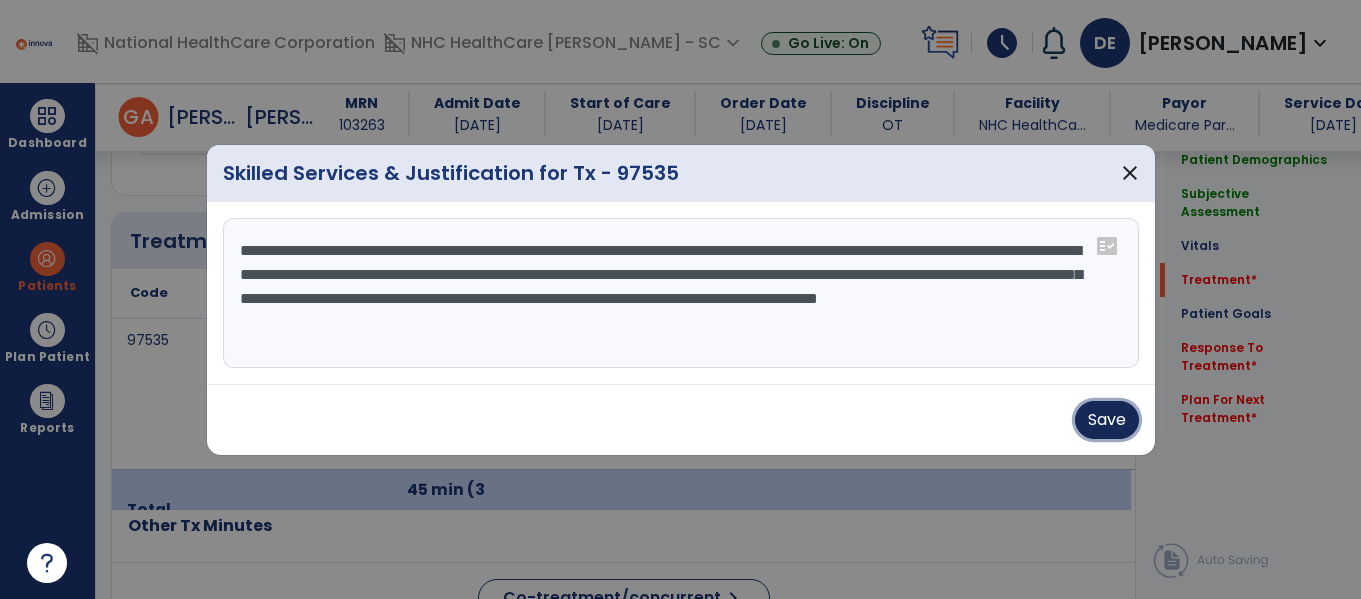 click on "Save" at bounding box center (1107, 420) 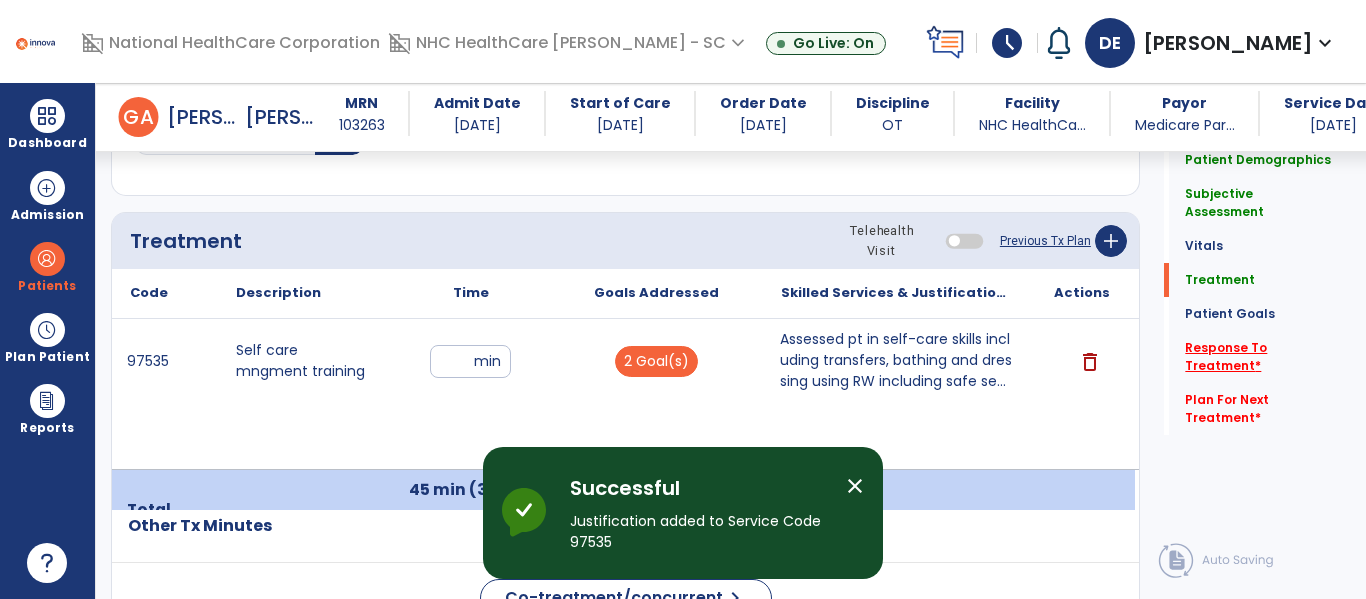click on "Response To Treatment   *" 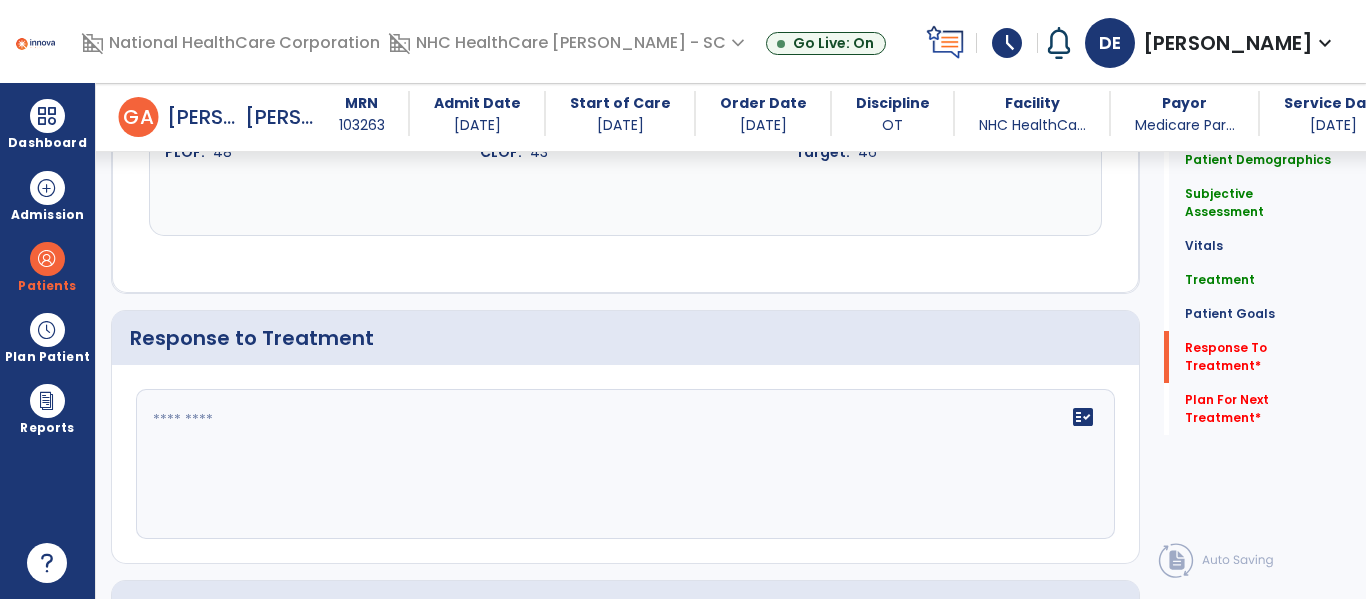 scroll, scrollTop: 2601, scrollLeft: 0, axis: vertical 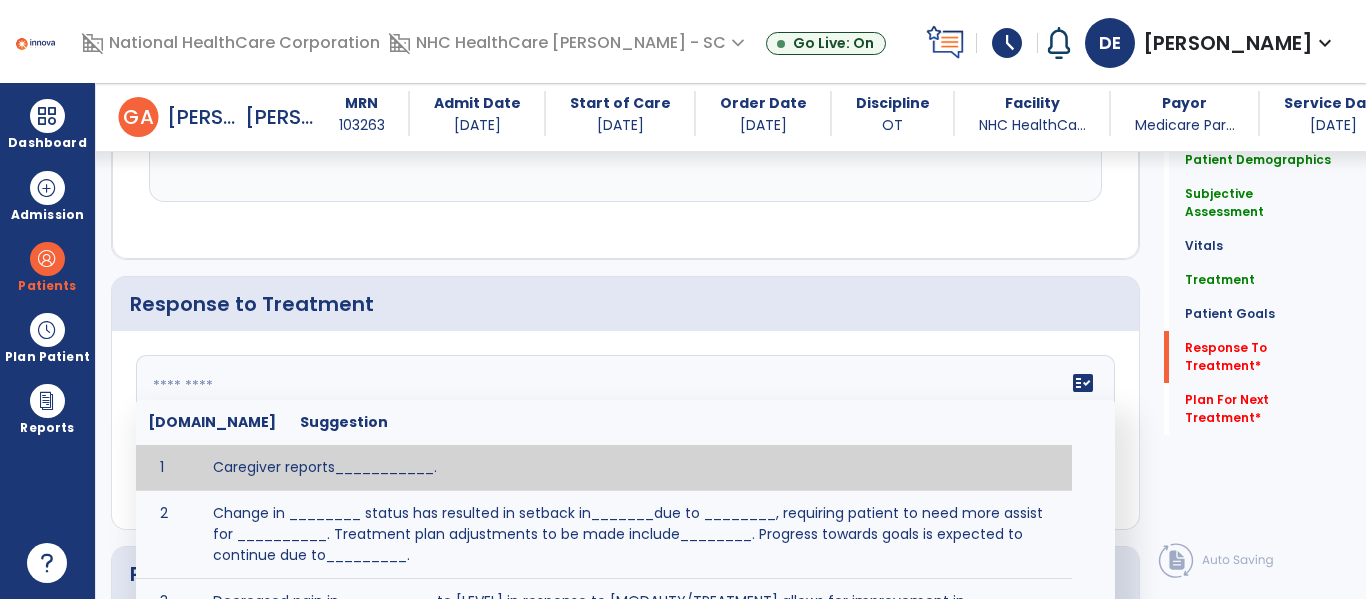 click on "fact_check  Sr.No Suggestion 1 Caregiver reports___________. 2 Change in ________ status has resulted in setback in_______due to ________, requiring patient to need more assist for __________.   Treatment plan adjustments to be made include________.  Progress towards goals is expected to continue due to_________. 3 Decreased pain in __________ to [LEVEL] in response to [MODALITY/TREATMENT] allows for improvement in _________. 4 Functional gains in _______ have impacted the patient's ability to perform_________ with a reduction in assist levels to_________. 5 Functional progress this week has been significant due to__________. 6 Gains in ________ have improved the patient's ability to perform ______with decreased levels of assist to___________. 7 Improvement in ________allows patient to tolerate higher levels of challenges in_________. 8 Pain in [AREA] has decreased to [LEVEL] in response to [TREATMENT/MODALITY], allowing fore ease in completing__________. 9 10 11 12 13 14 15 16 17 18 19 20 21" 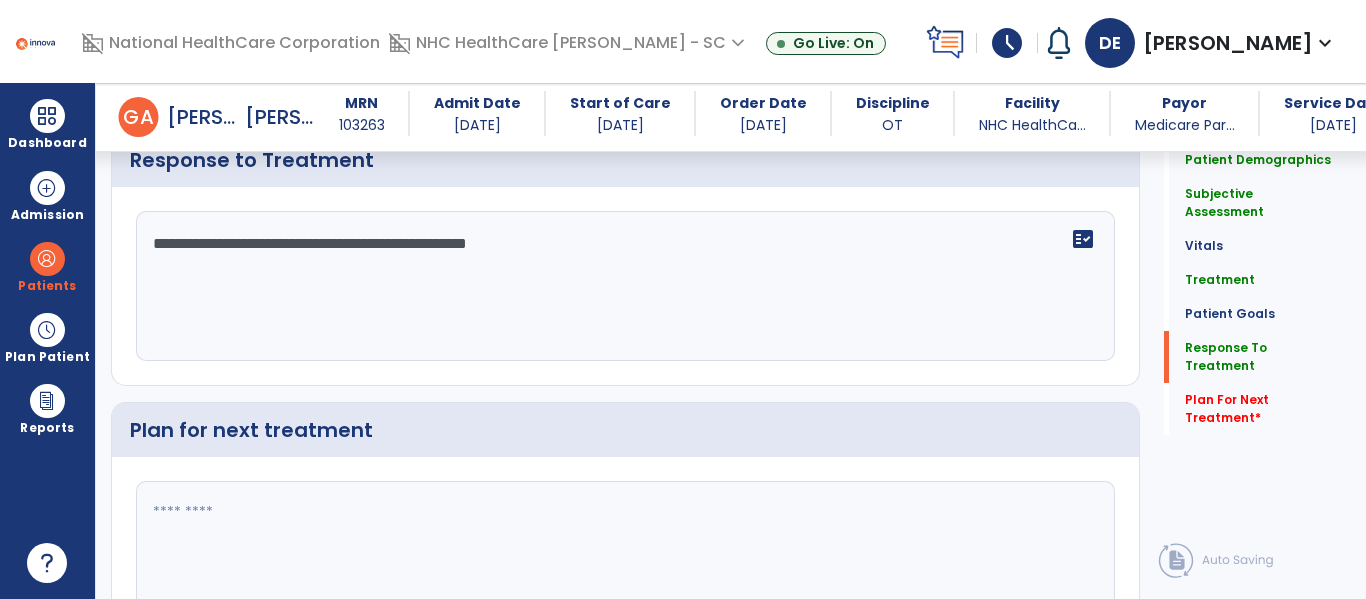 scroll, scrollTop: 2746, scrollLeft: 0, axis: vertical 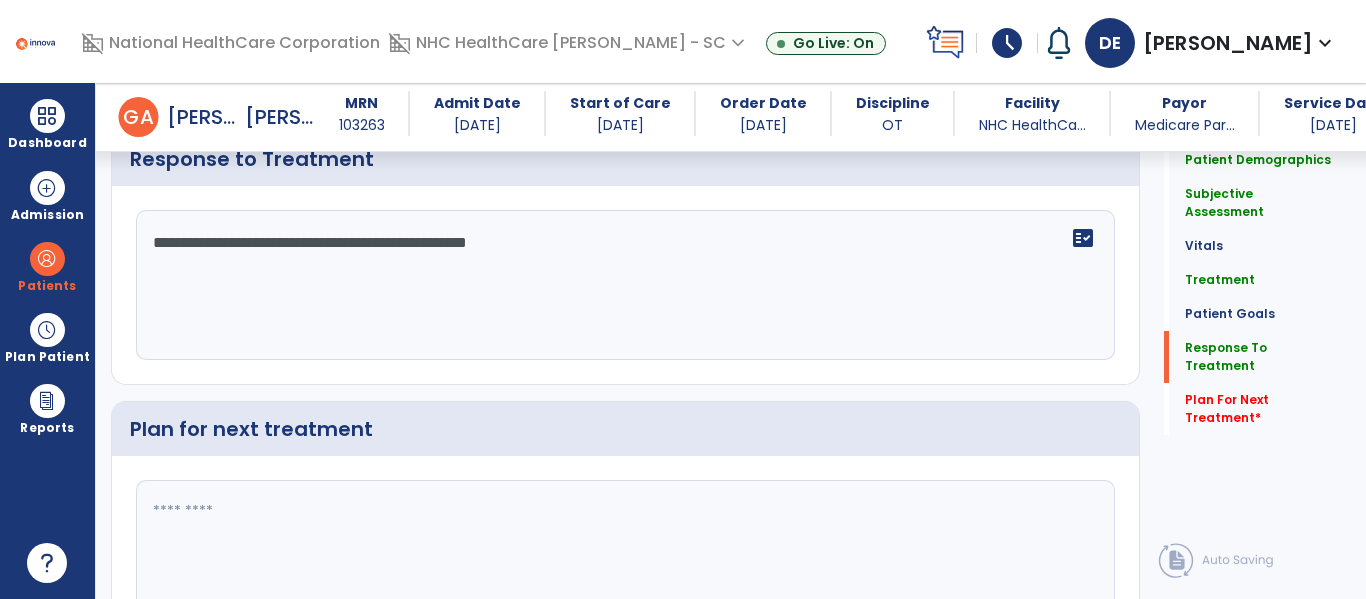 type on "**********" 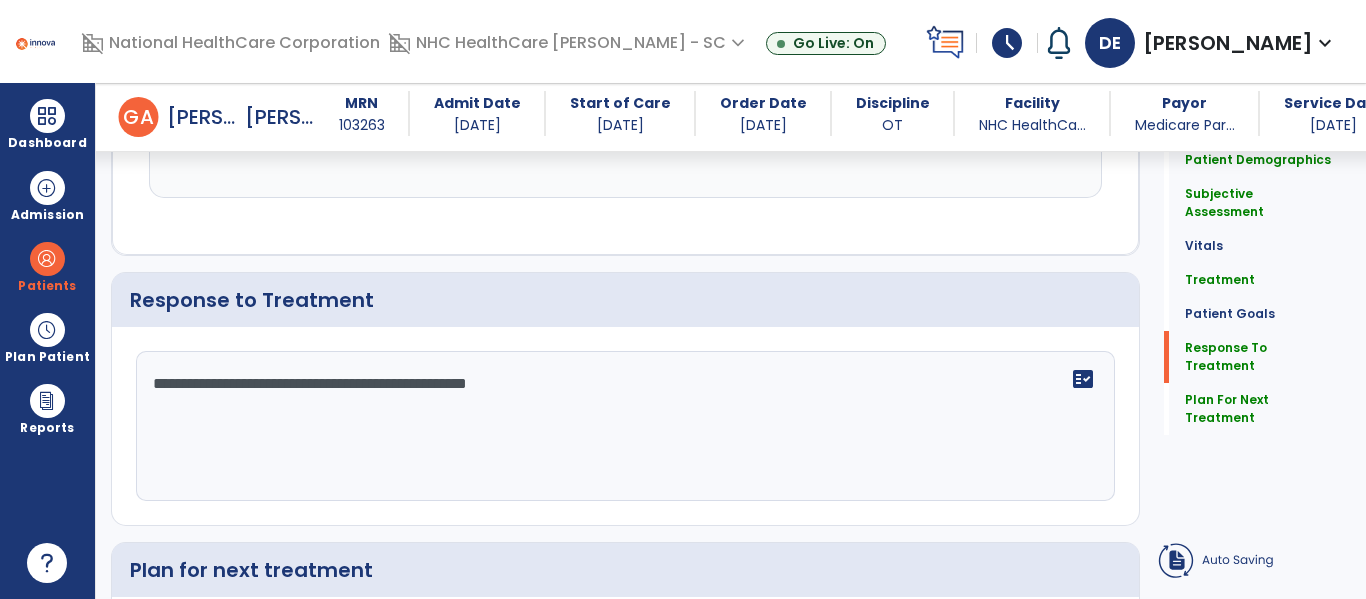 scroll, scrollTop: 2806, scrollLeft: 0, axis: vertical 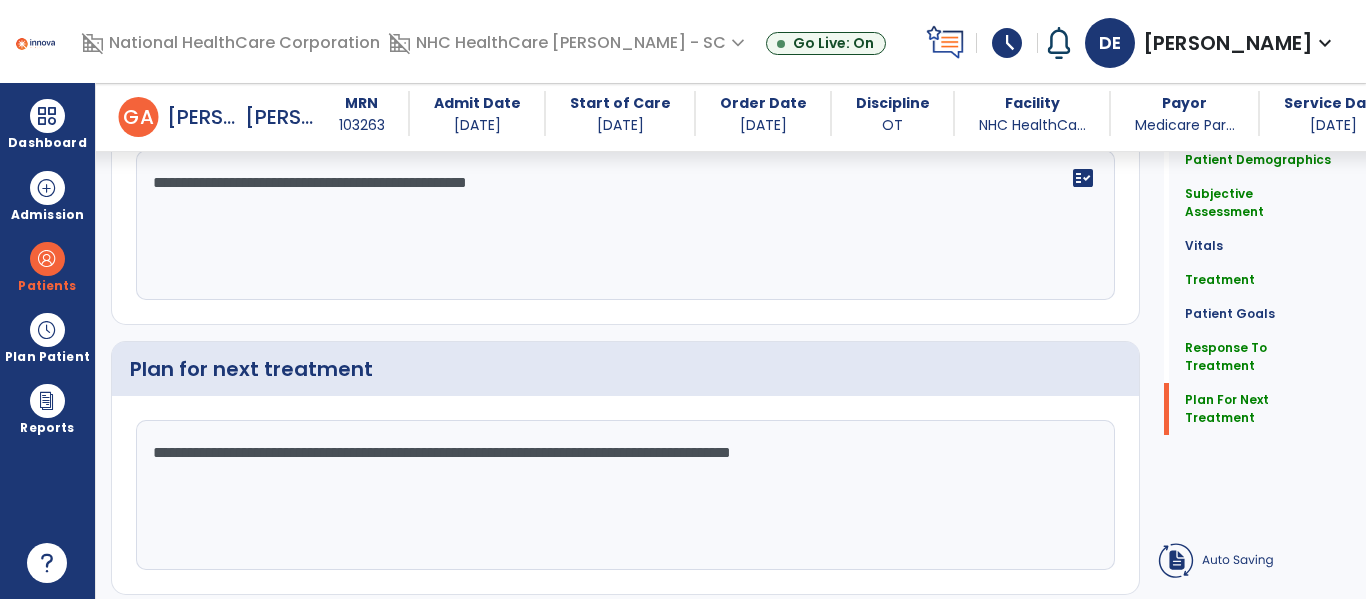 click on "**********" 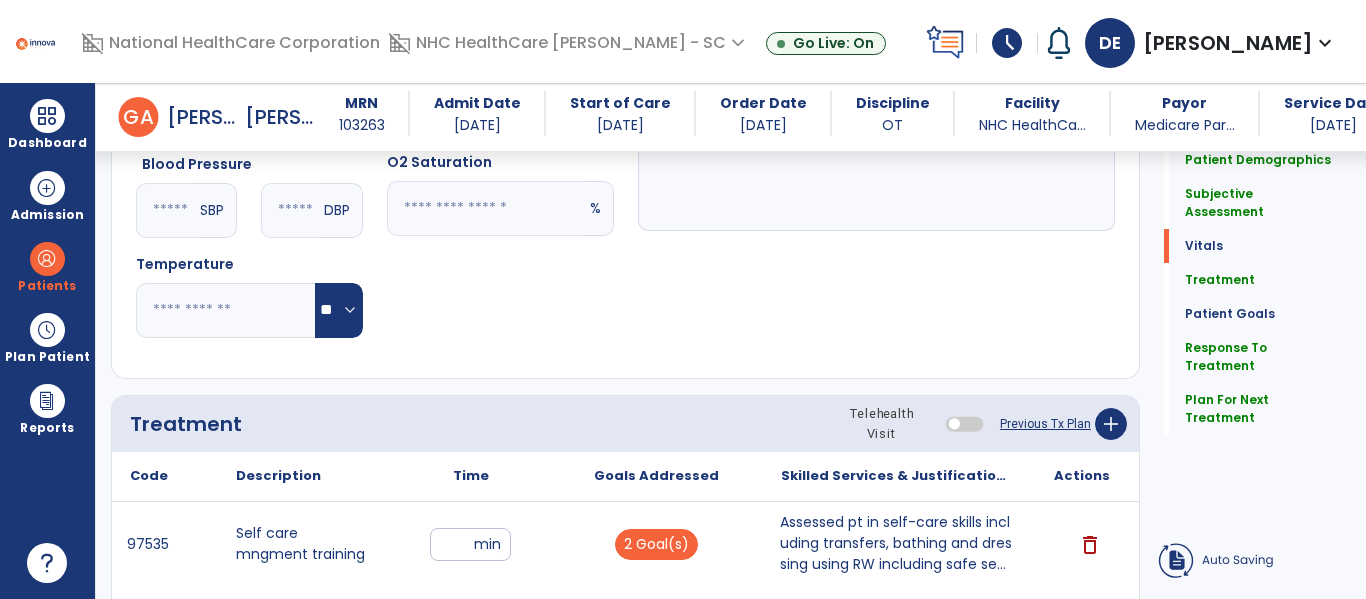 scroll, scrollTop: 963, scrollLeft: 0, axis: vertical 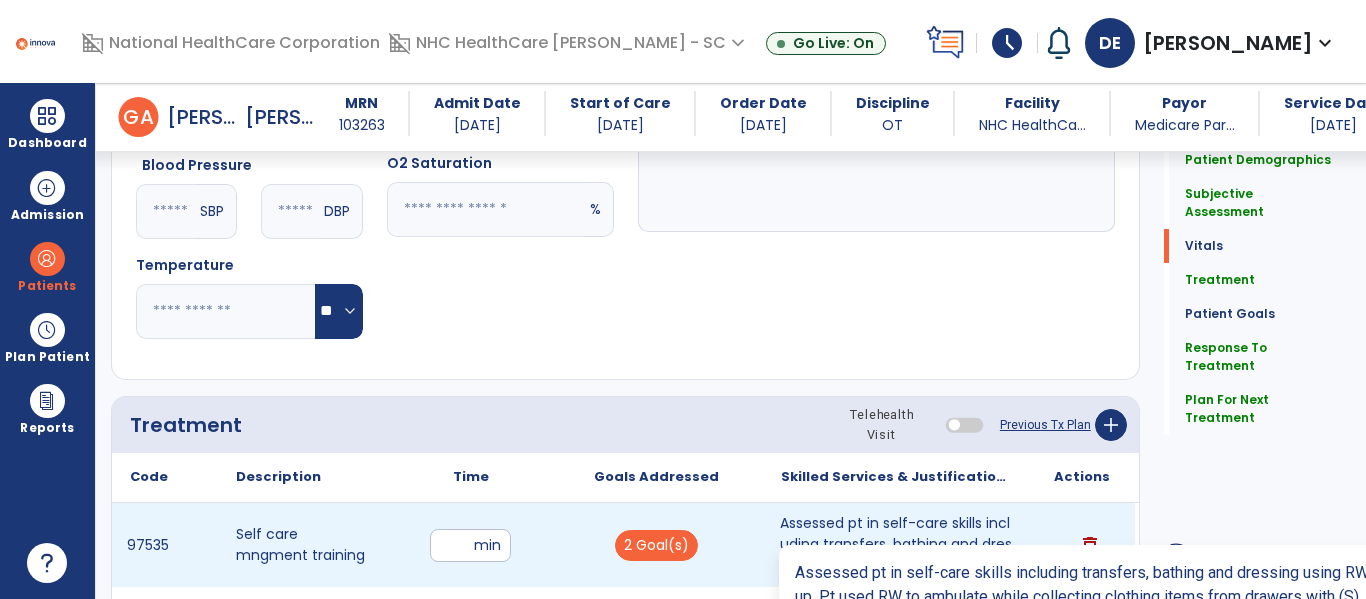 click on "Assessed pt in self-care skills including transfers, bathing and dressing using RW including safe se..." at bounding box center [896, 544] 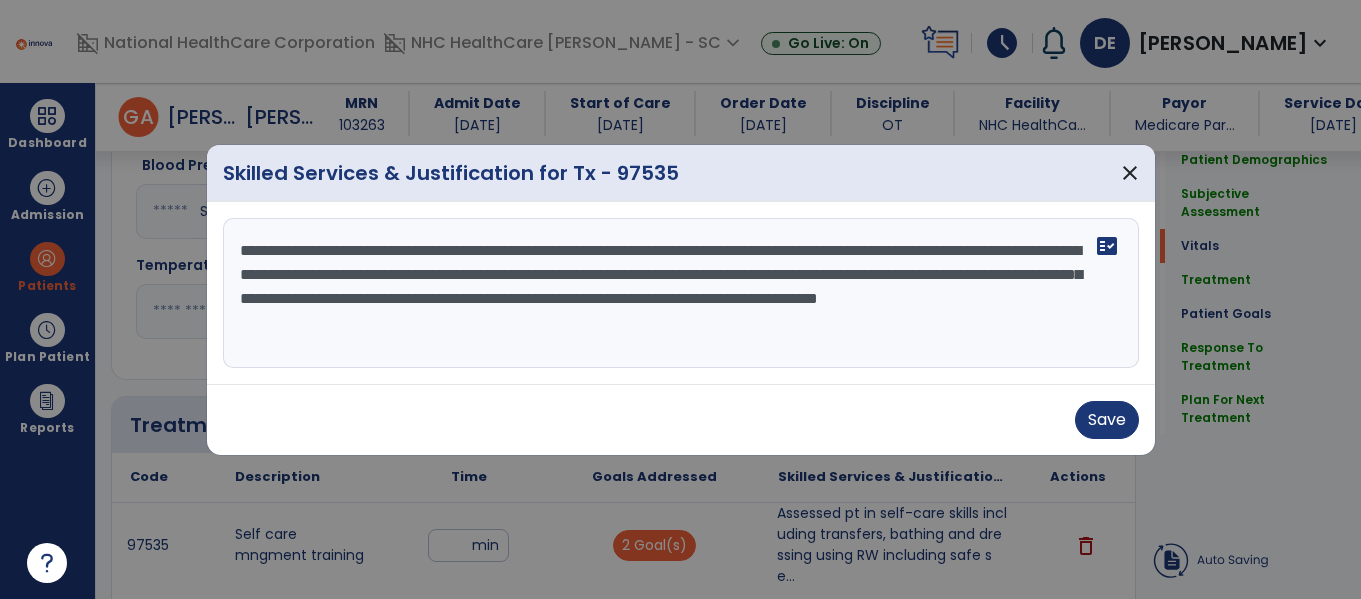drag, startPoint x: 233, startPoint y: 252, endPoint x: 840, endPoint y: 350, distance: 614.86017 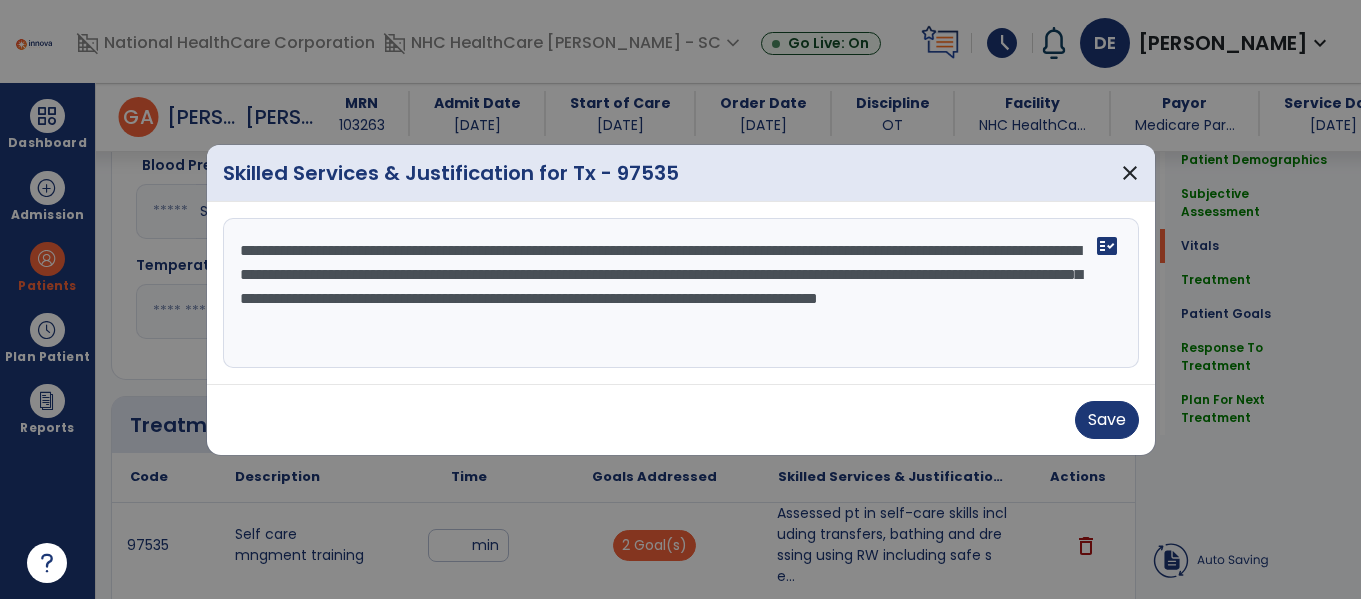 click on "**********" at bounding box center (681, 293) 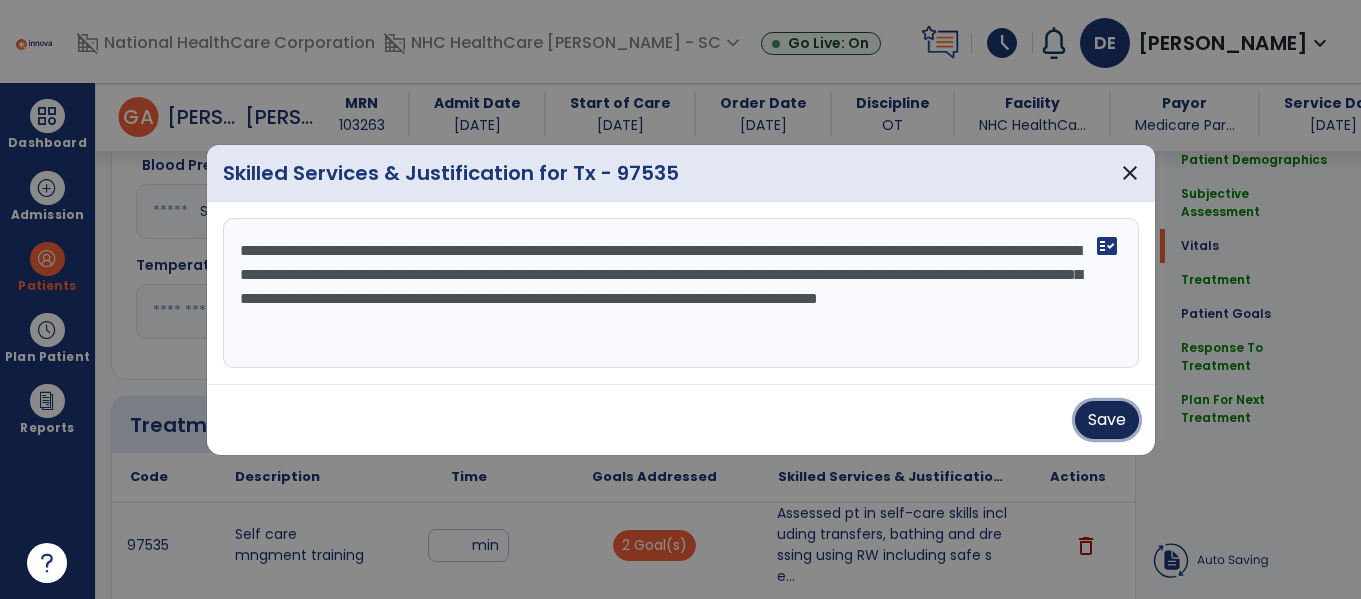 click on "Save" at bounding box center [1107, 420] 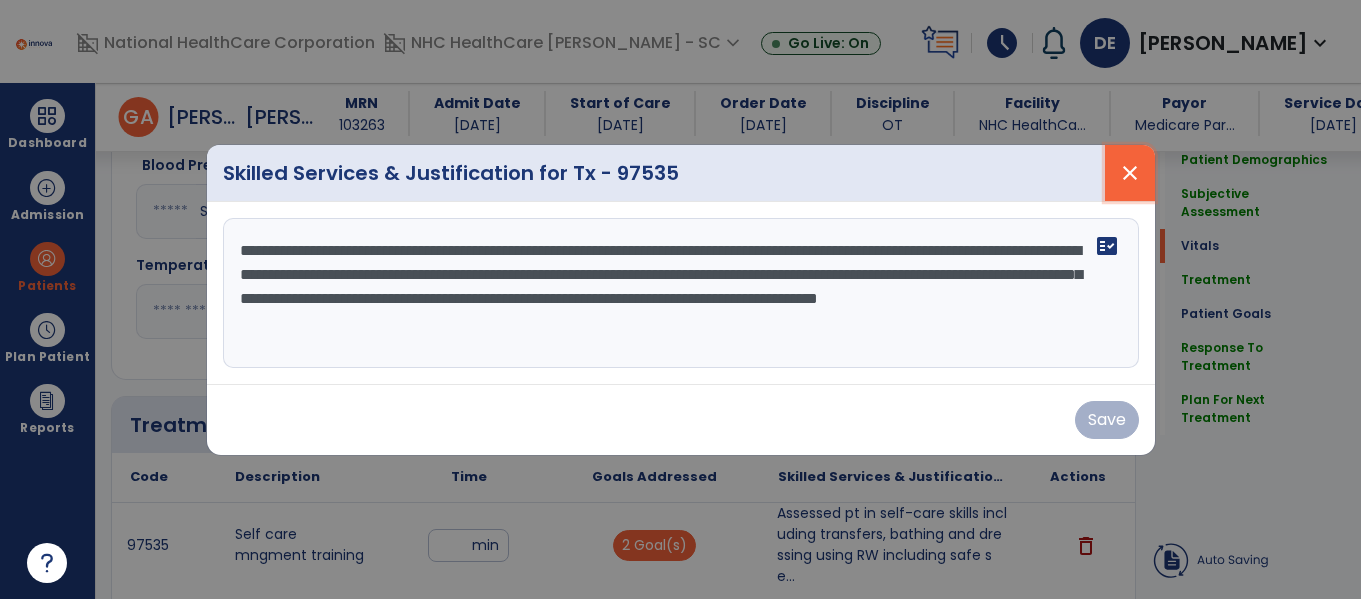 click on "close" at bounding box center (1130, 173) 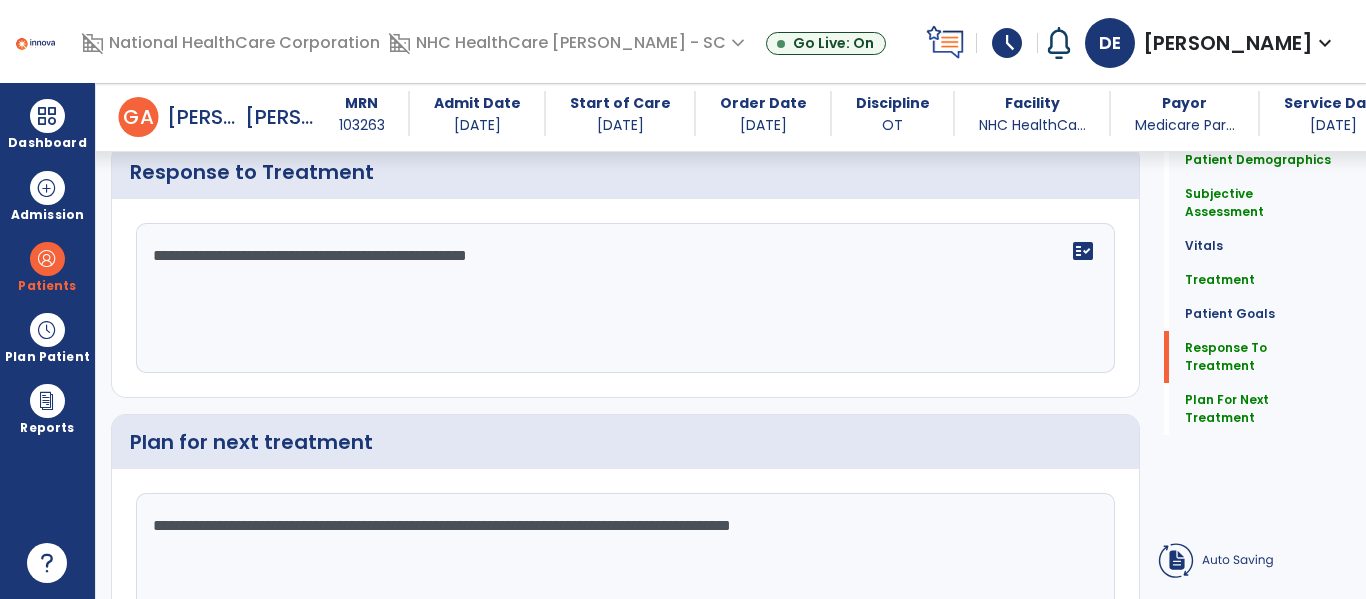 scroll, scrollTop: 2806, scrollLeft: 0, axis: vertical 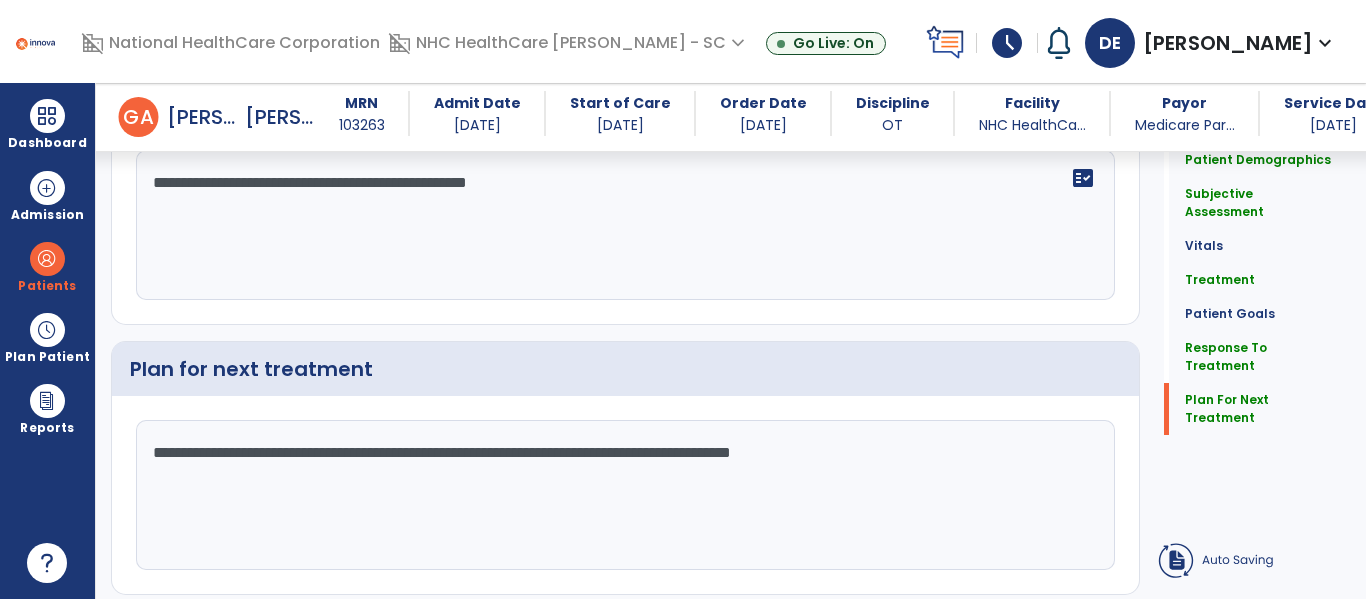 click on "**********" 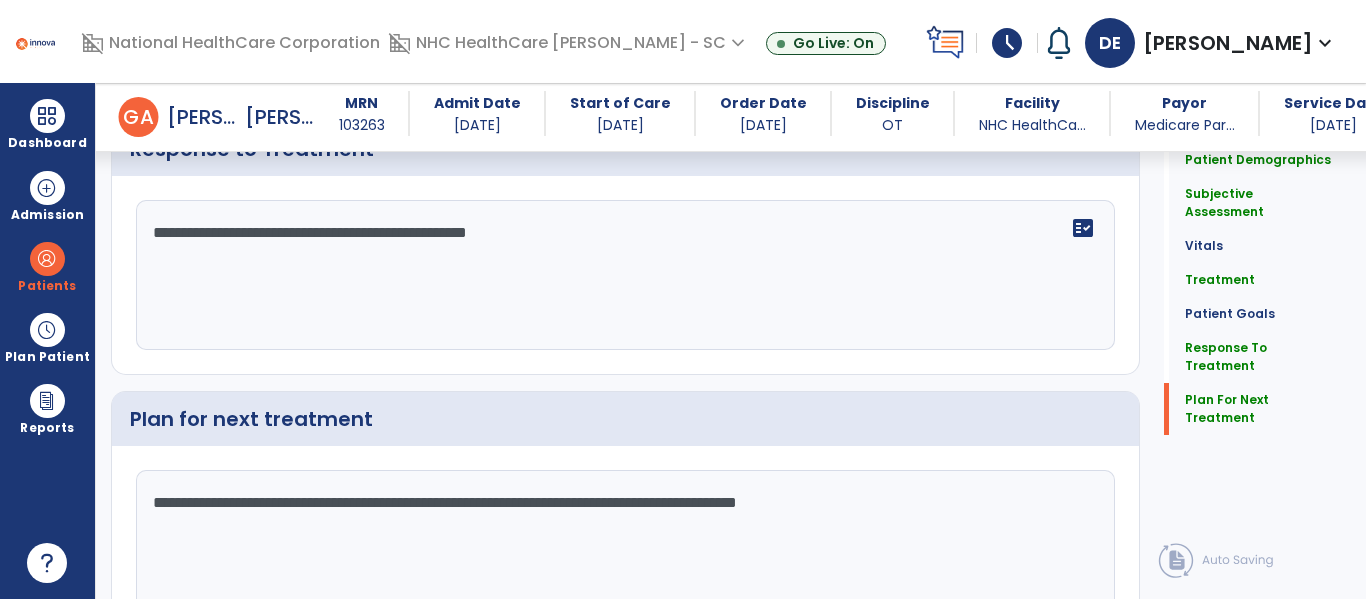 scroll, scrollTop: 2806, scrollLeft: 0, axis: vertical 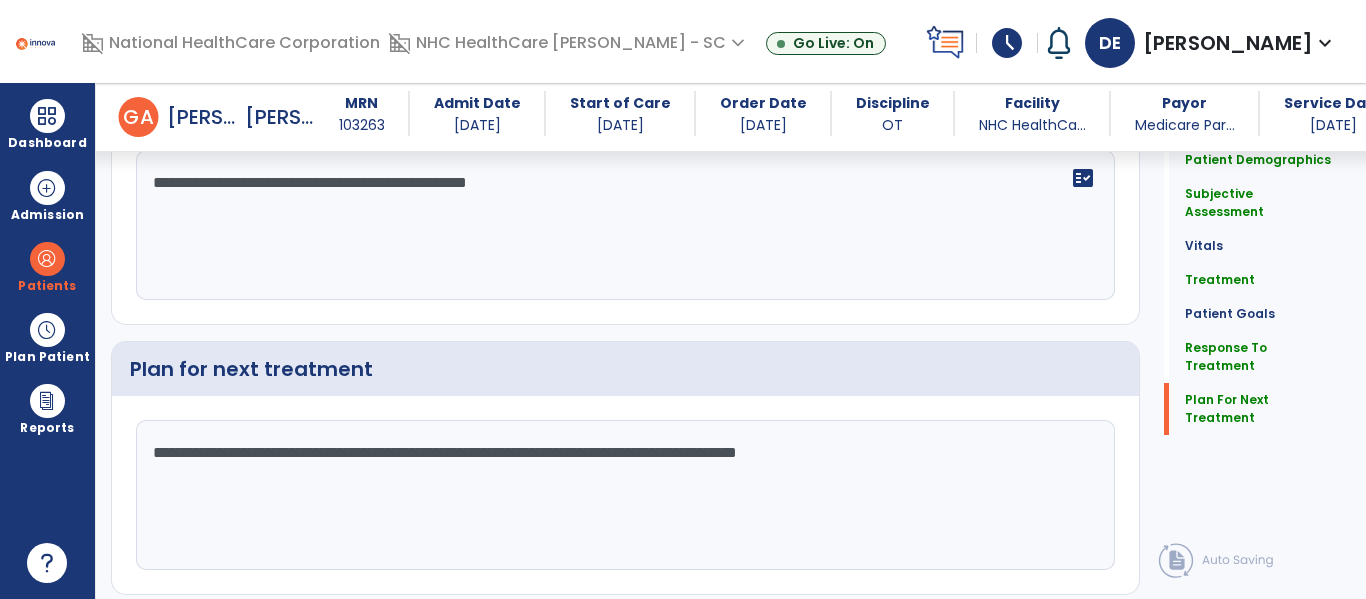 type on "**********" 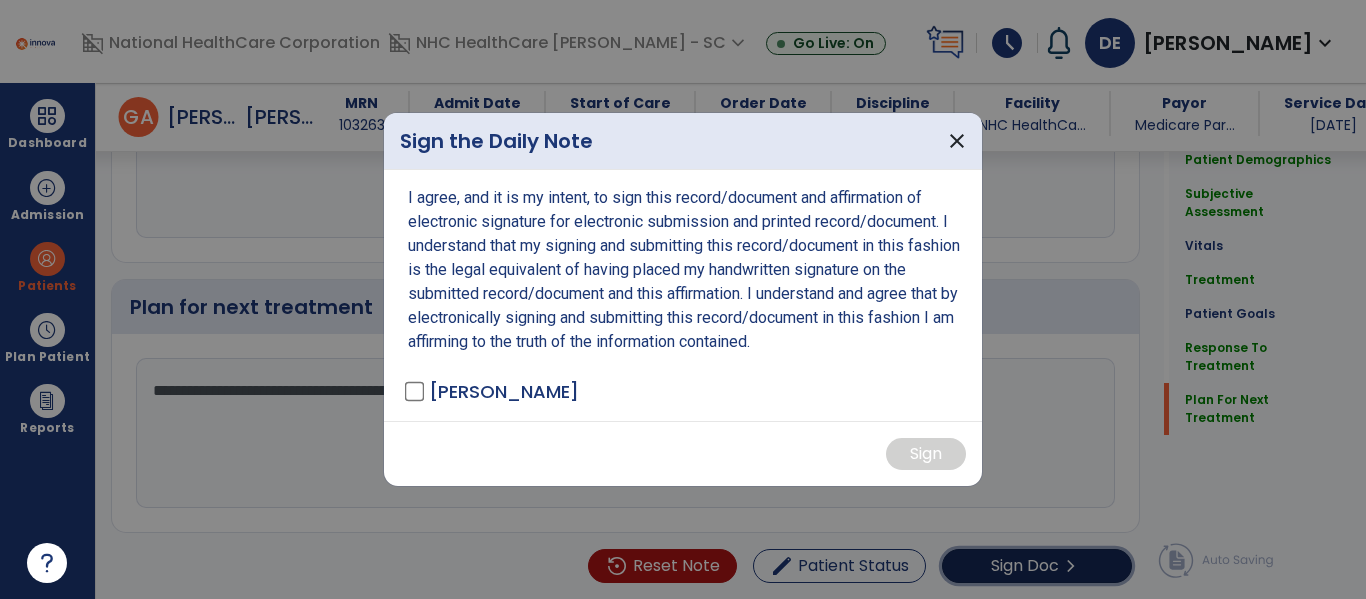 scroll, scrollTop: 2869, scrollLeft: 0, axis: vertical 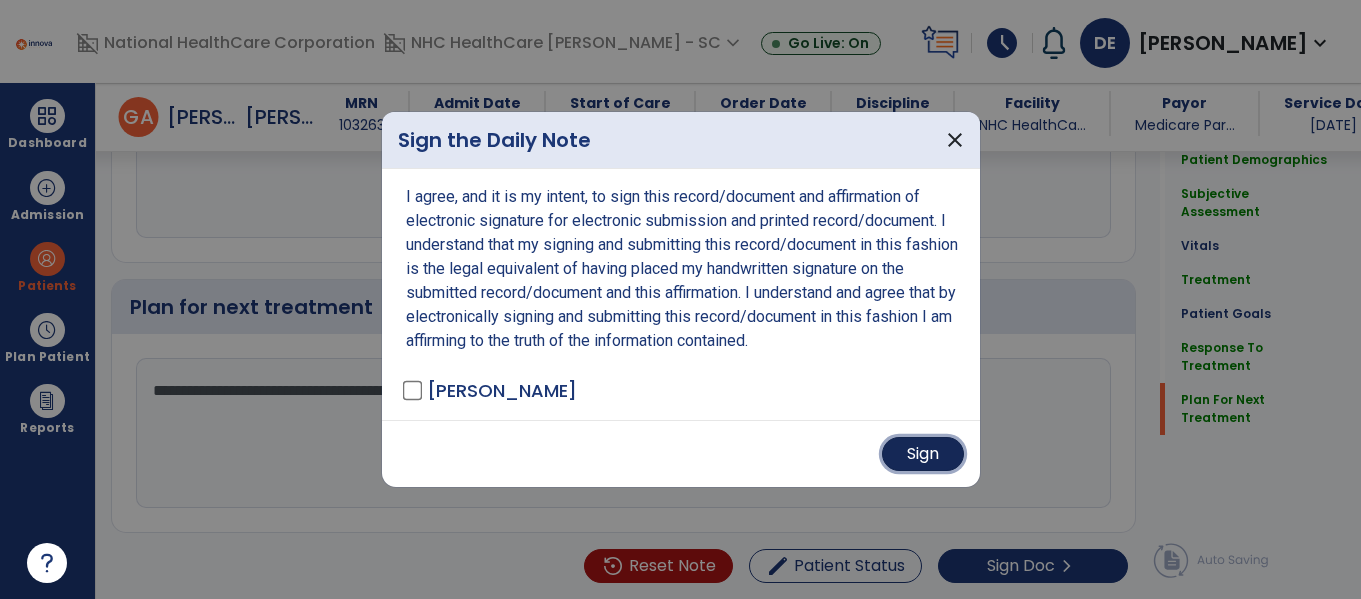 click on "Sign" at bounding box center [923, 454] 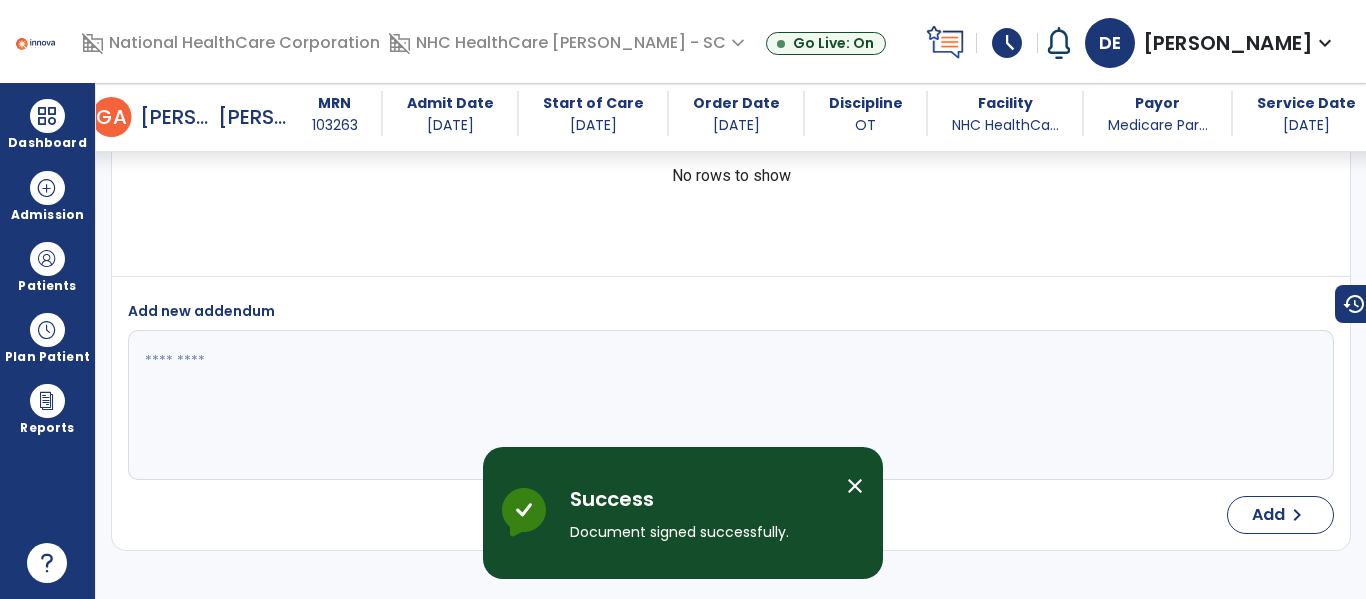 scroll, scrollTop: 3831, scrollLeft: 0, axis: vertical 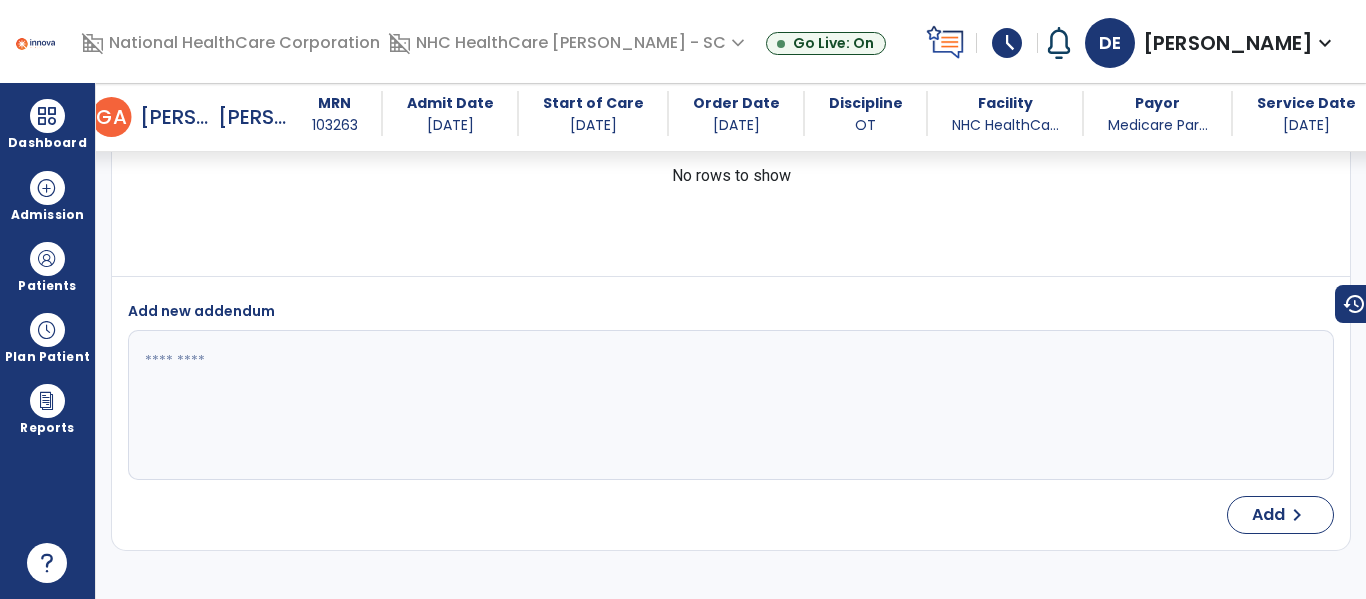 click at bounding box center (728, 405) 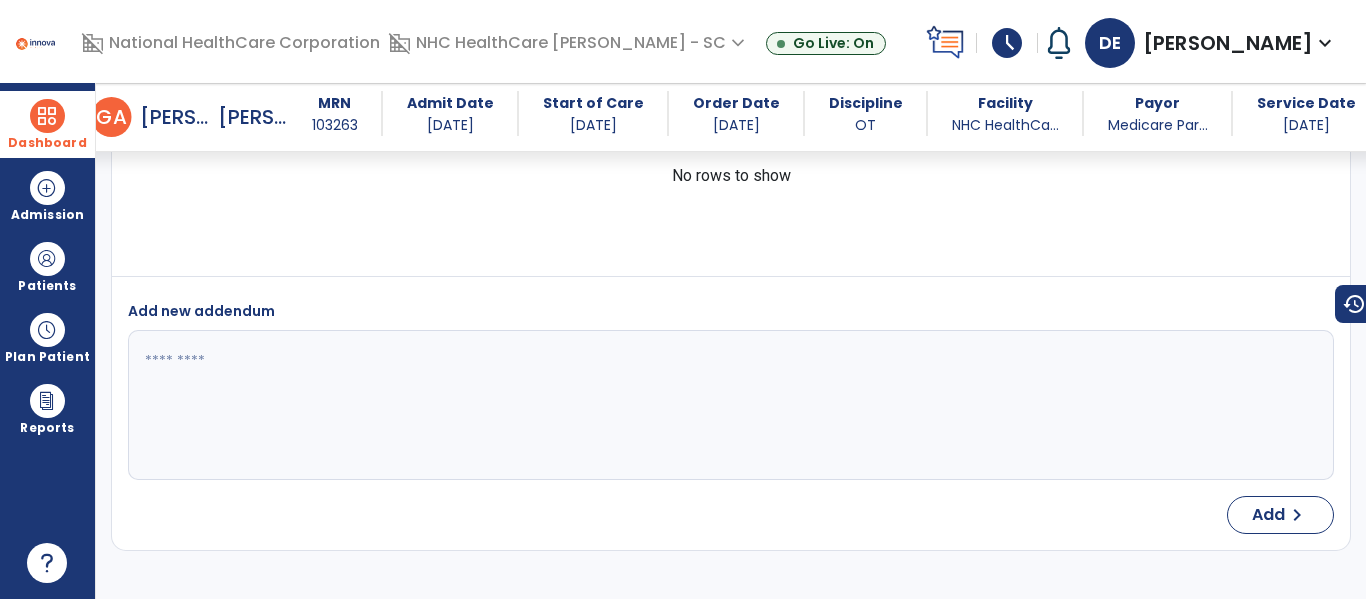 click at bounding box center (47, 116) 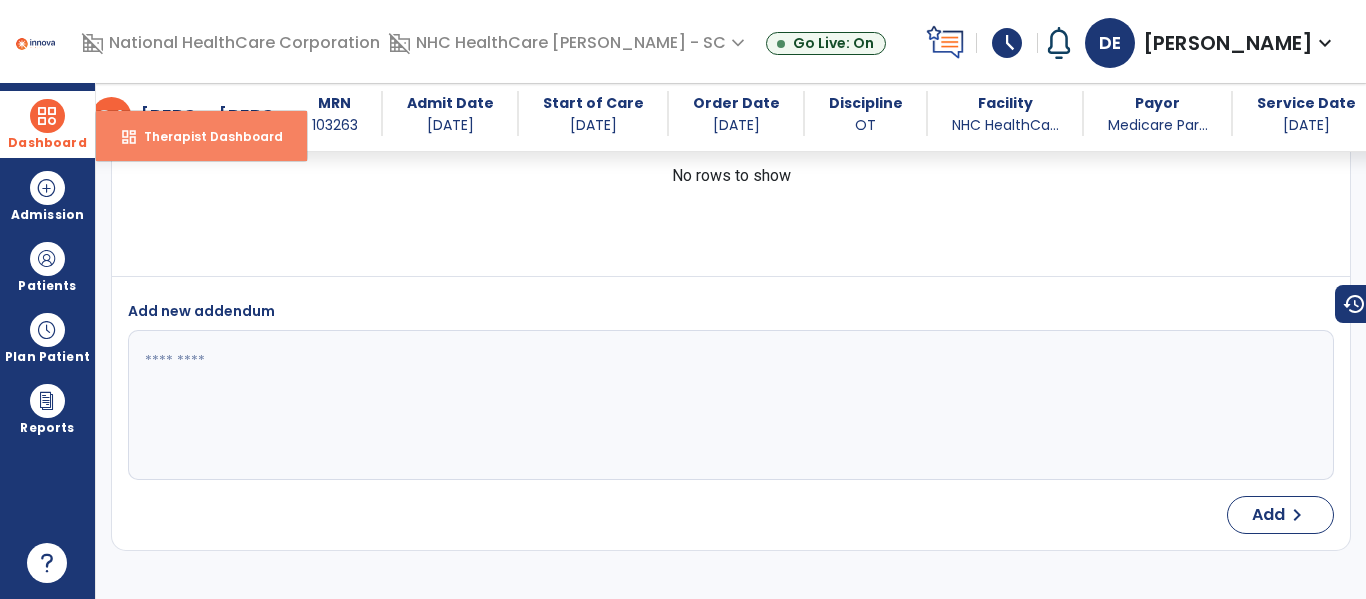 click on "dashboard  Therapist Dashboard" at bounding box center (201, 136) 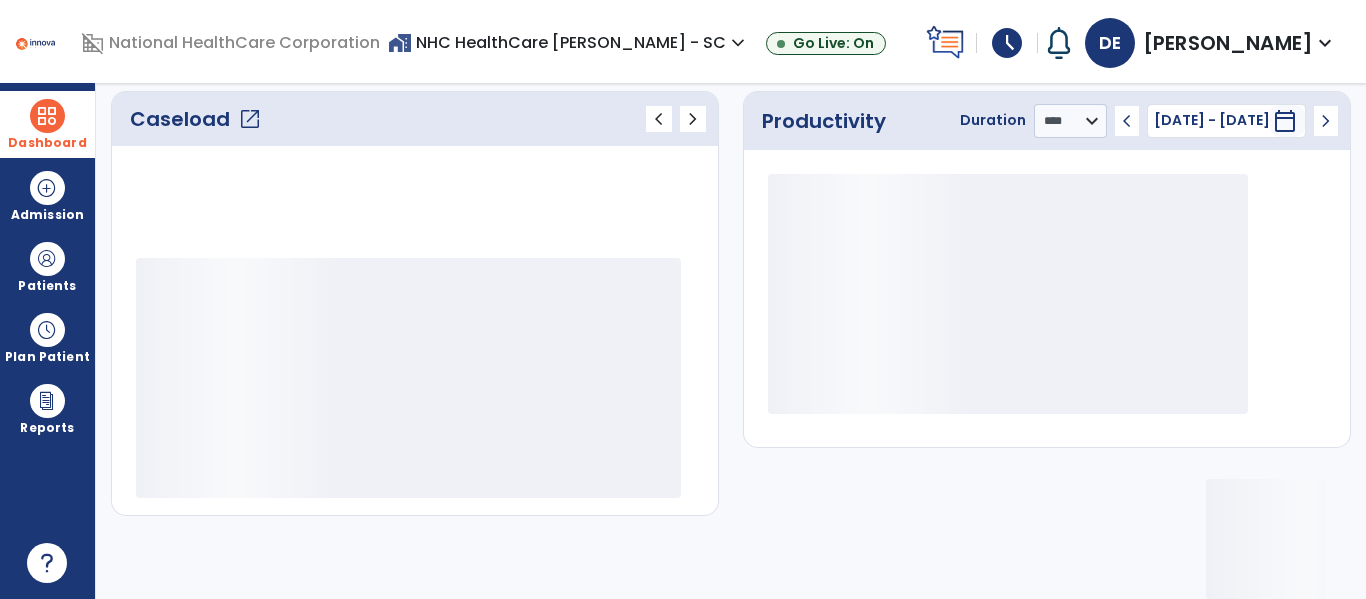 scroll, scrollTop: 275, scrollLeft: 0, axis: vertical 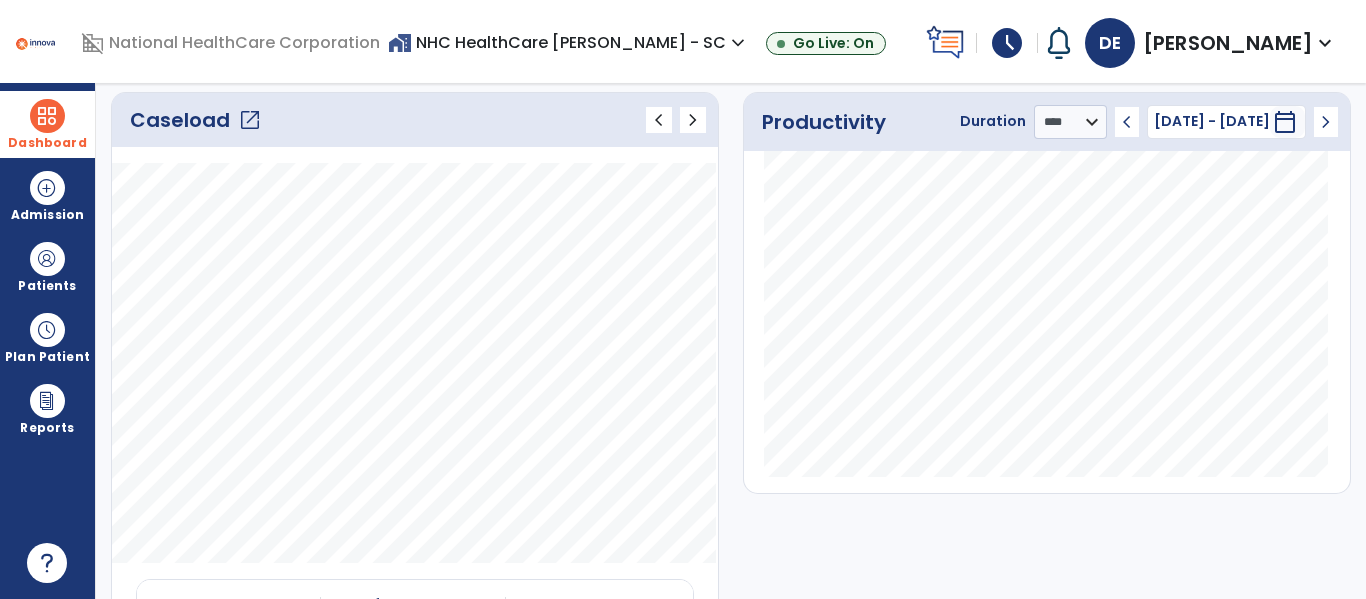 click on "open_in_new" 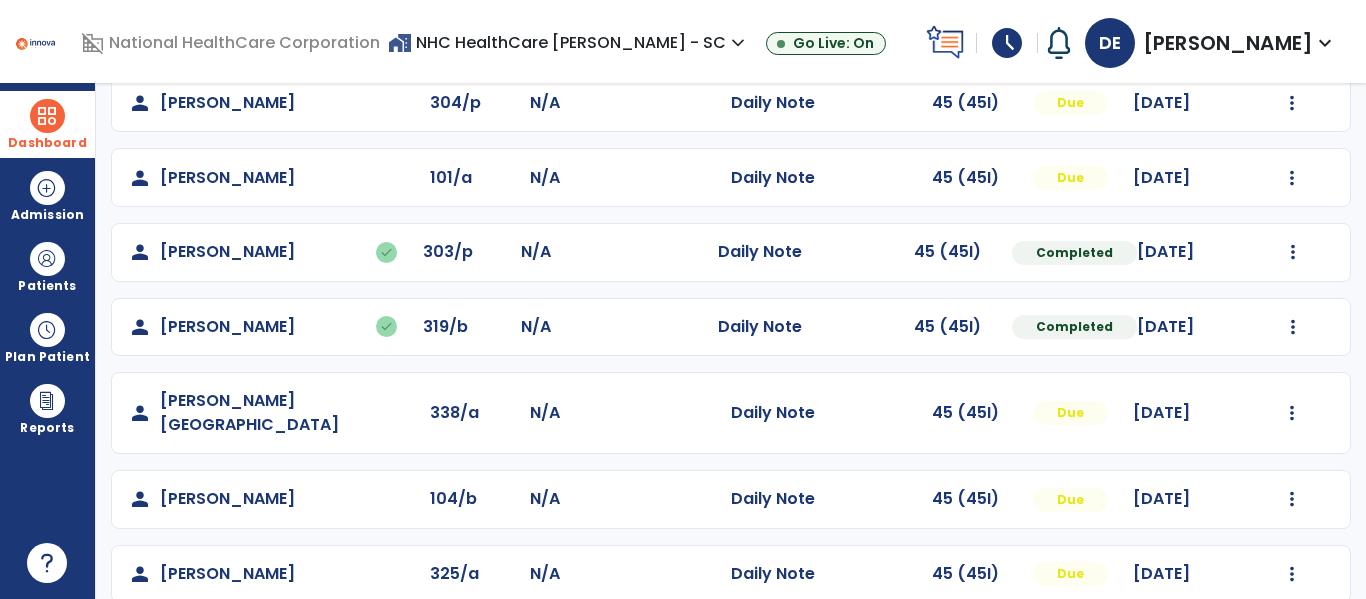 scroll, scrollTop: 335, scrollLeft: 0, axis: vertical 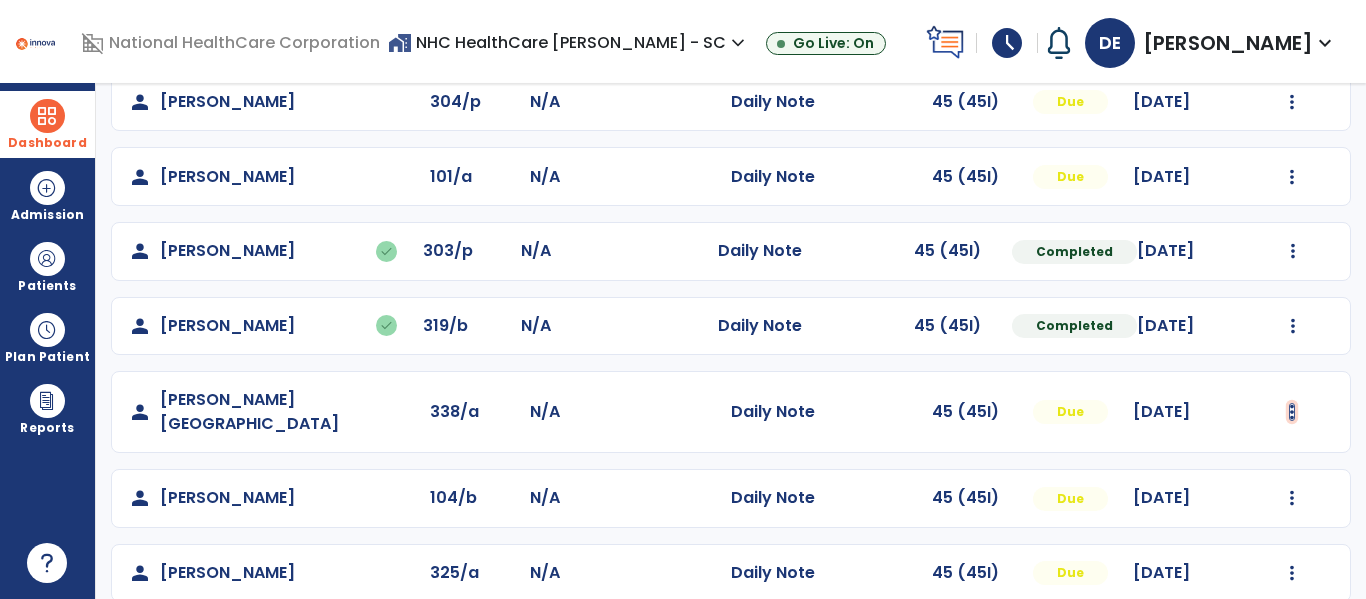 click at bounding box center [1293, -47] 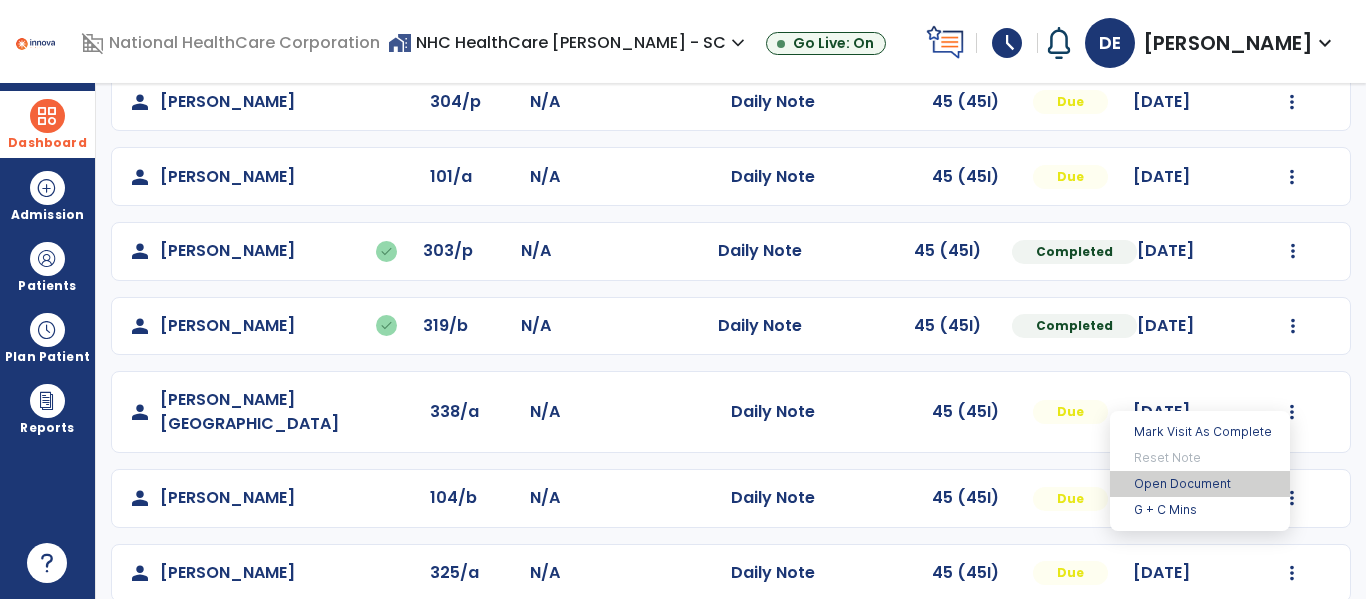 click on "Open Document" at bounding box center [1200, 484] 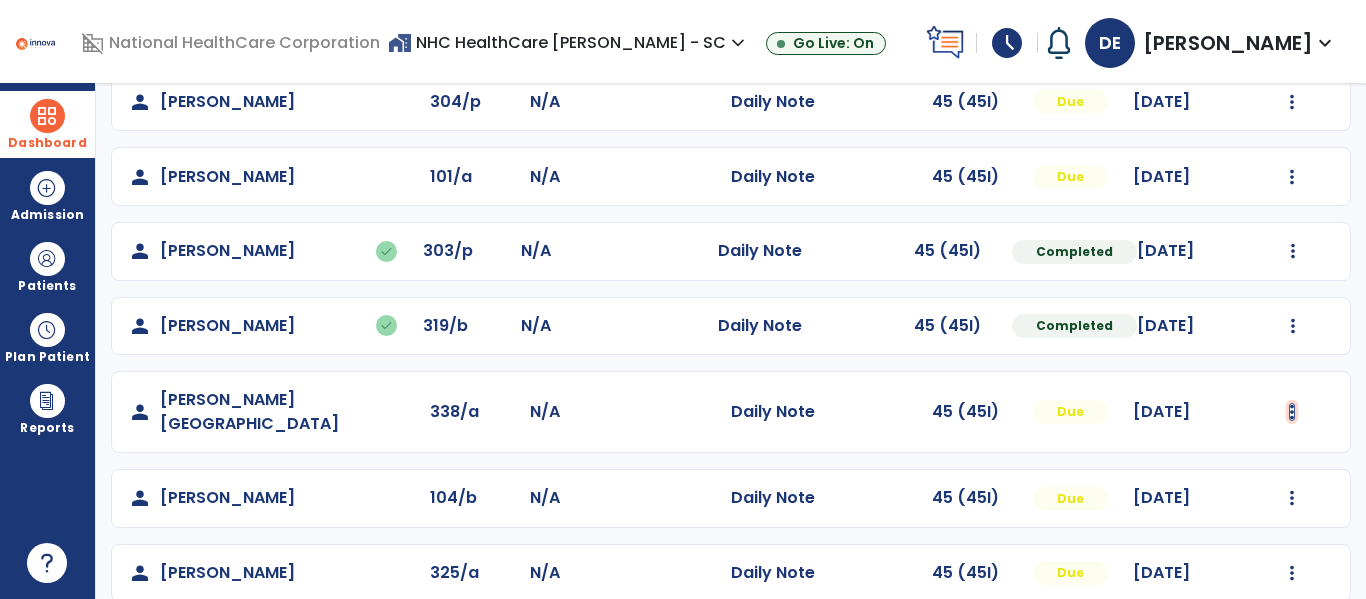 click at bounding box center (1293, -47) 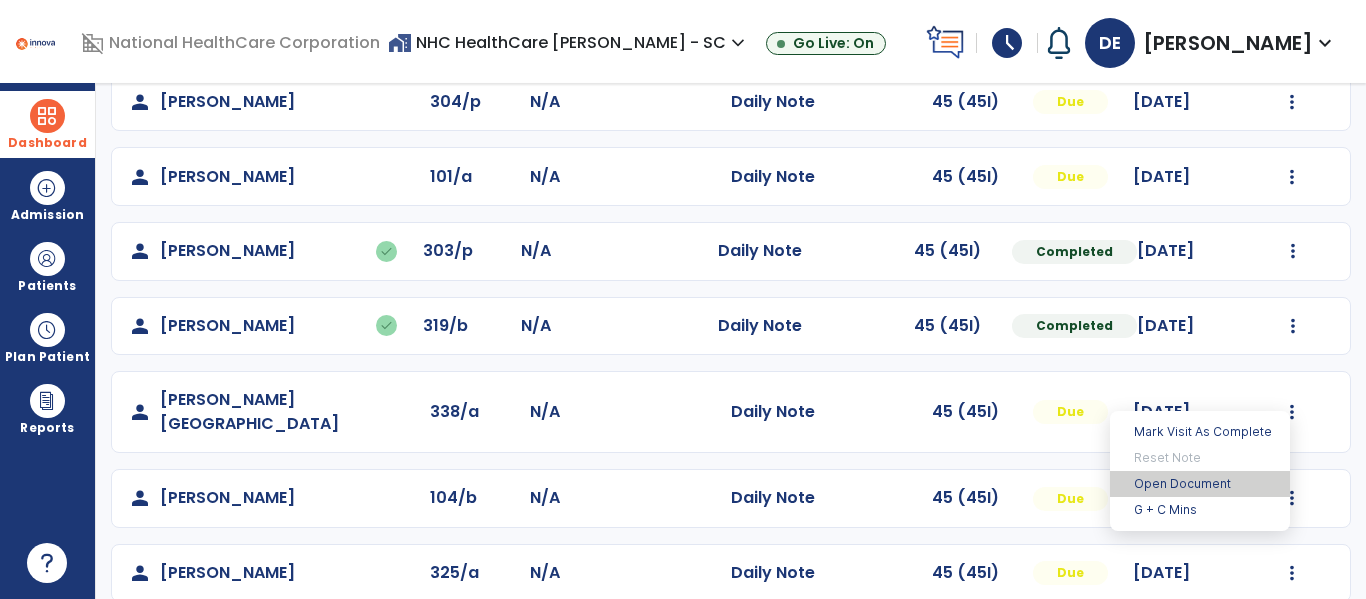 click on "Open Document" at bounding box center (1200, 484) 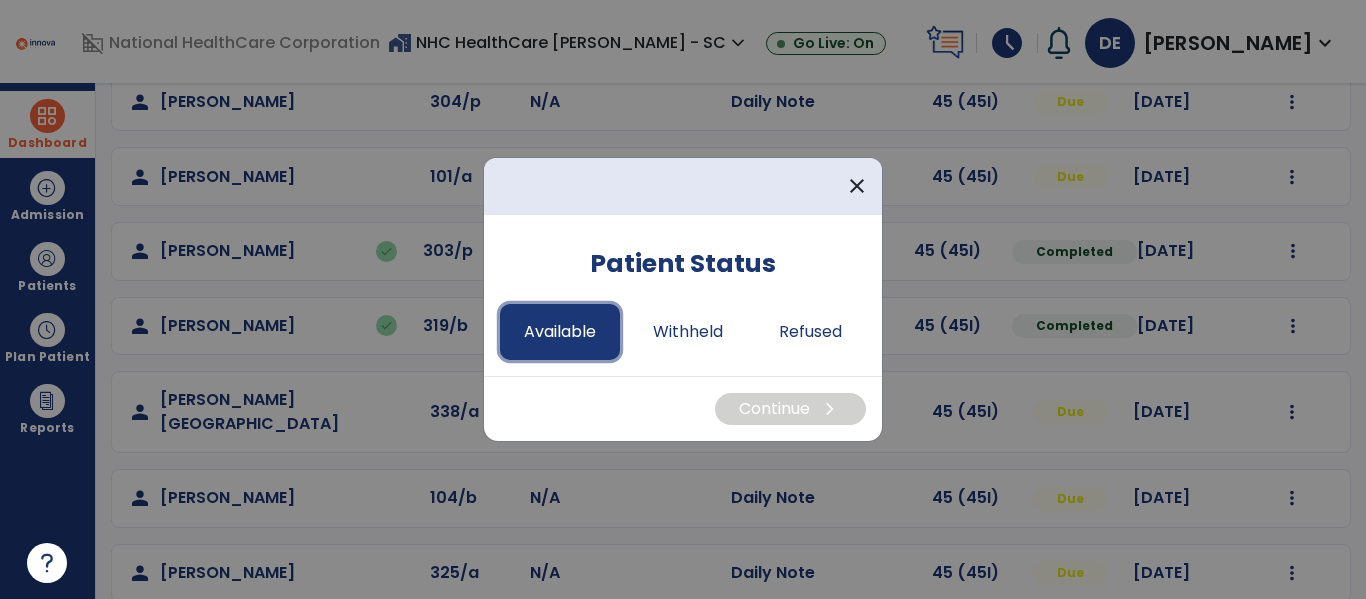 click on "Available" at bounding box center [560, 332] 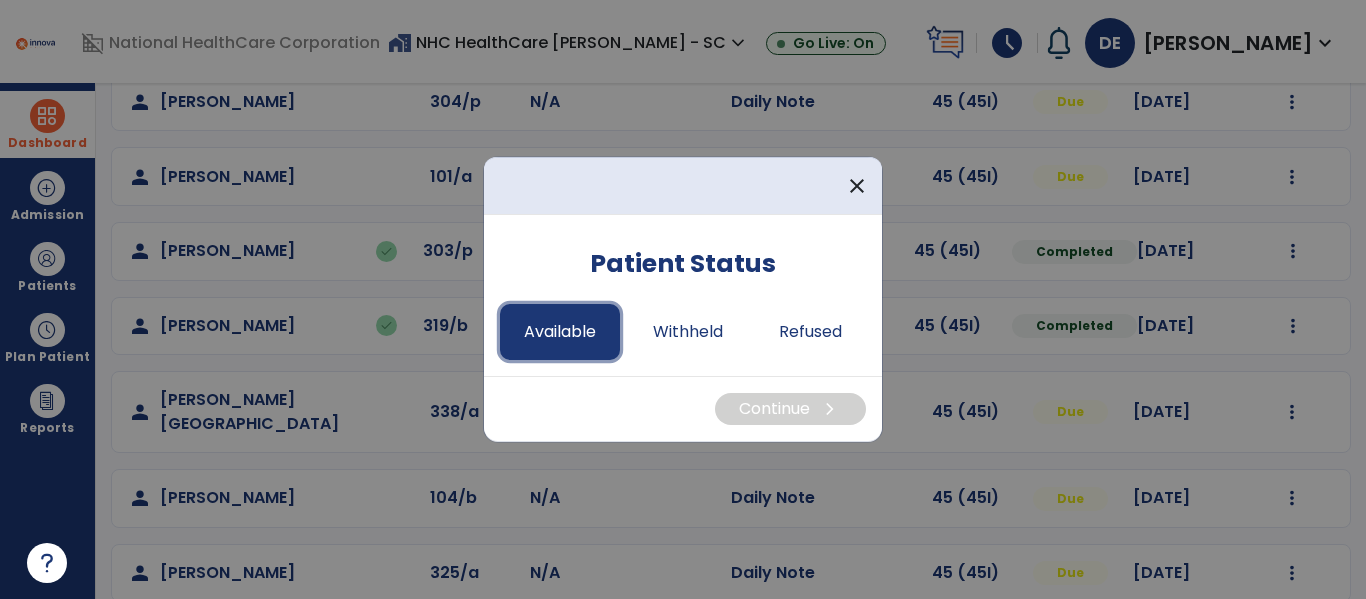 click on "Available" at bounding box center [560, 332] 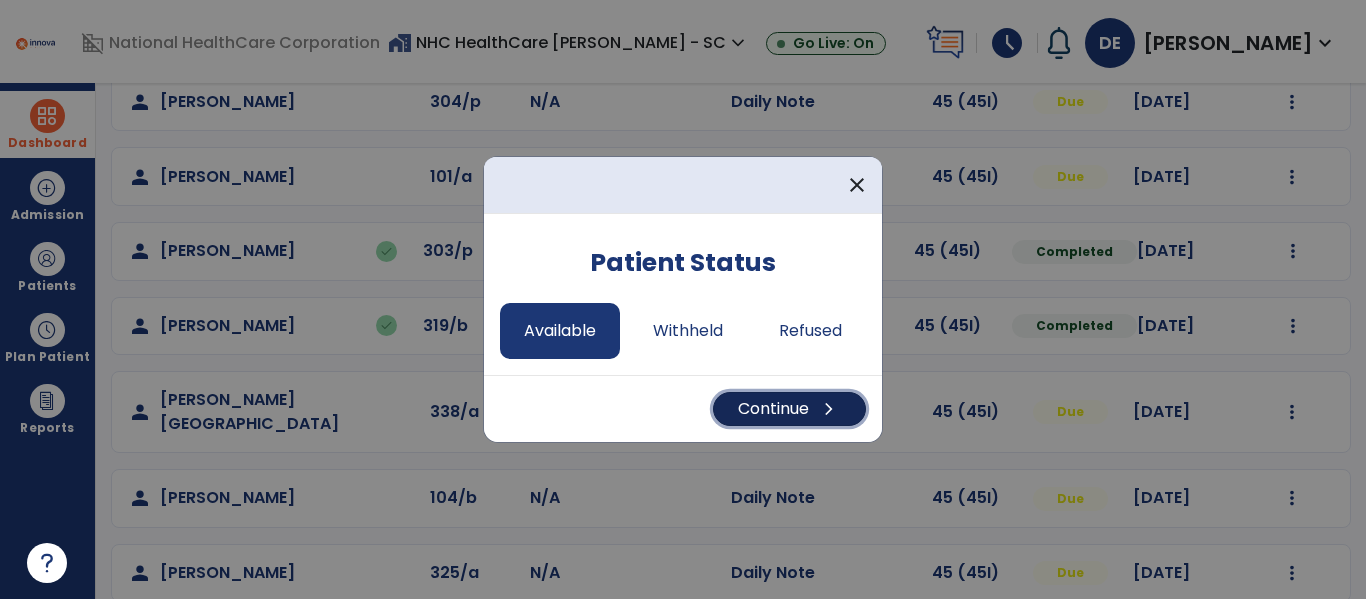 click on "Continue   chevron_right" at bounding box center (789, 409) 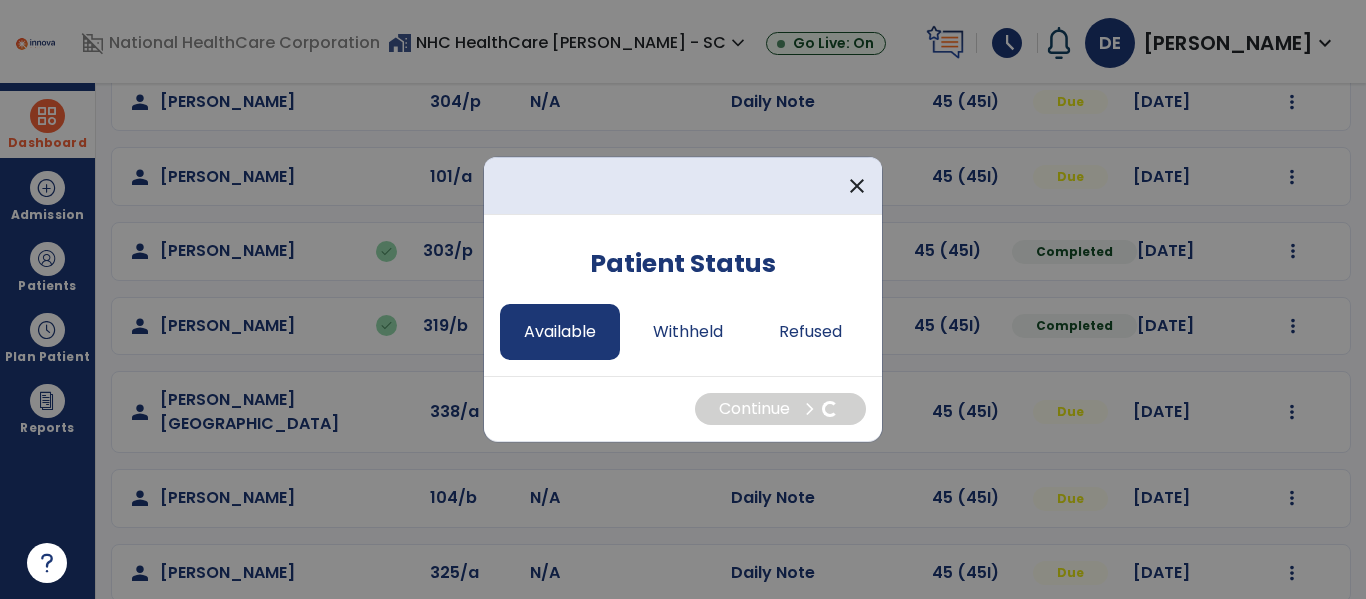 select on "*" 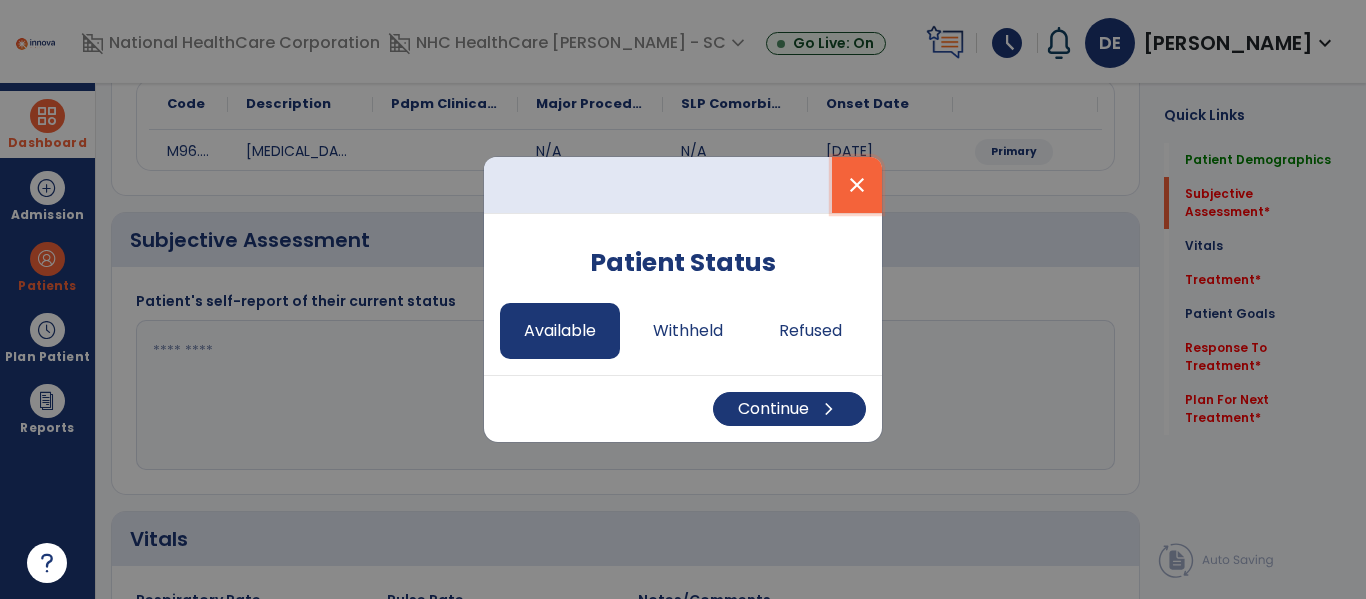 click on "close" at bounding box center [857, 185] 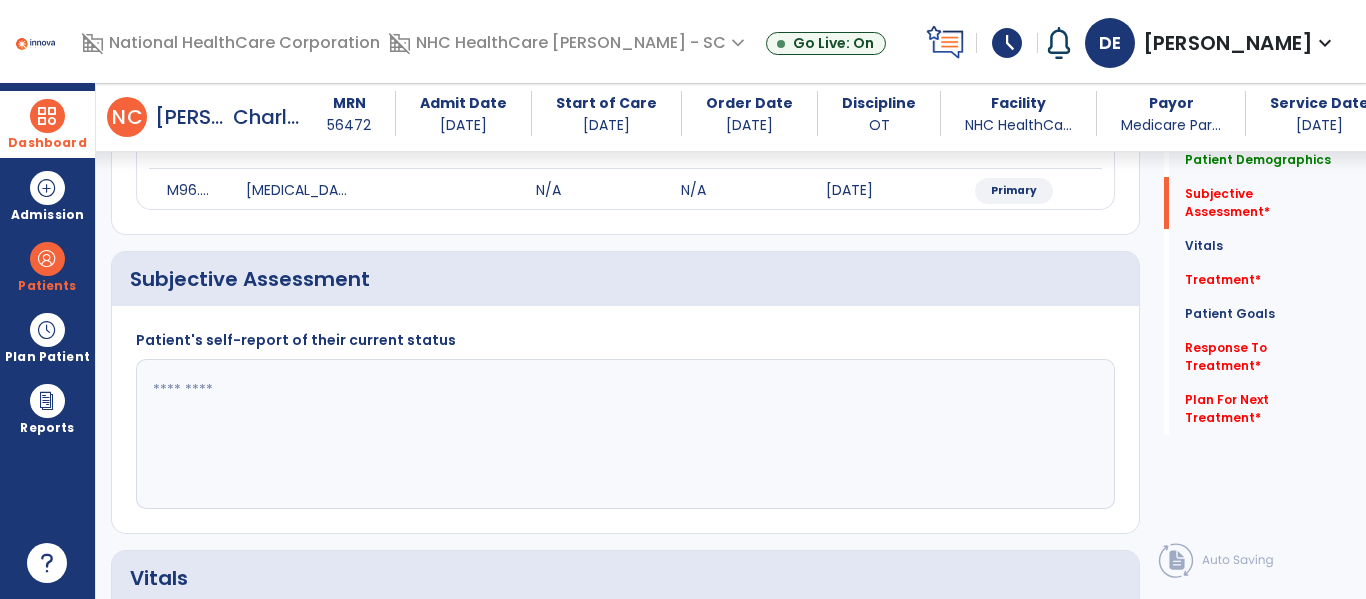 scroll, scrollTop: 278, scrollLeft: 0, axis: vertical 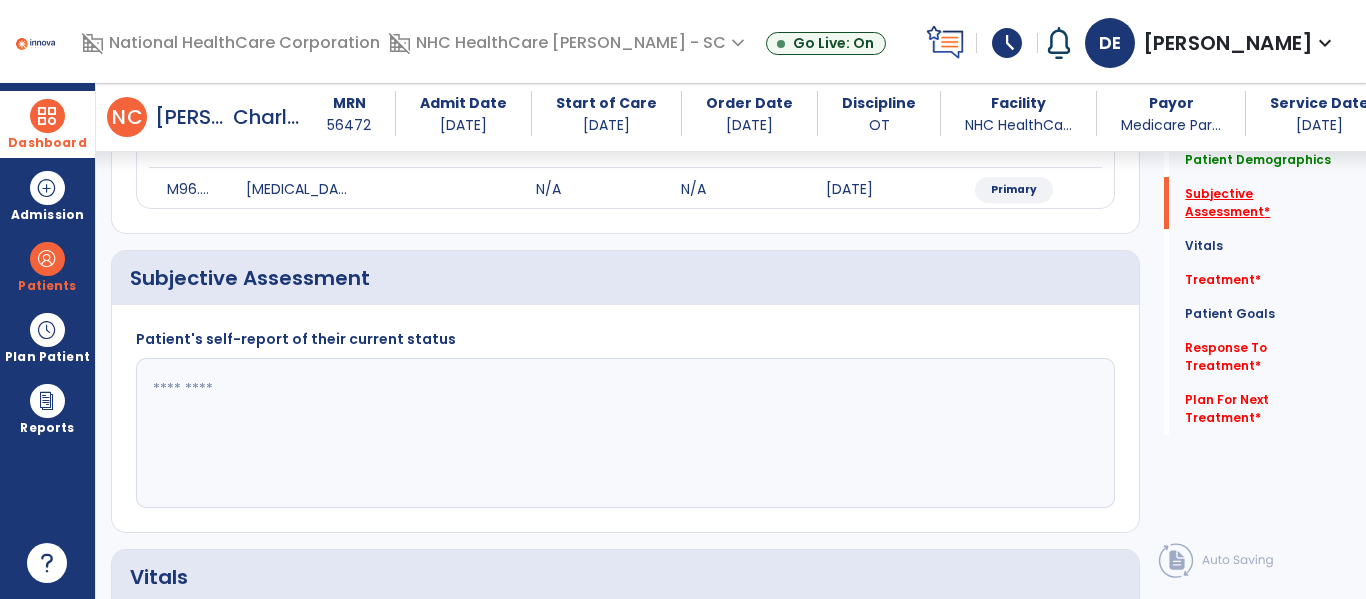 click on "Subjective Assessment   *" 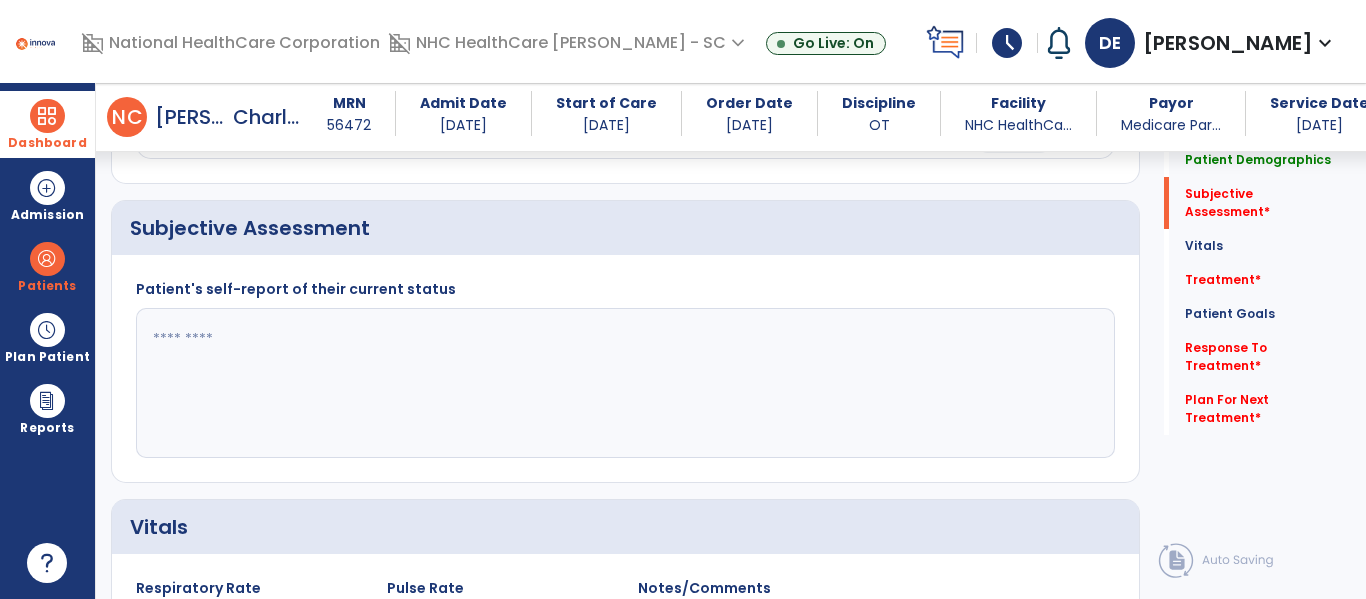 click 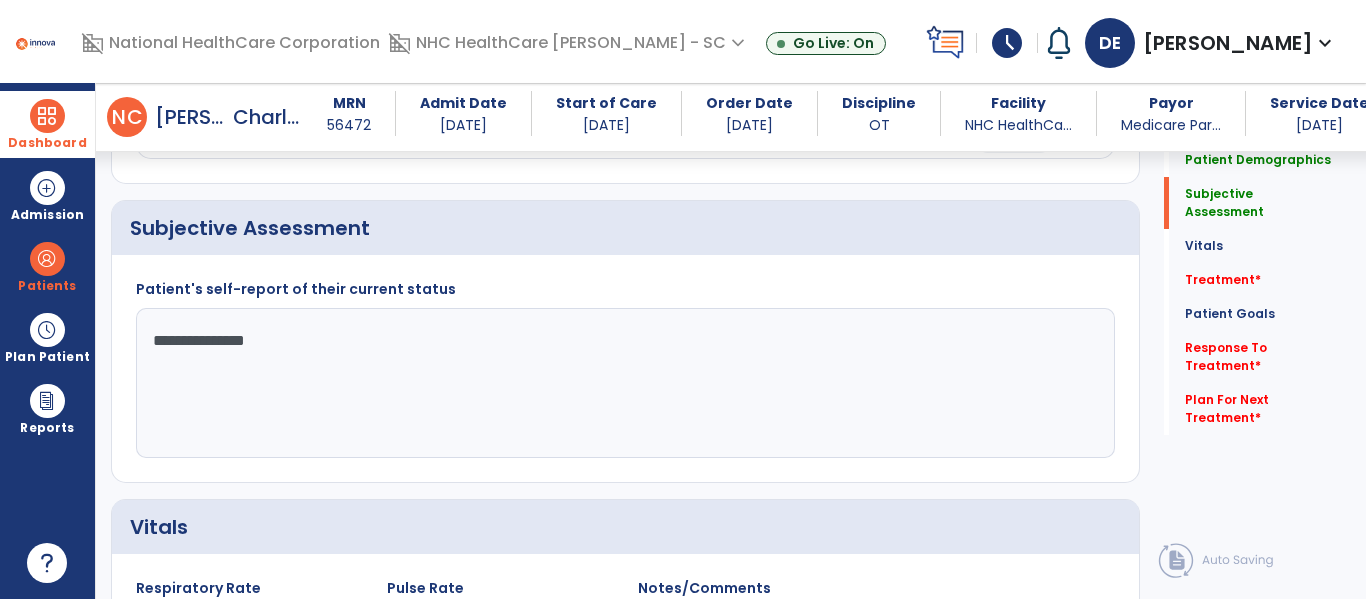 type on "**********" 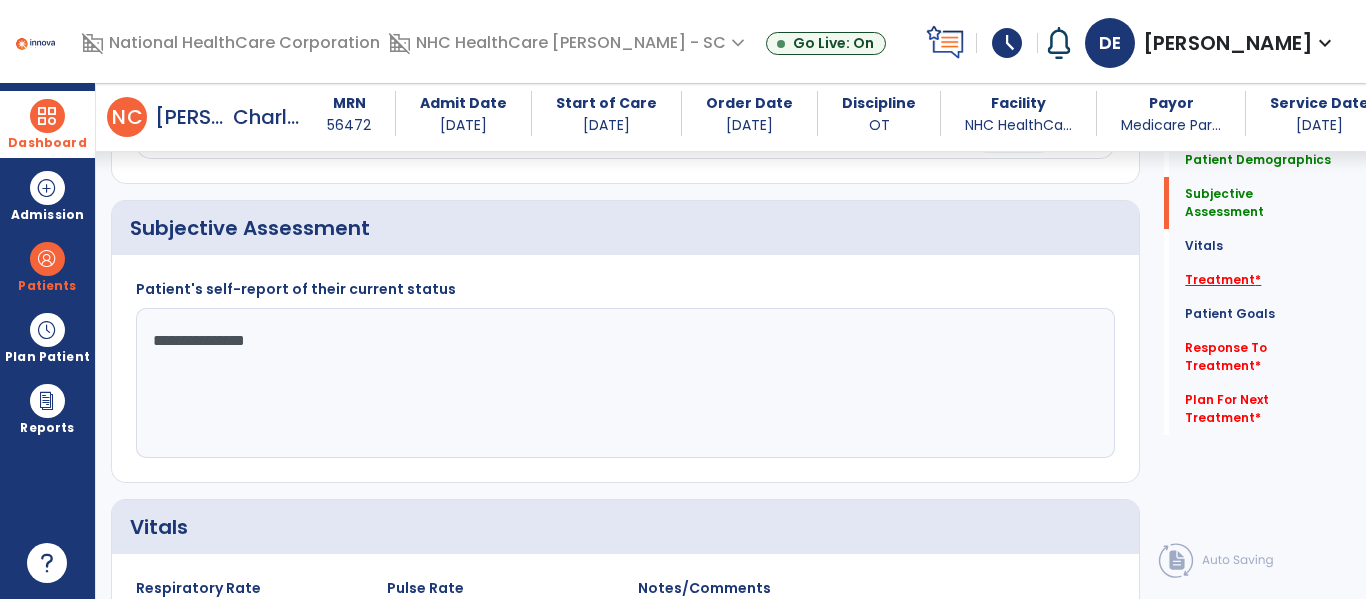 click on "Treatment   *" 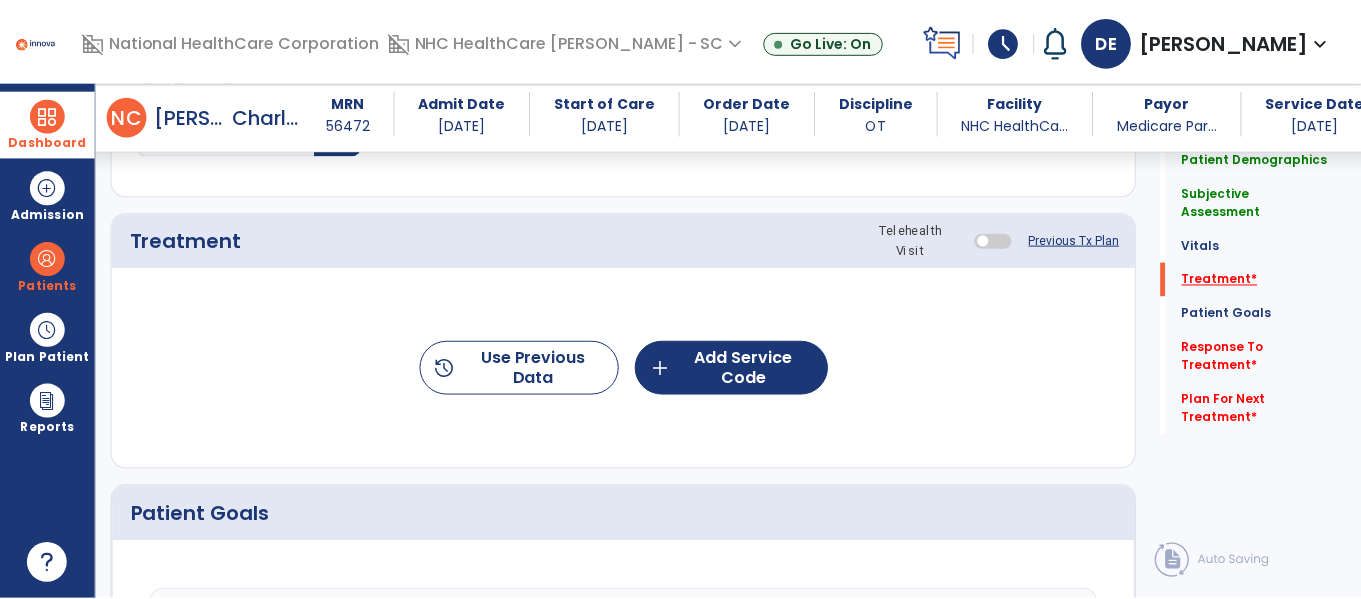 scroll, scrollTop: 1037, scrollLeft: 0, axis: vertical 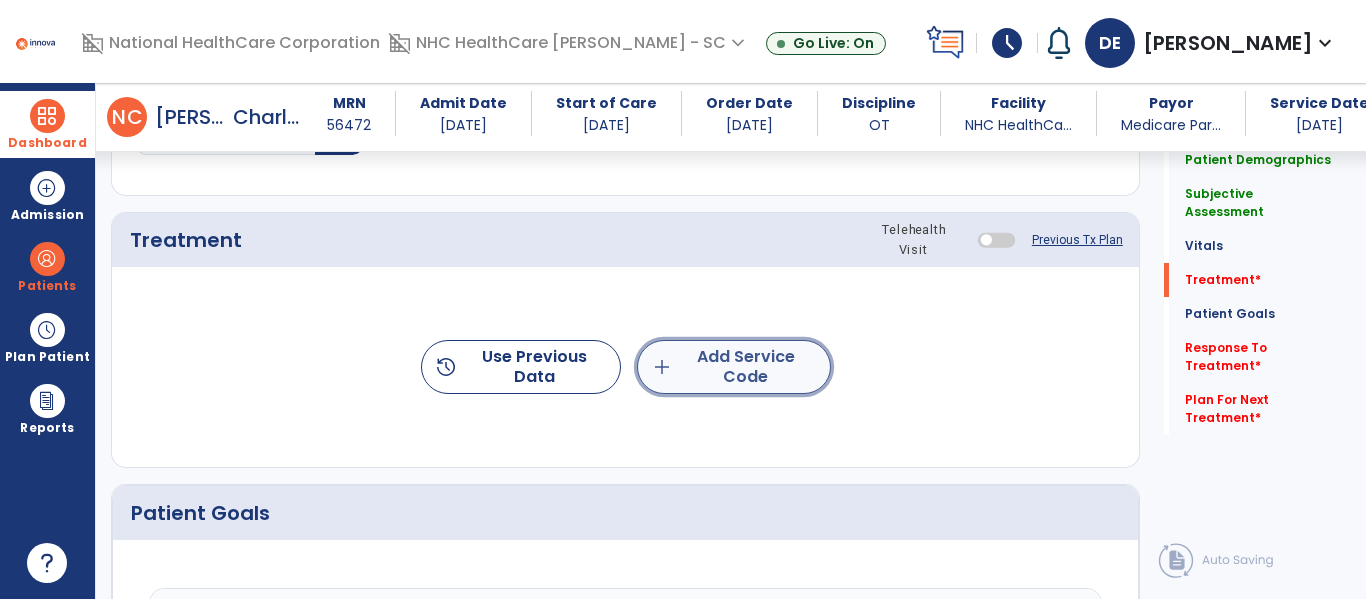 click on "add  Add Service Code" 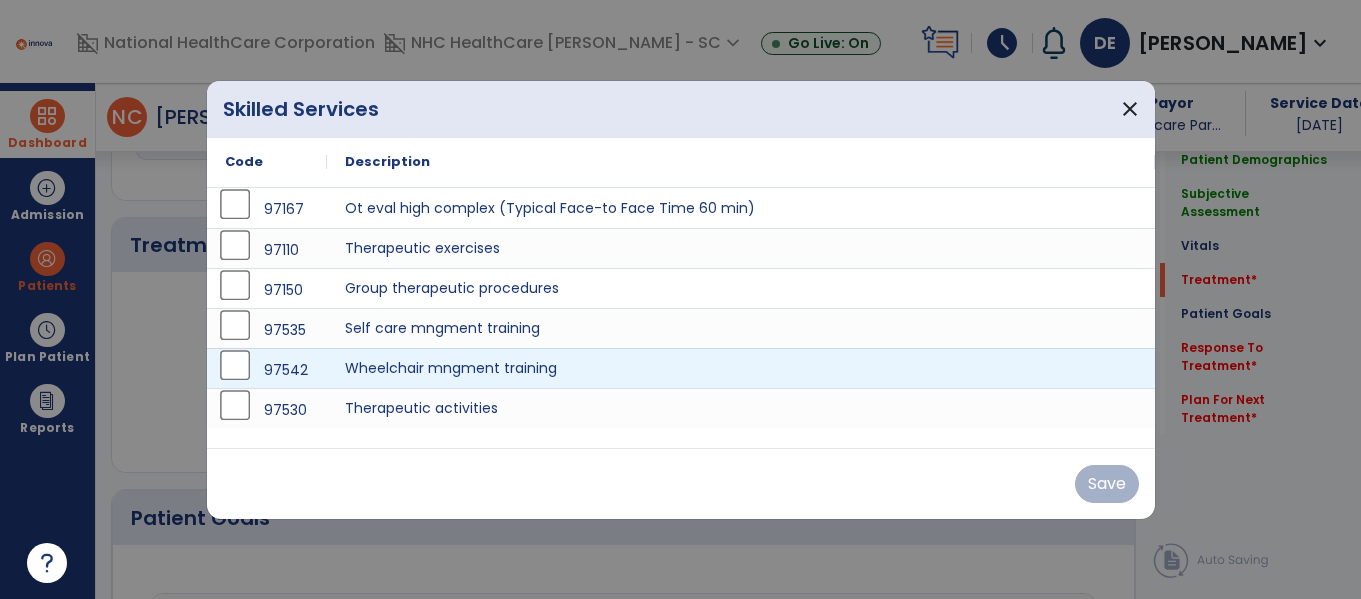 scroll, scrollTop: 1037, scrollLeft: 0, axis: vertical 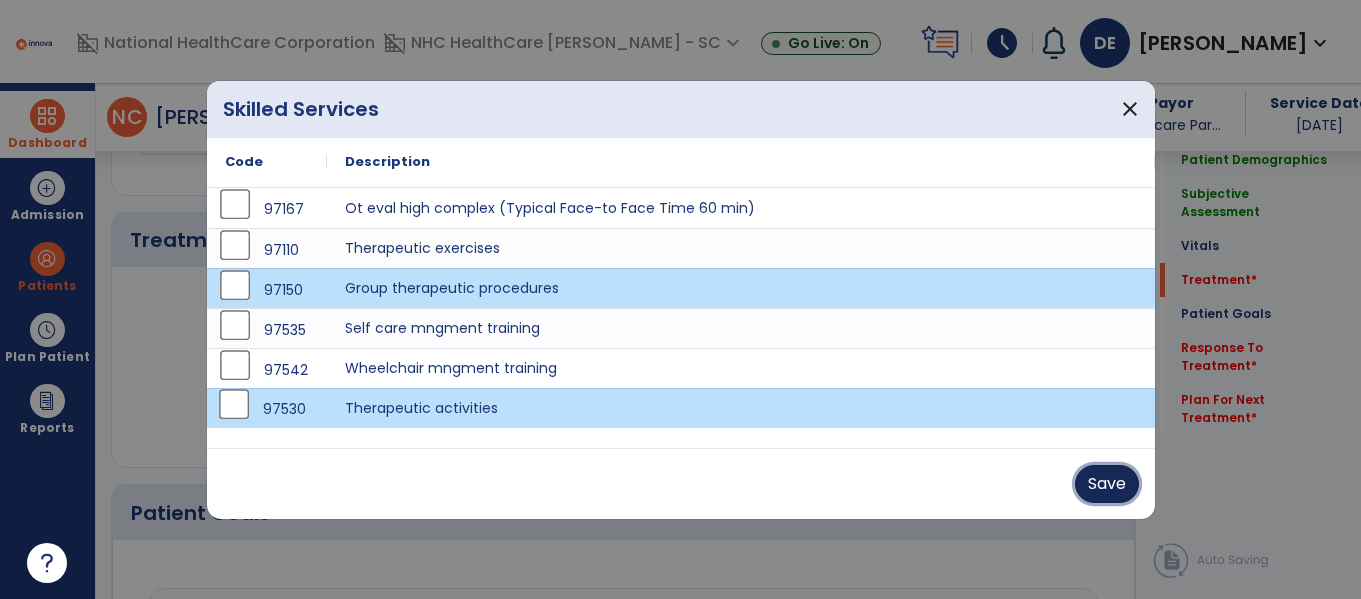 click on "Save" at bounding box center [1107, 484] 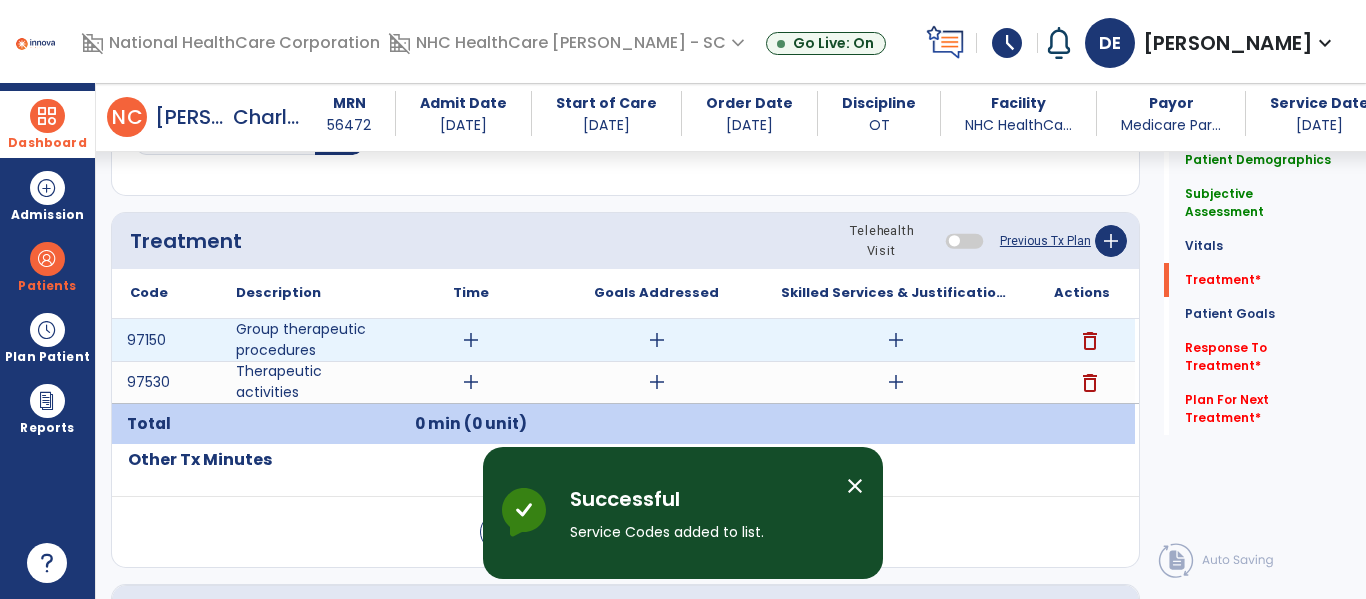 click on "add" at bounding box center [471, 340] 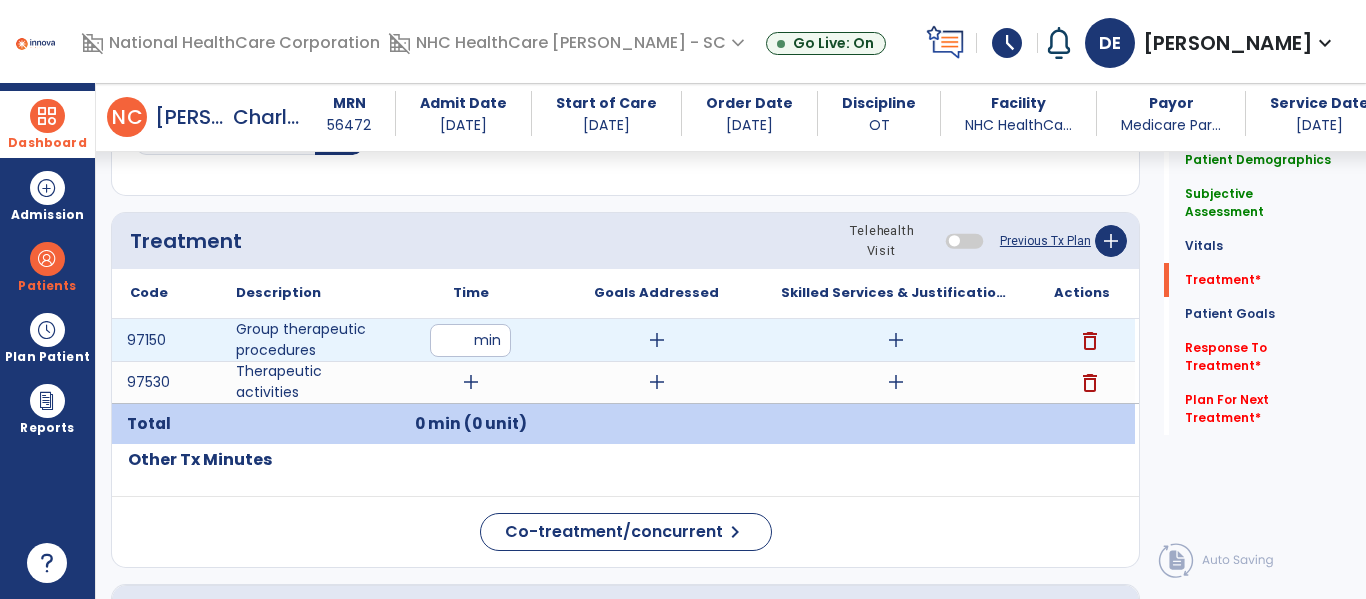 type on "**" 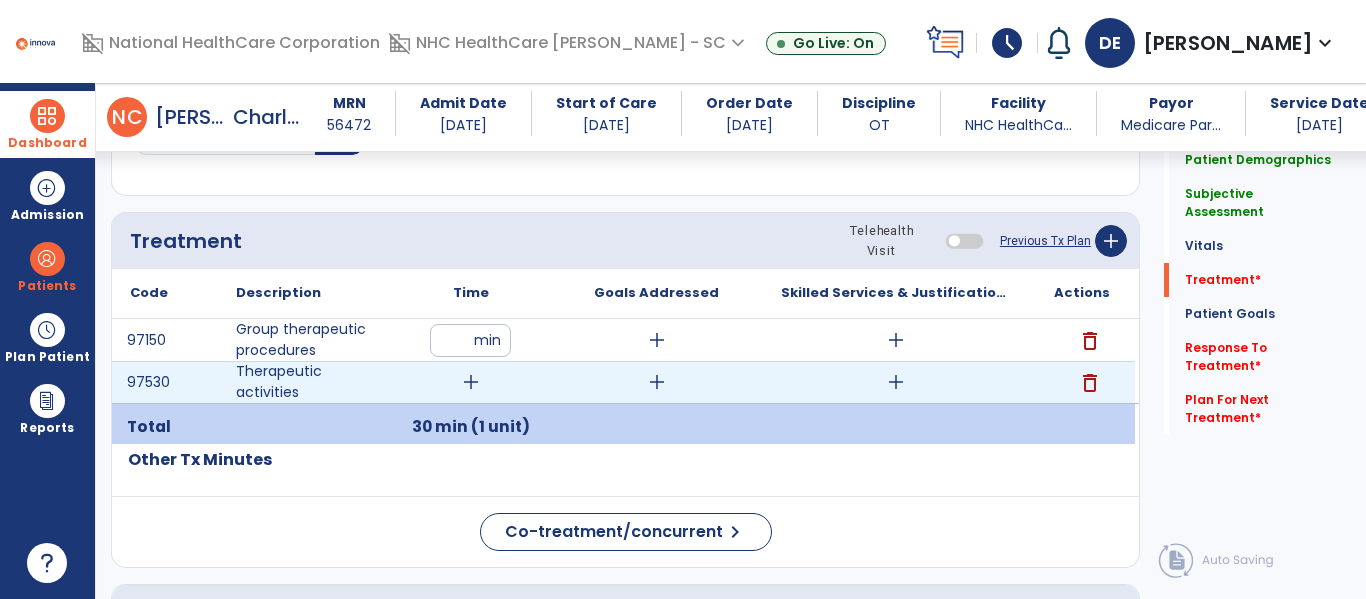 click on "add" at bounding box center [471, 382] 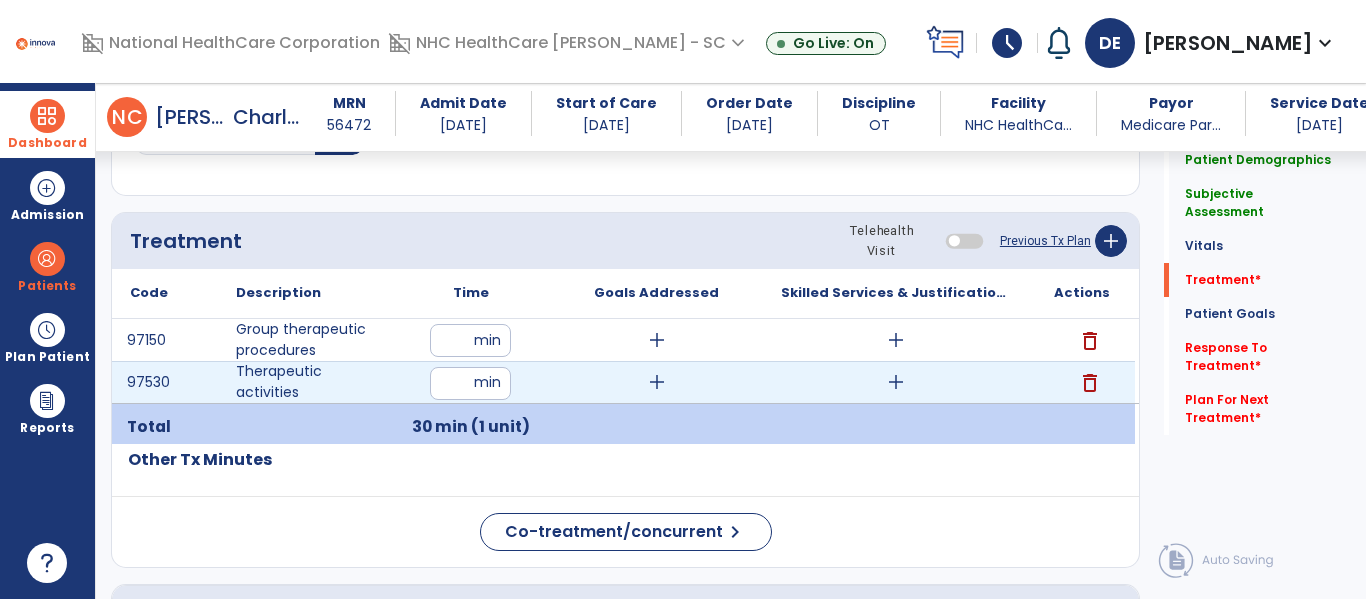 type on "**" 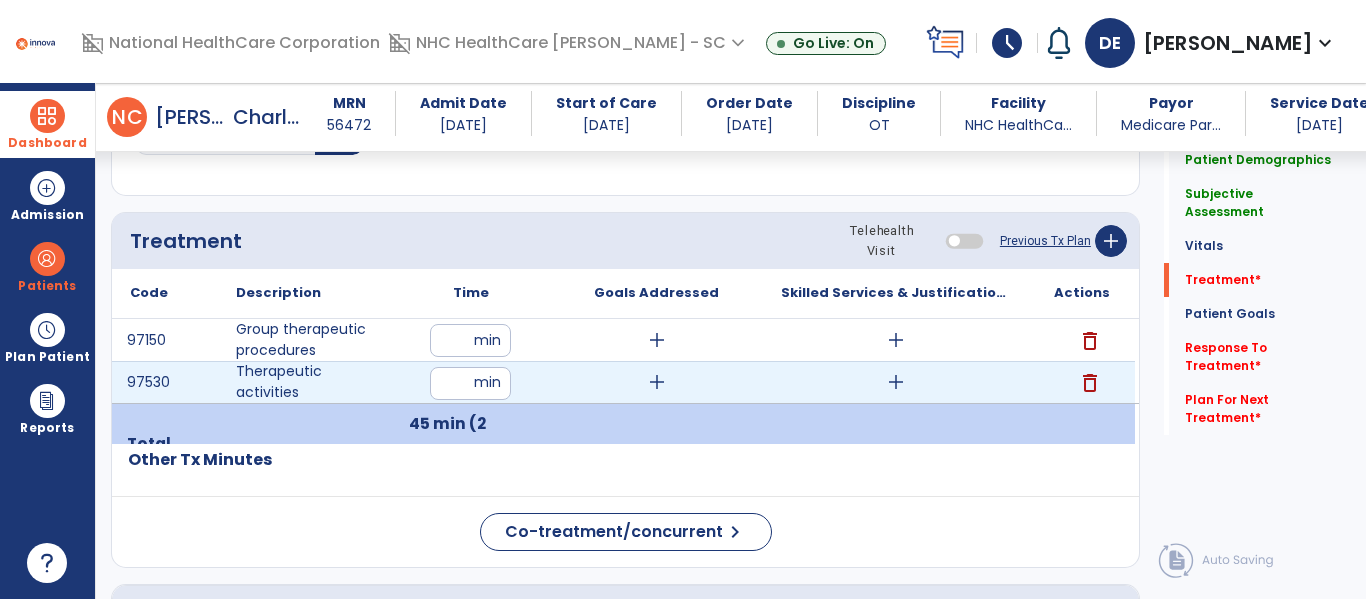 click on "add" at bounding box center (657, 382) 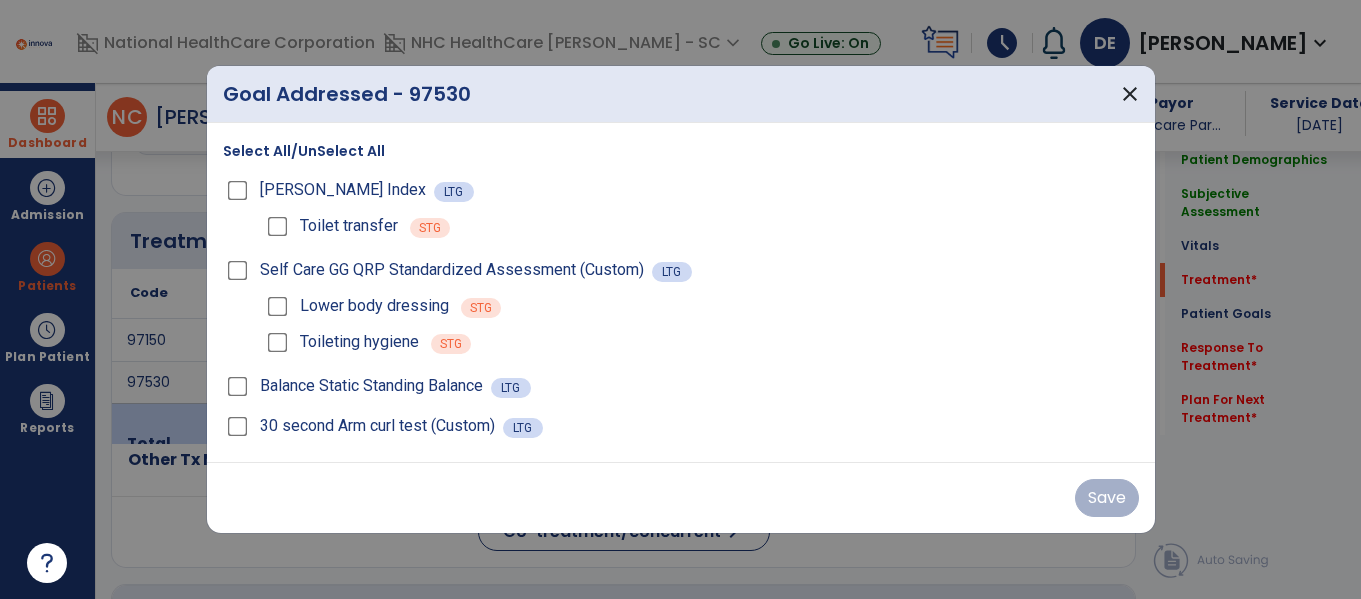 scroll, scrollTop: 1037, scrollLeft: 0, axis: vertical 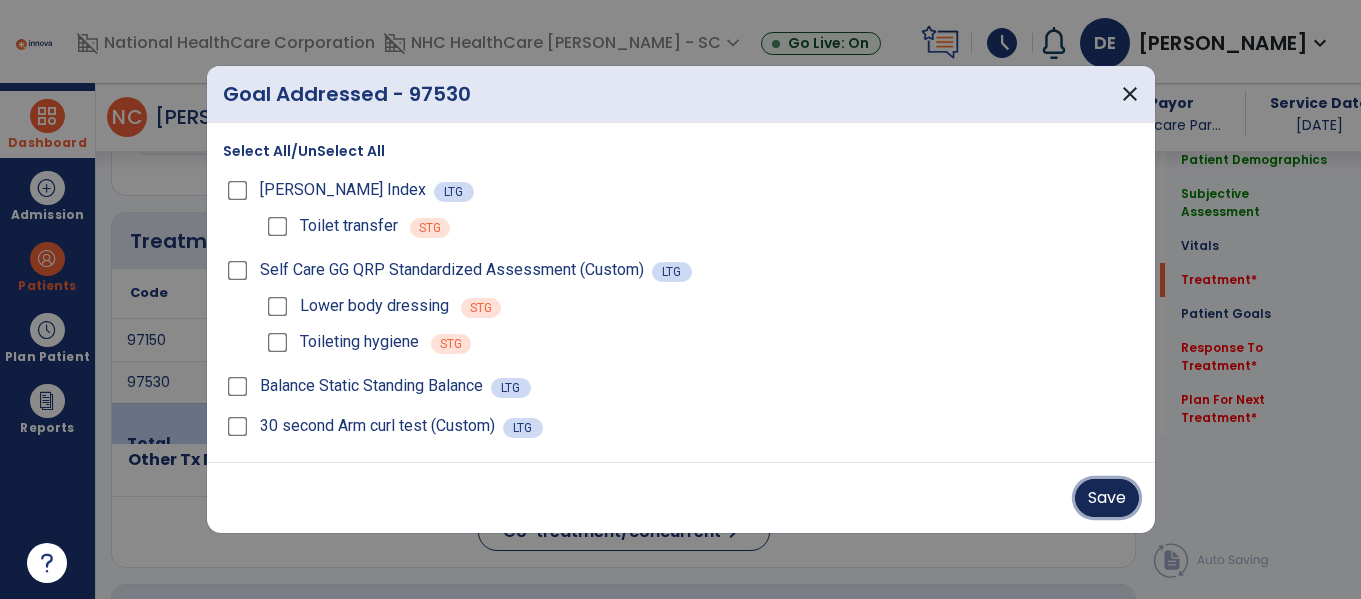 click on "Save" at bounding box center [1107, 498] 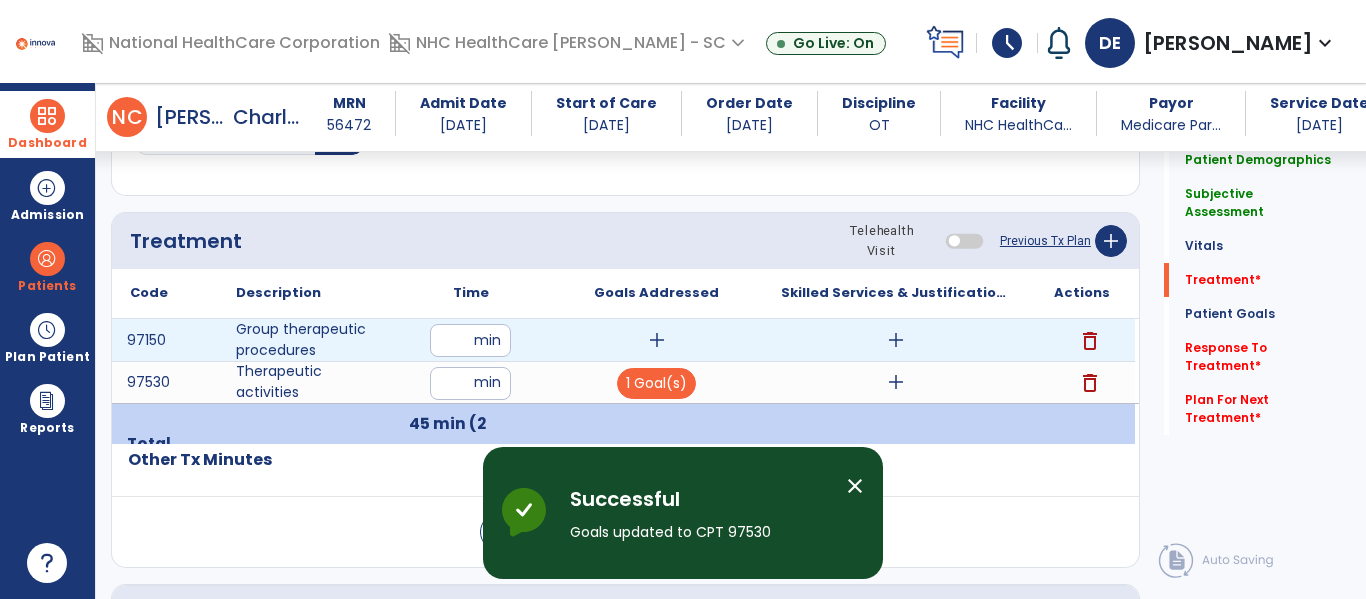click on "add" at bounding box center (657, 340) 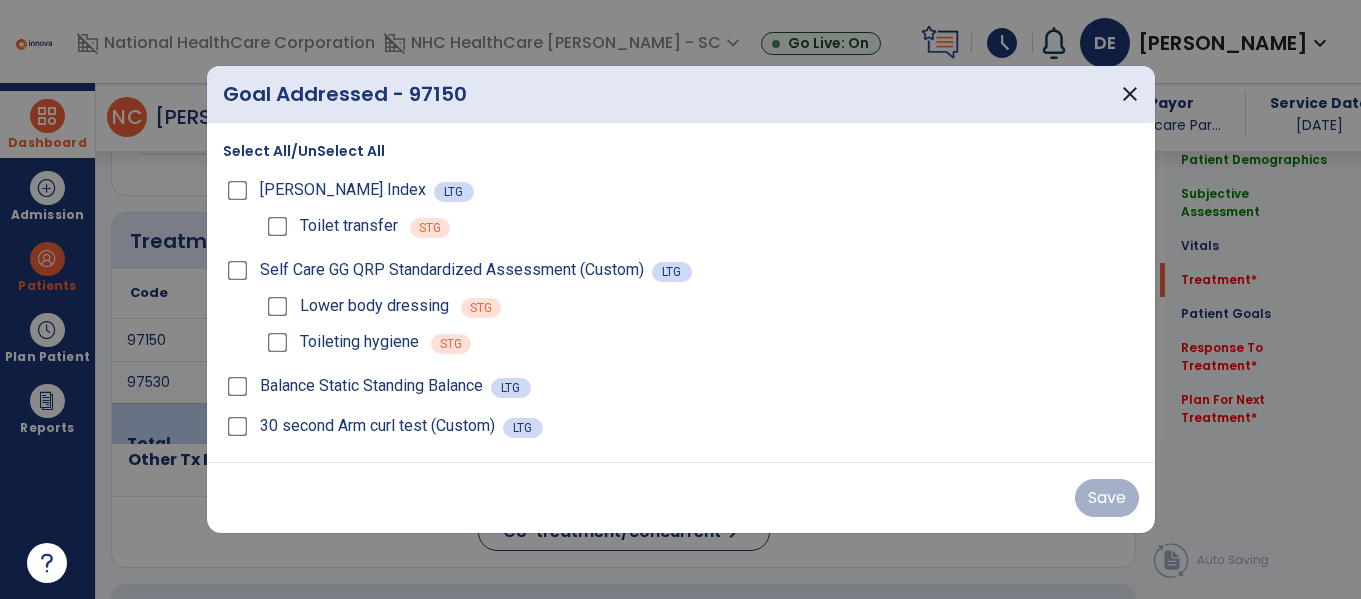 scroll, scrollTop: 1037, scrollLeft: 0, axis: vertical 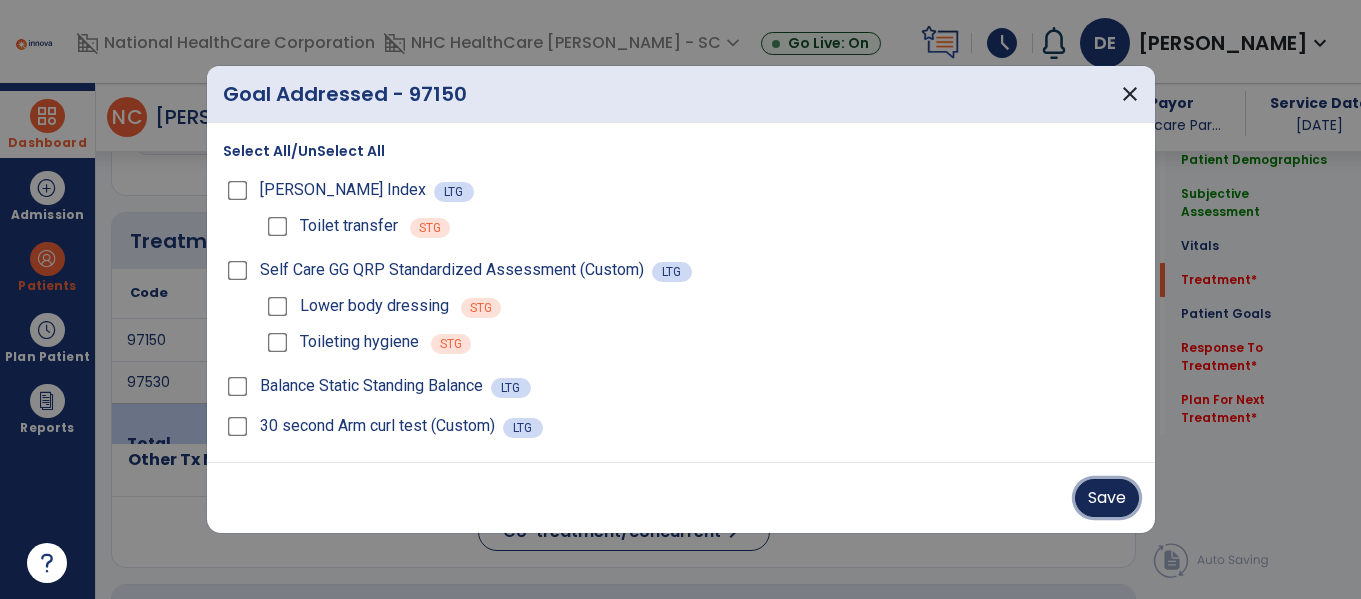 click on "Save" at bounding box center [1107, 498] 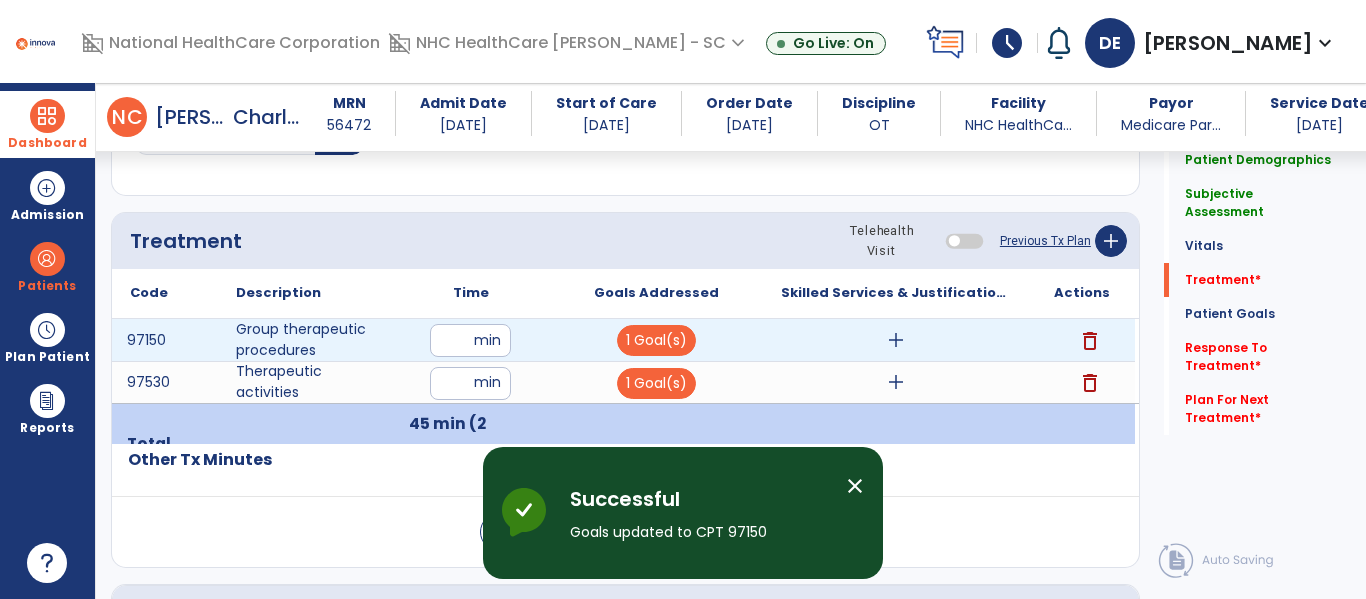 click on "add" at bounding box center (896, 340) 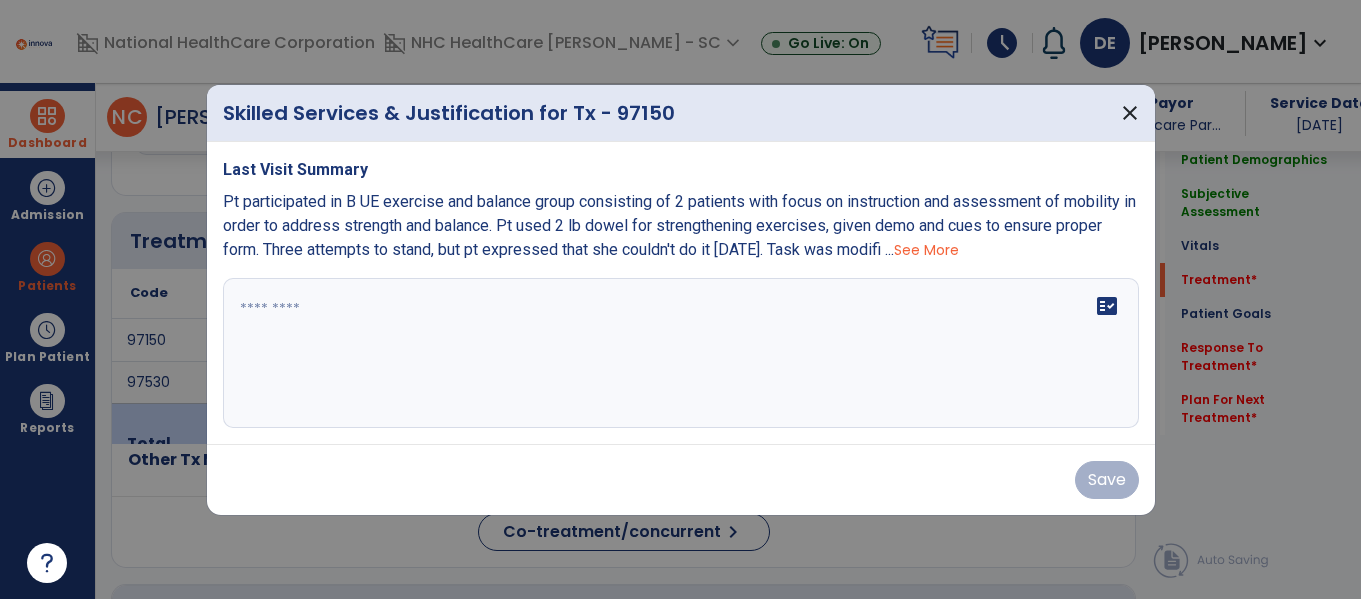 scroll, scrollTop: 1037, scrollLeft: 0, axis: vertical 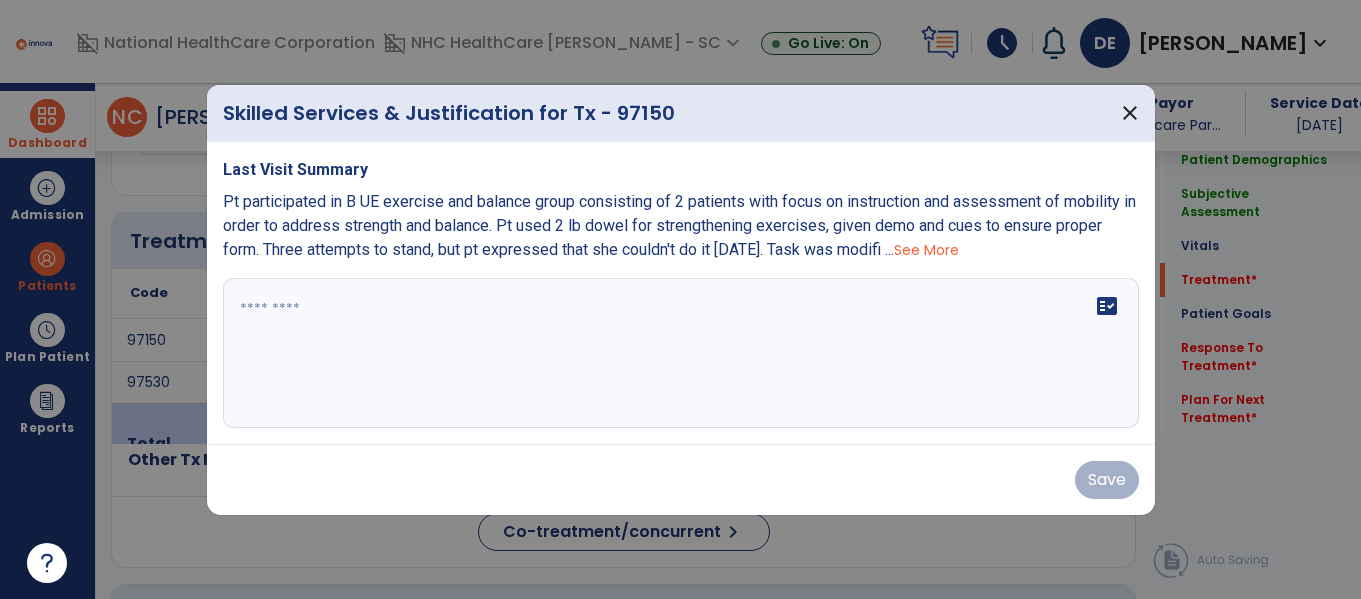 click at bounding box center (681, 353) 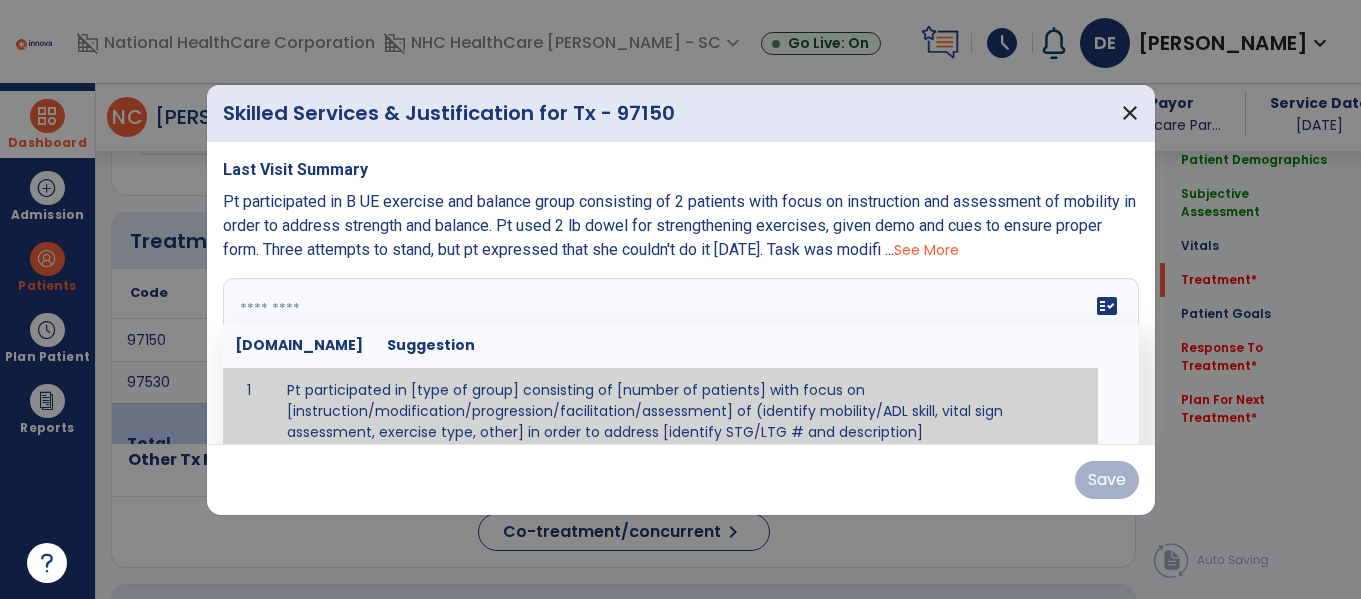 click on "fact_check  Sr.No Suggestion 1 Pt participated in [type of group] consisting of [number of patients] with focus on [instruction/modification/progression/facilitation/assessment] of (identify mobility/ADL skill, vital sign assessment, exercise type, other] in order to address [identify STG/LTG # and description]" at bounding box center [681, 353] 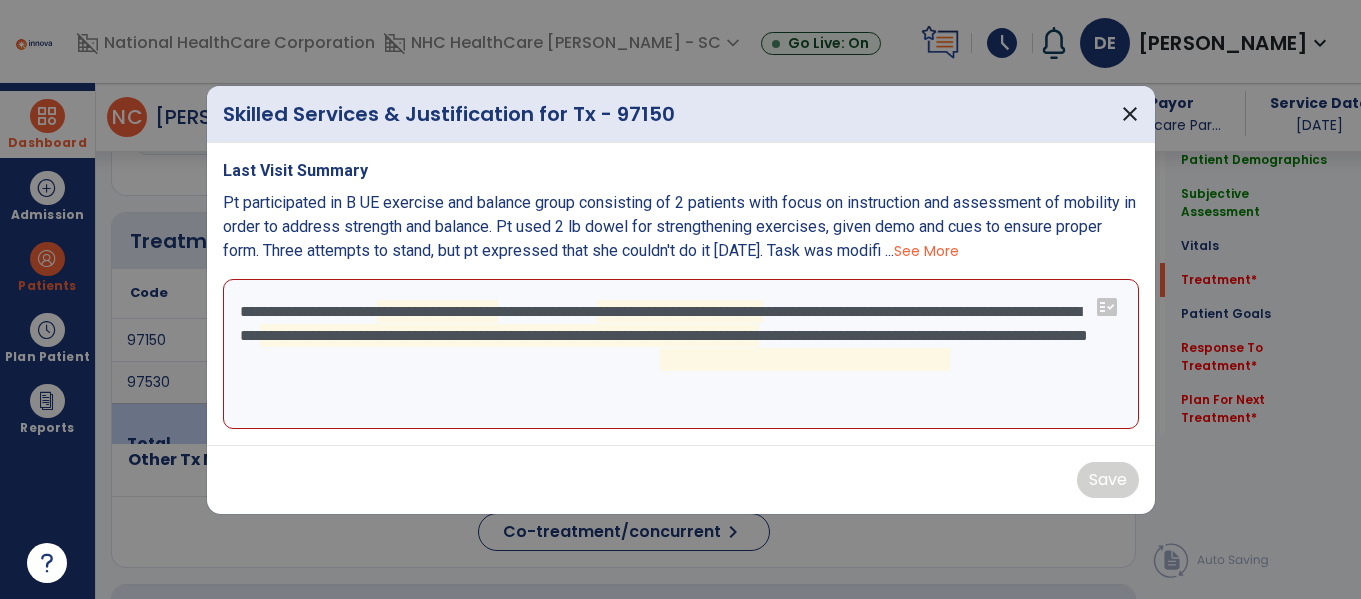 click on "**********" at bounding box center [681, 354] 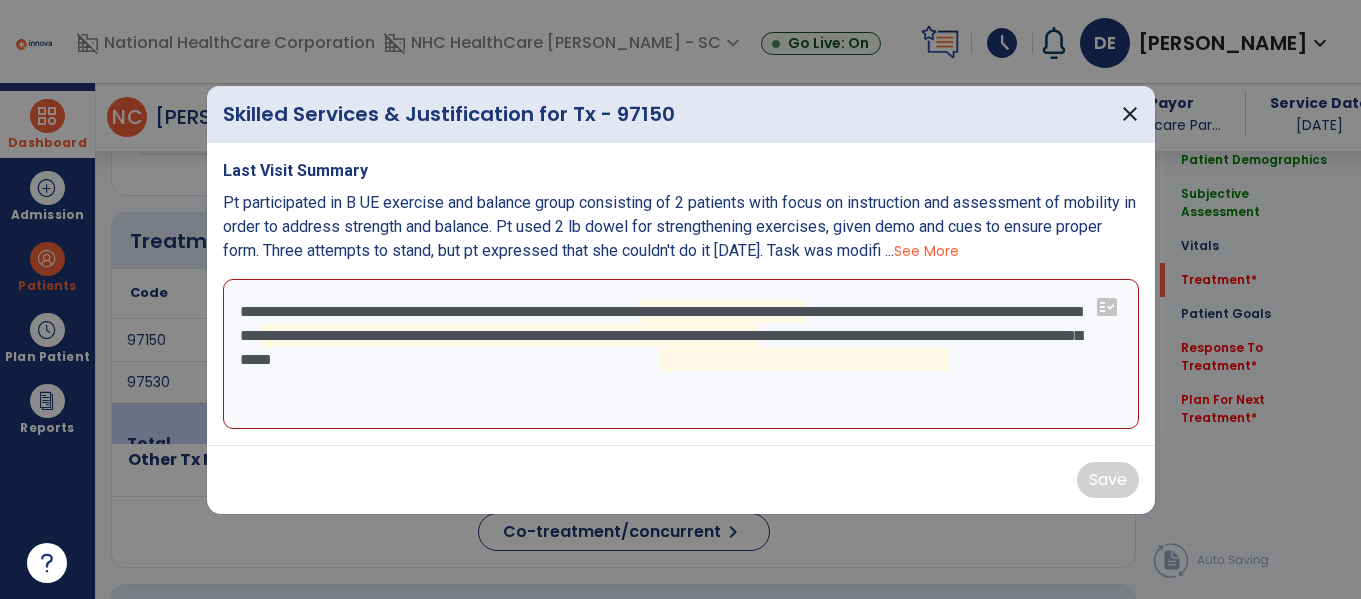 click on "**********" at bounding box center [681, 354] 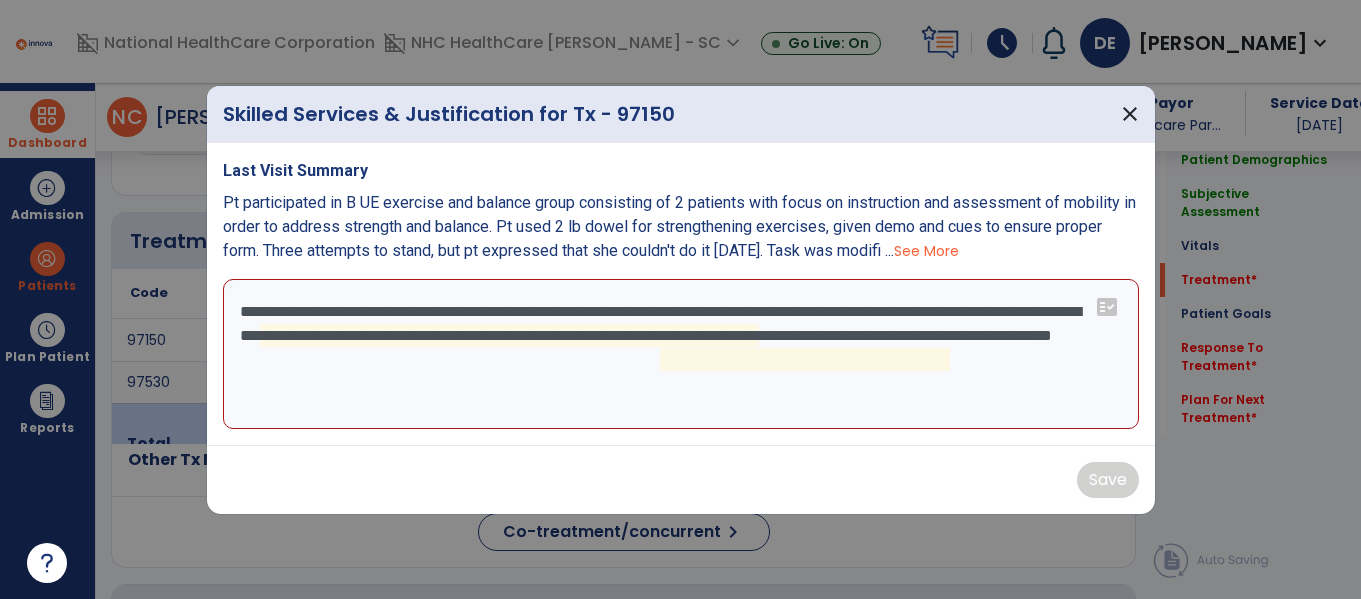 click on "**********" at bounding box center (681, 354) 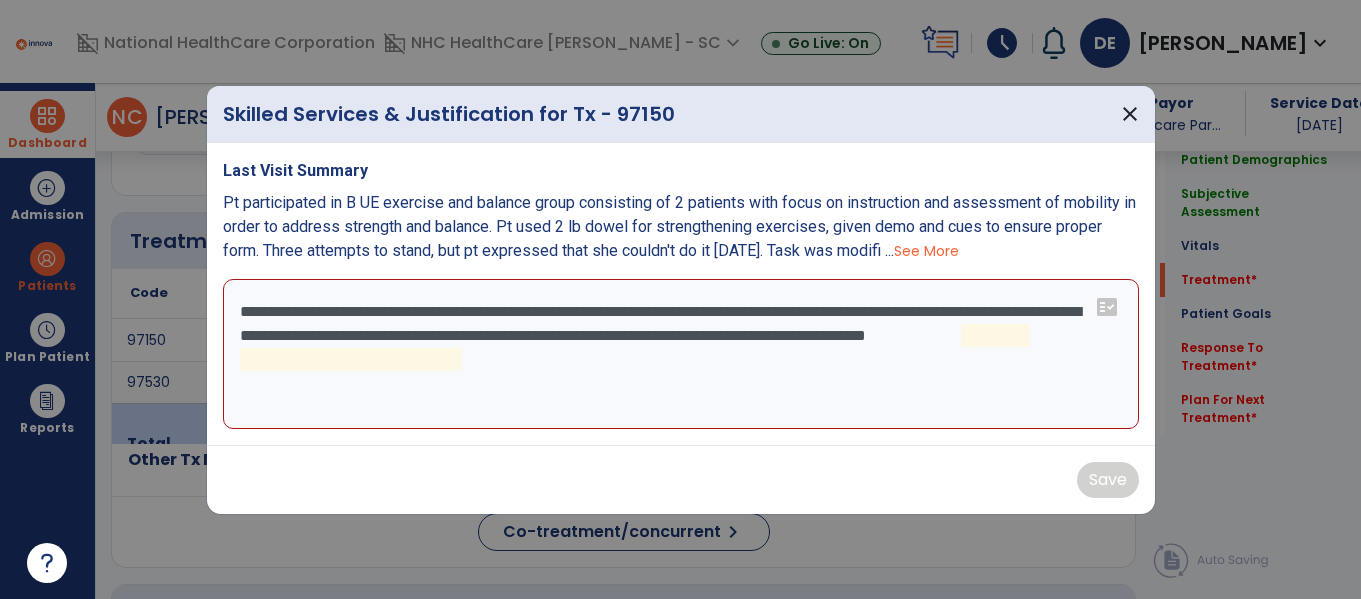 click on "**********" at bounding box center [681, 354] 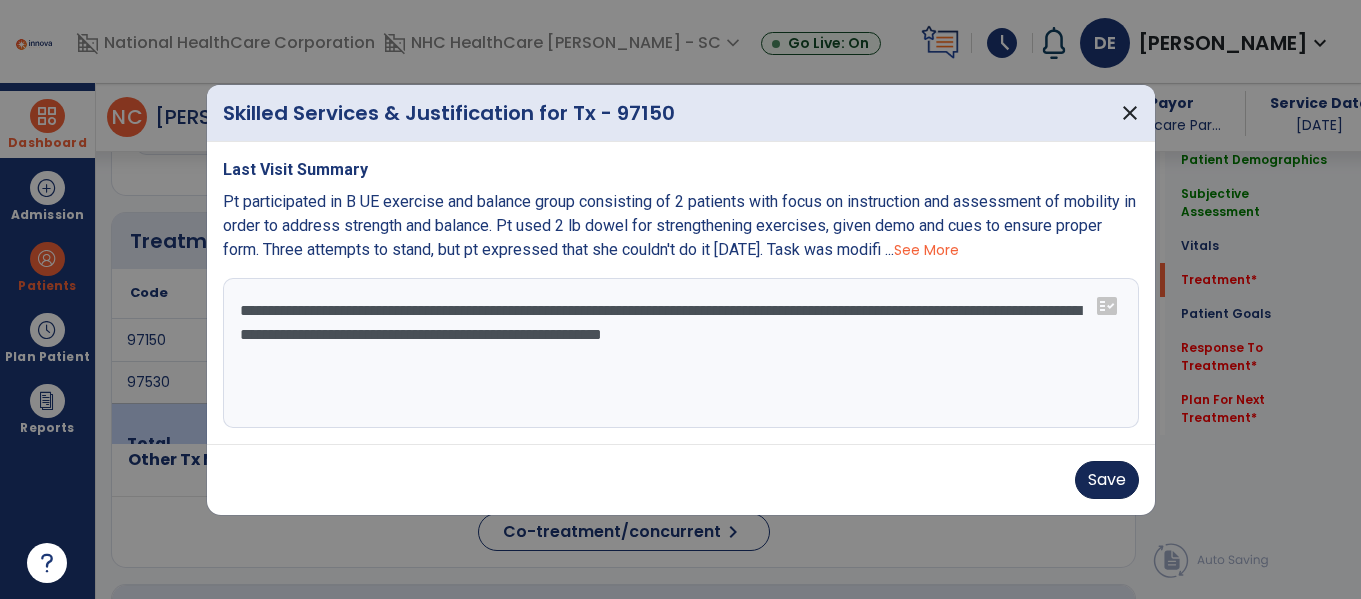 type on "**********" 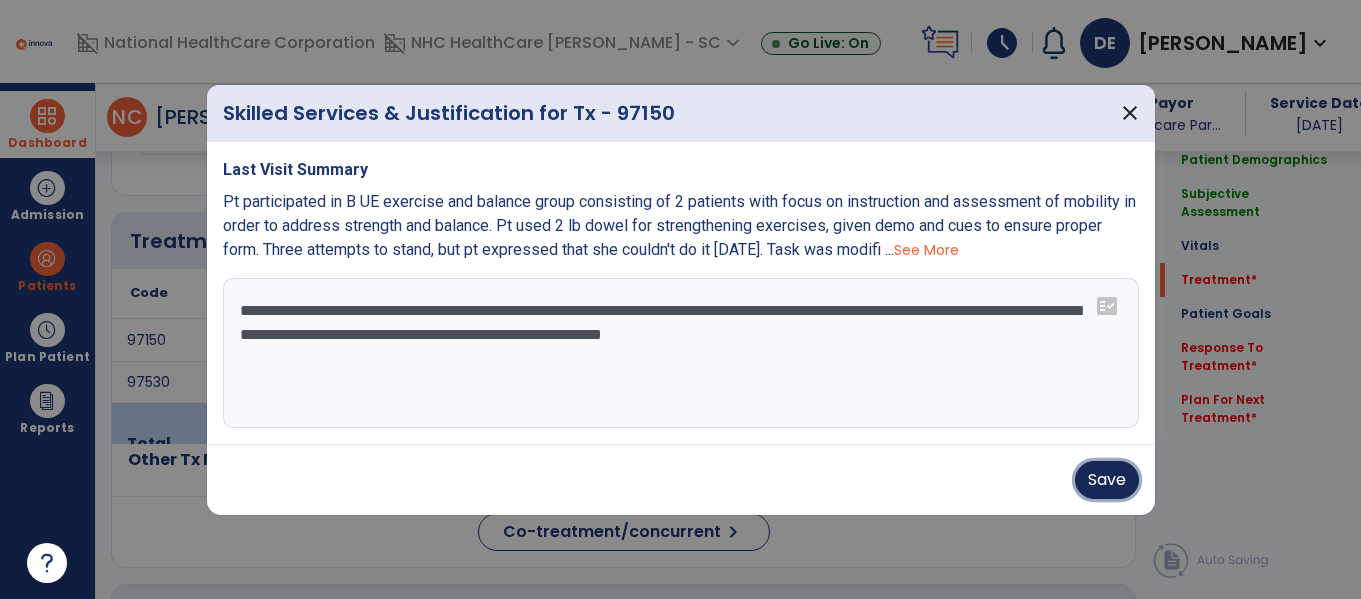 click on "Save" at bounding box center [1107, 480] 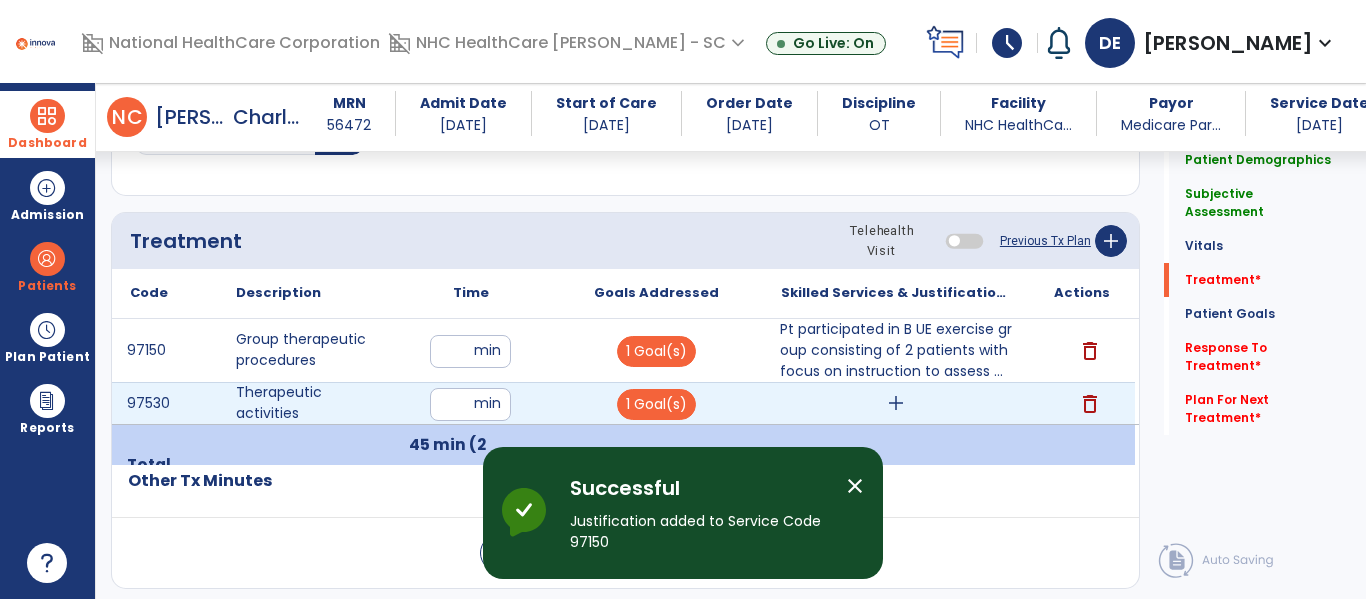 click on "add" at bounding box center [896, 403] 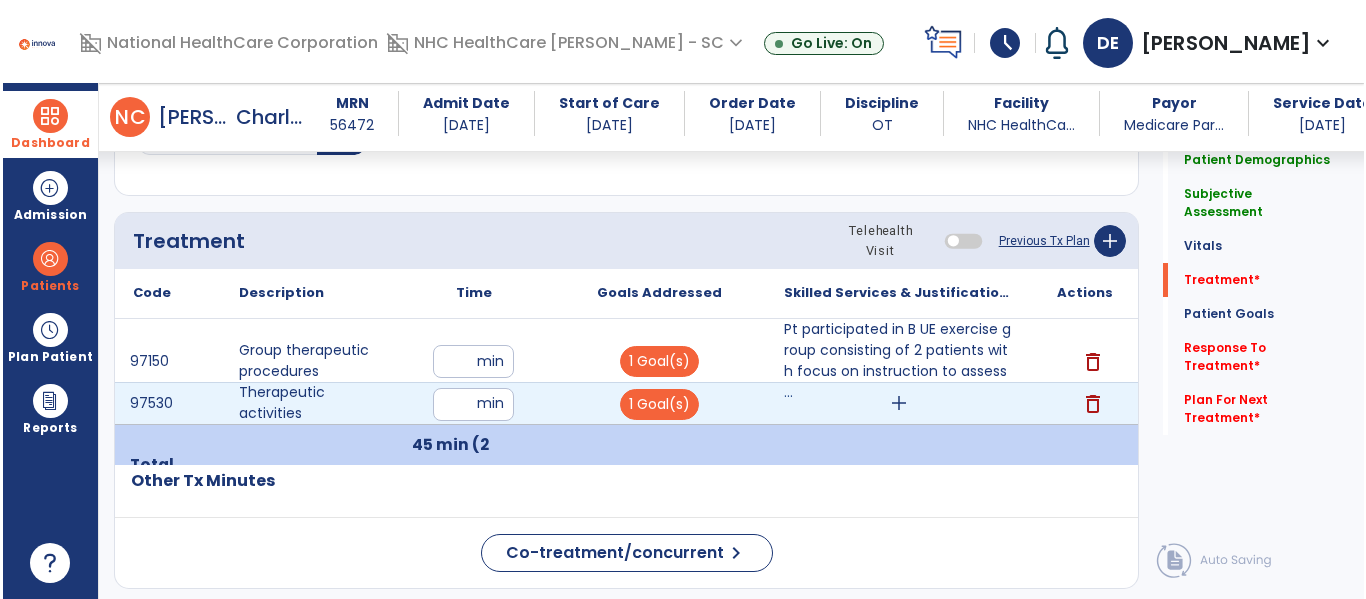 scroll, scrollTop: 1037, scrollLeft: 0, axis: vertical 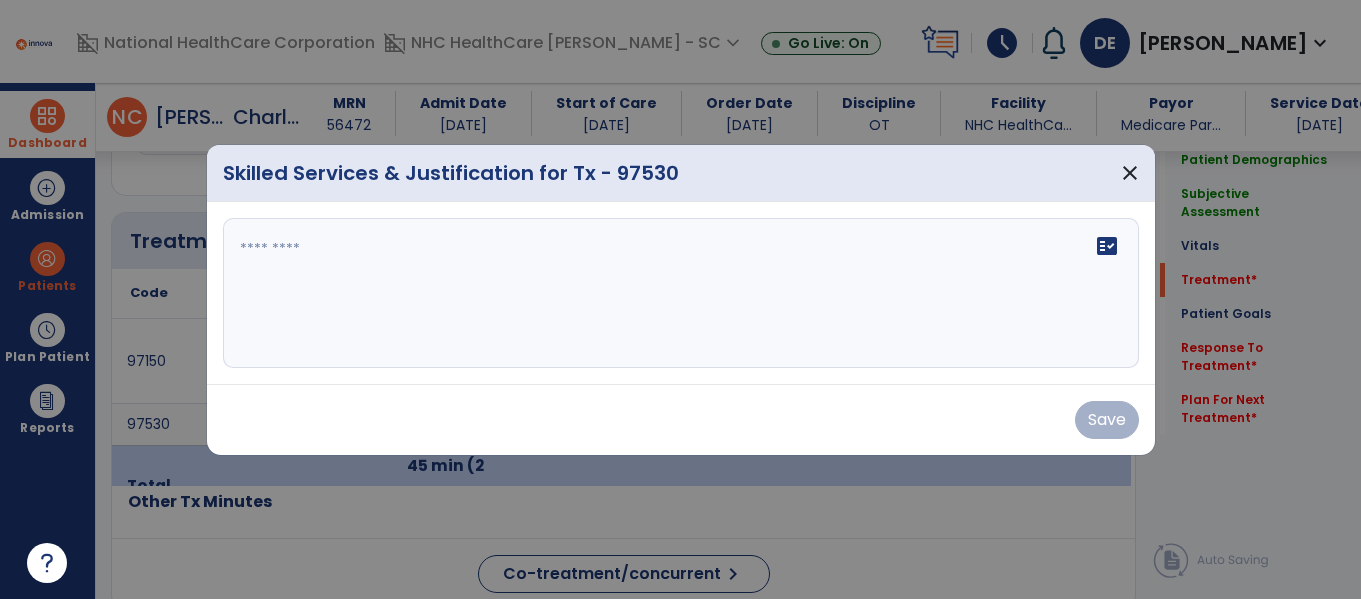 click on "fact_check" at bounding box center [681, 293] 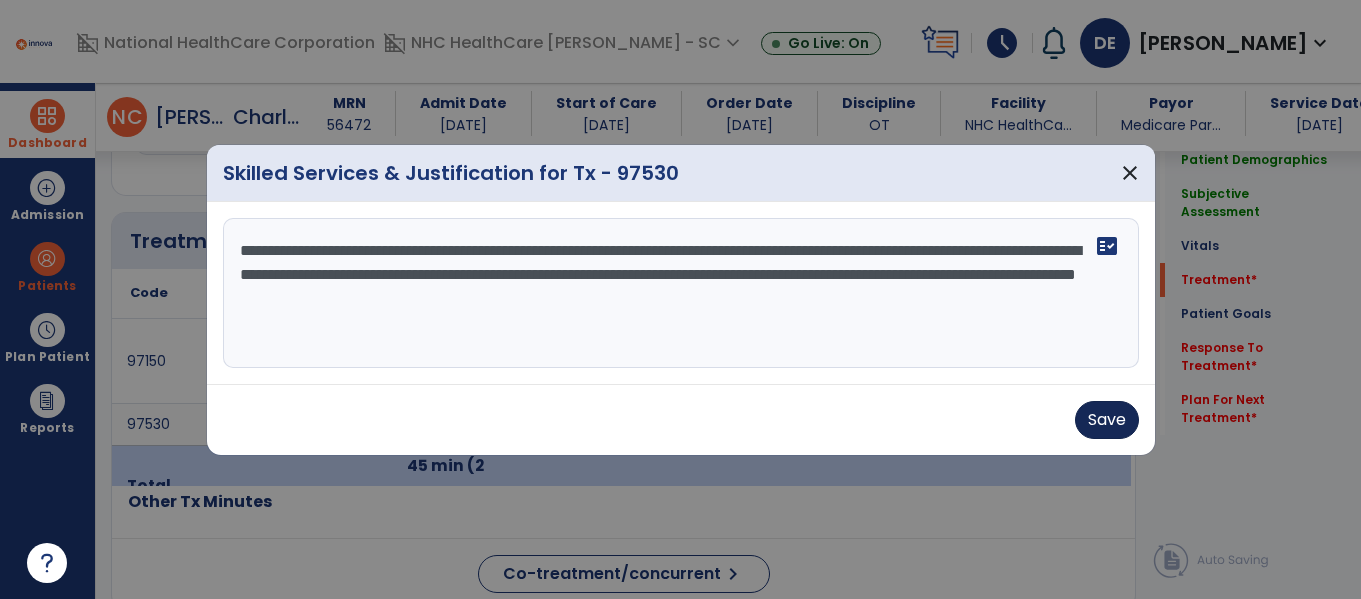 type on "**********" 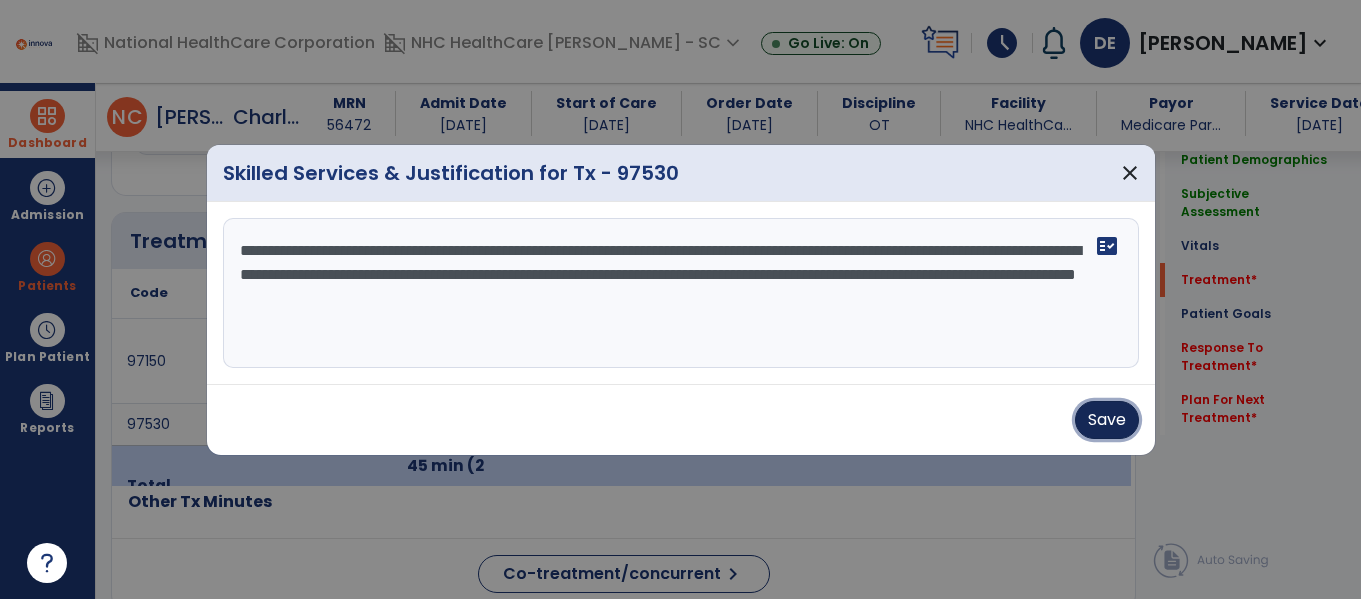 click on "Save" at bounding box center [1107, 420] 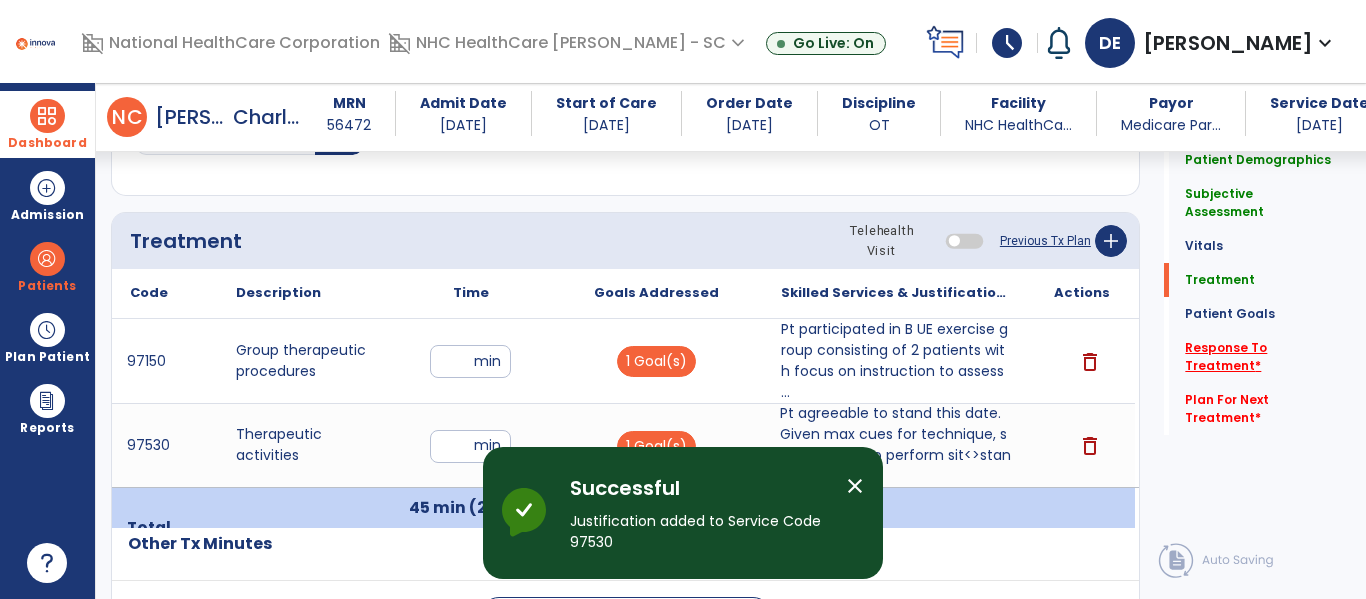 click on "Response To Treatment   *" 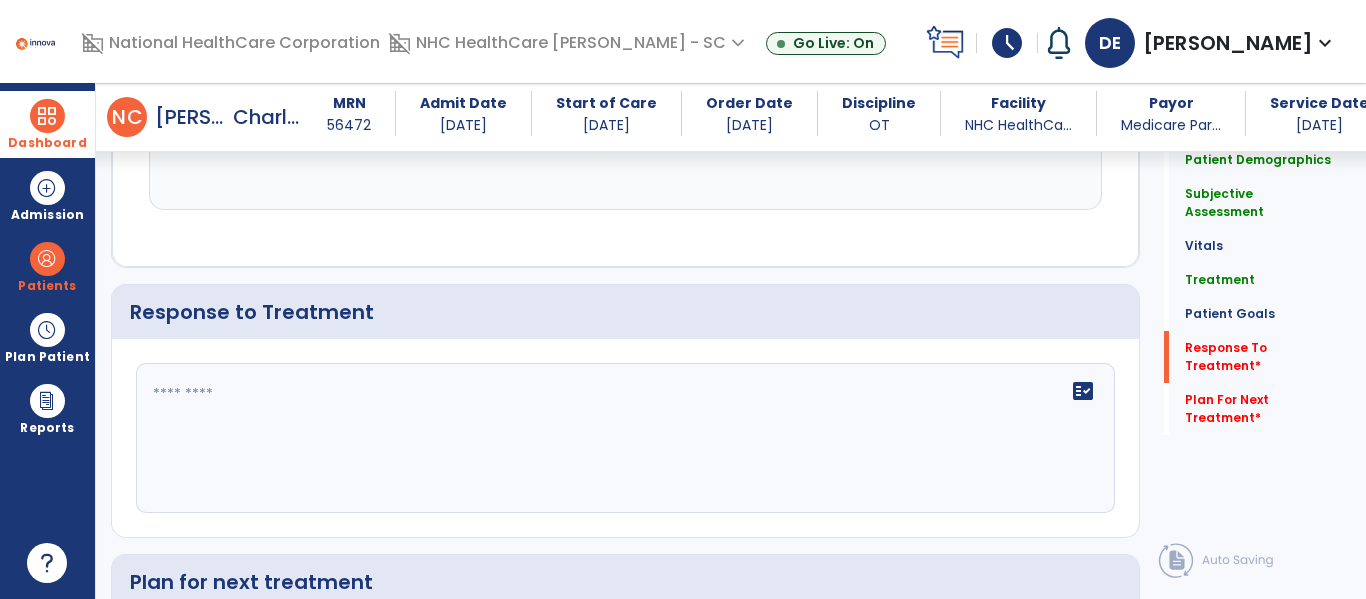 scroll, scrollTop: 2715, scrollLeft: 0, axis: vertical 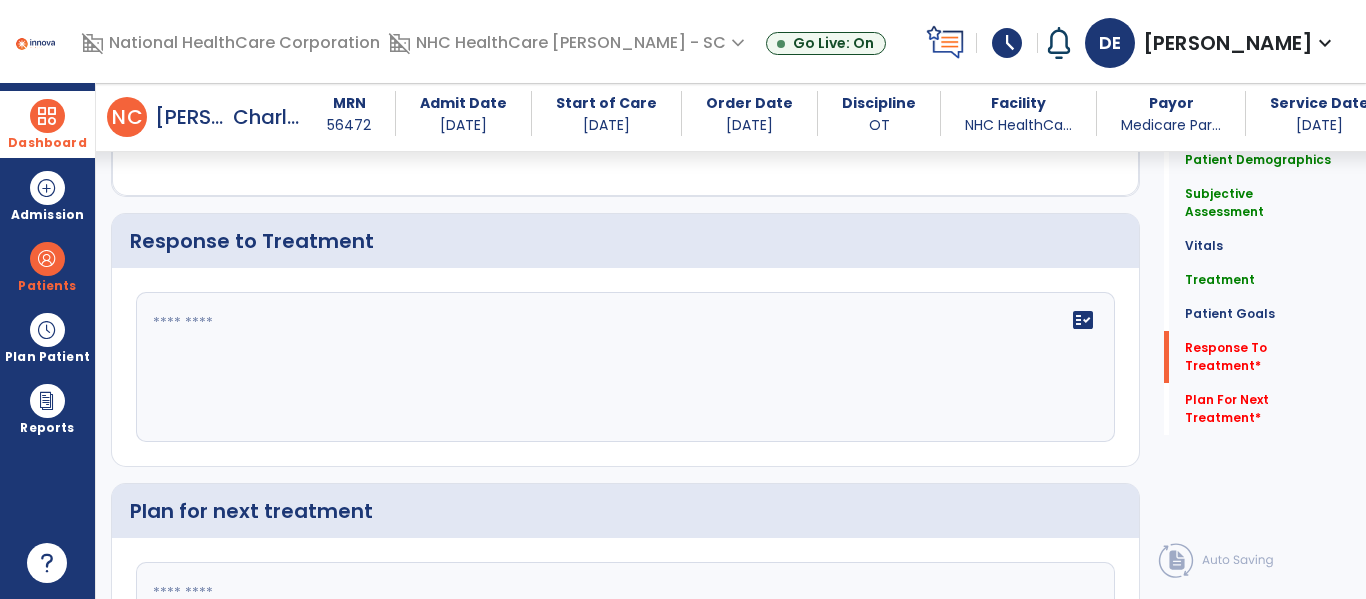 click on "fact_check" 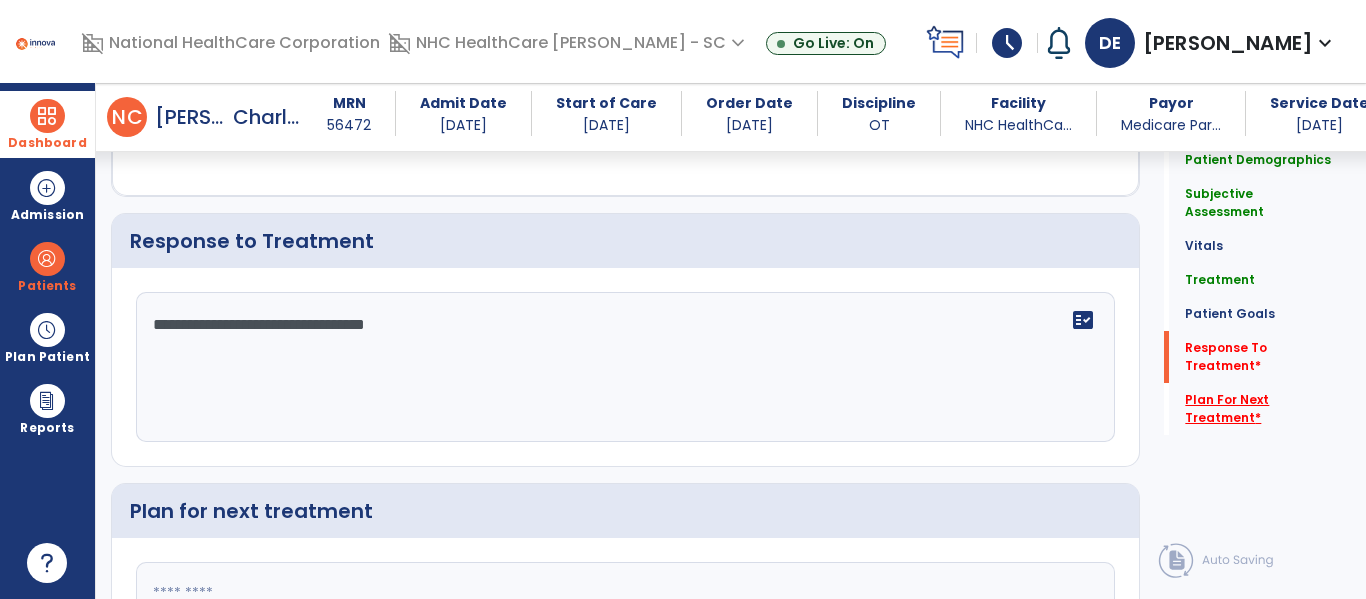 type on "**********" 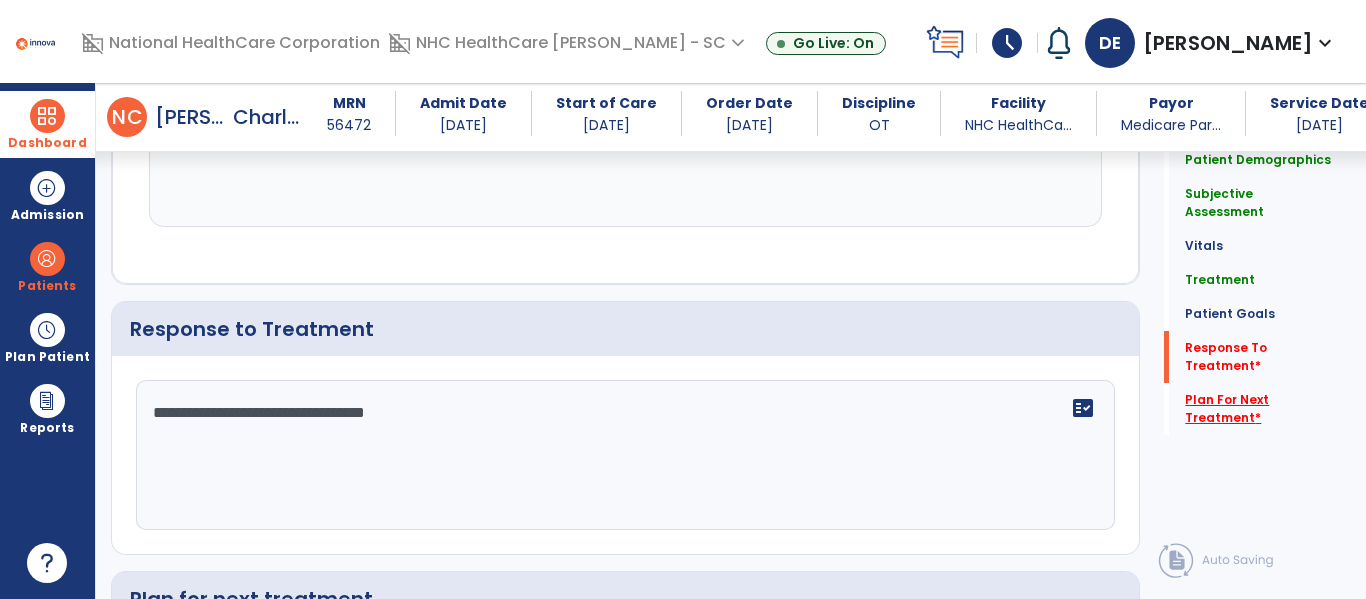 click on "Plan For Next Treatment   *" 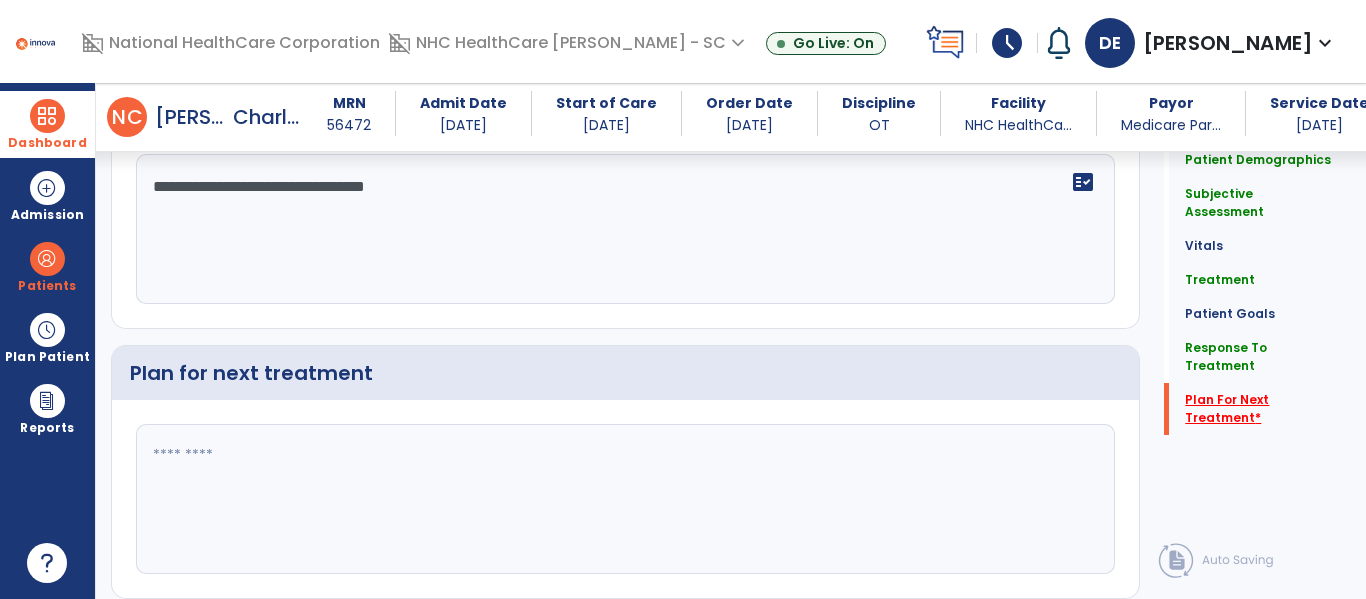 scroll, scrollTop: 2876, scrollLeft: 0, axis: vertical 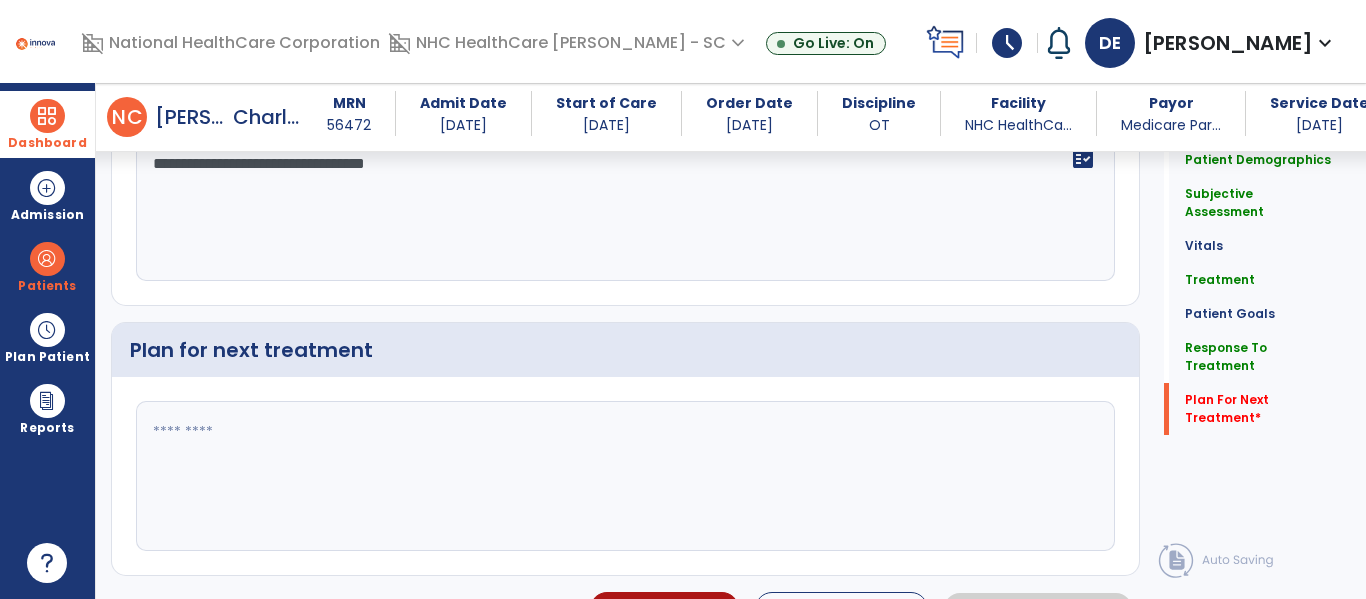 click 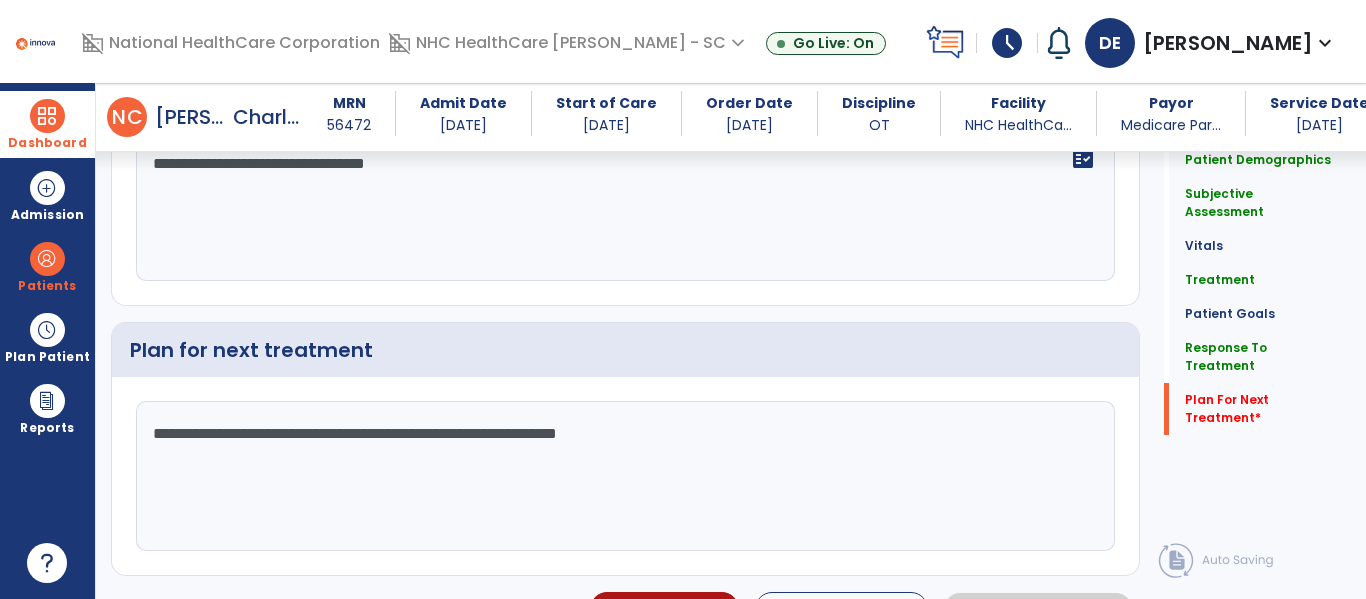 scroll, scrollTop: 2920, scrollLeft: 0, axis: vertical 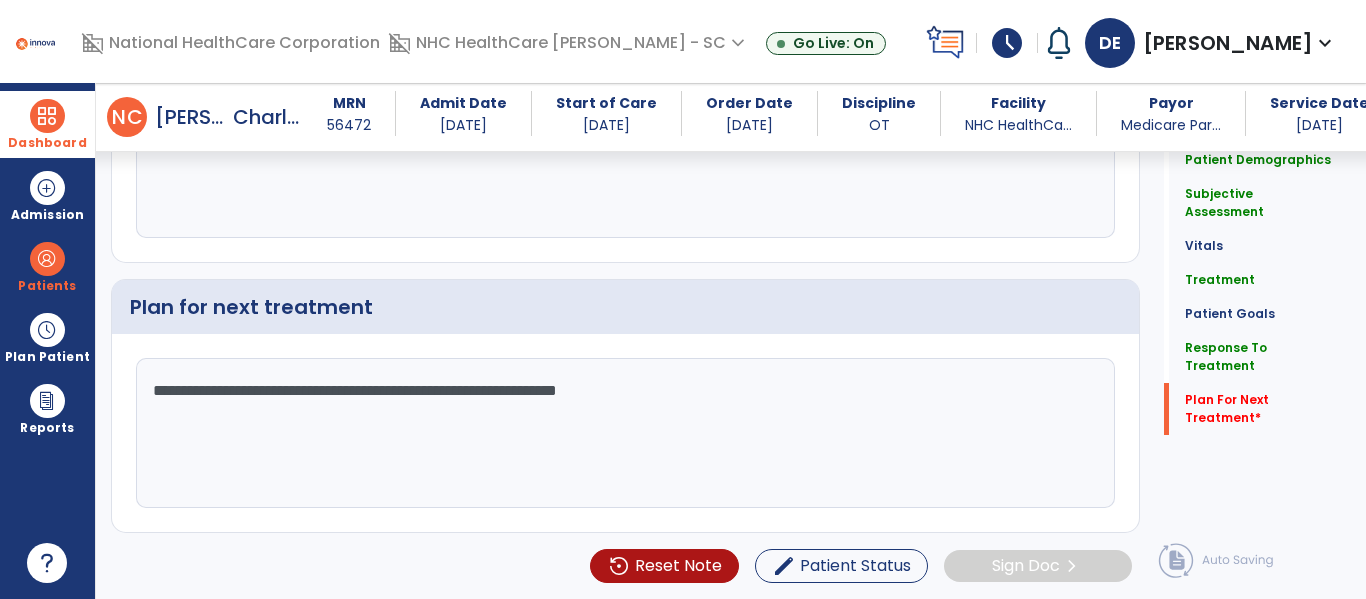 click on "**********" 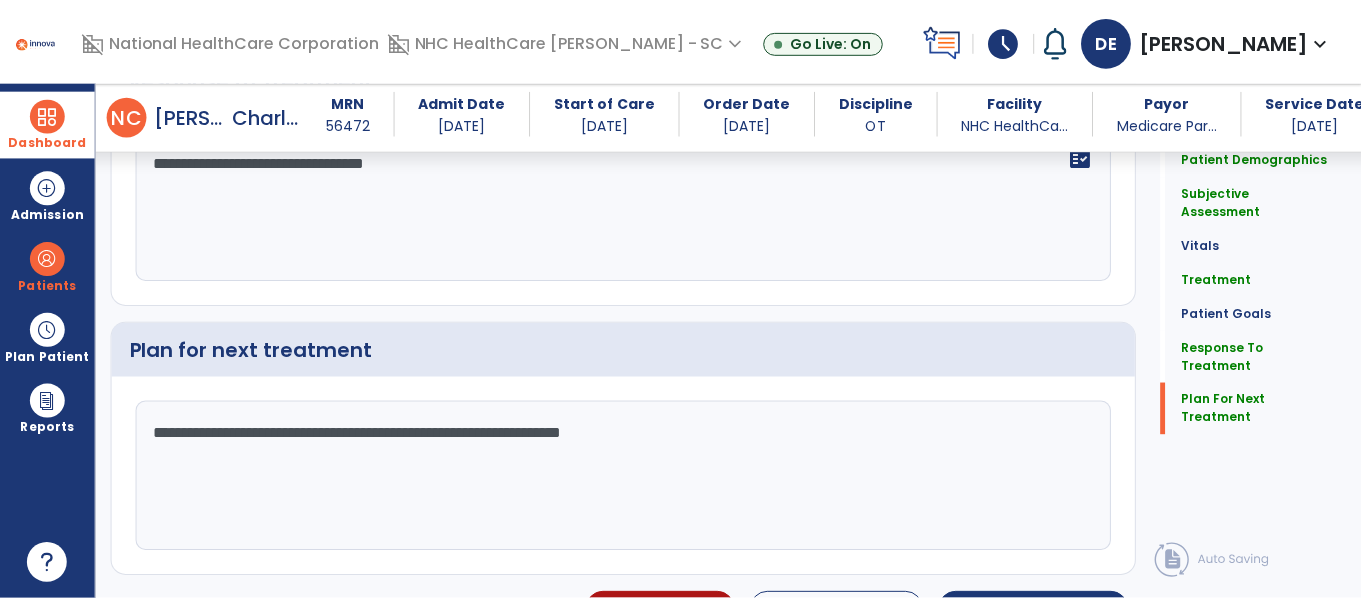scroll, scrollTop: 2920, scrollLeft: 0, axis: vertical 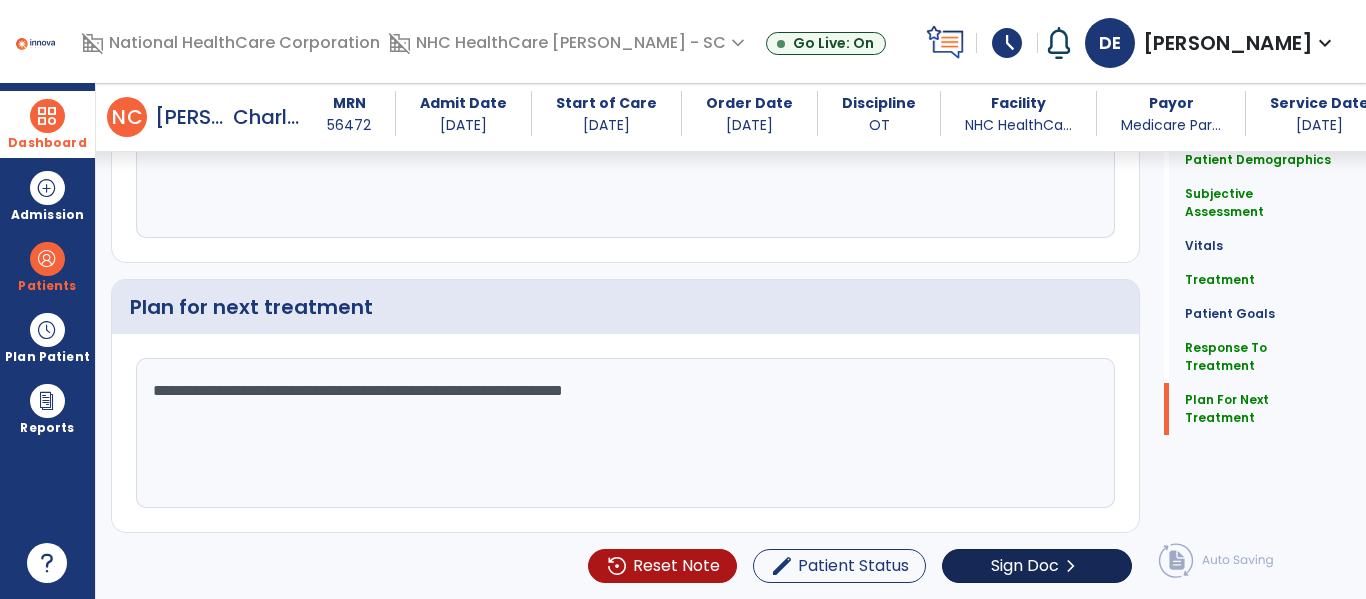 type on "**********" 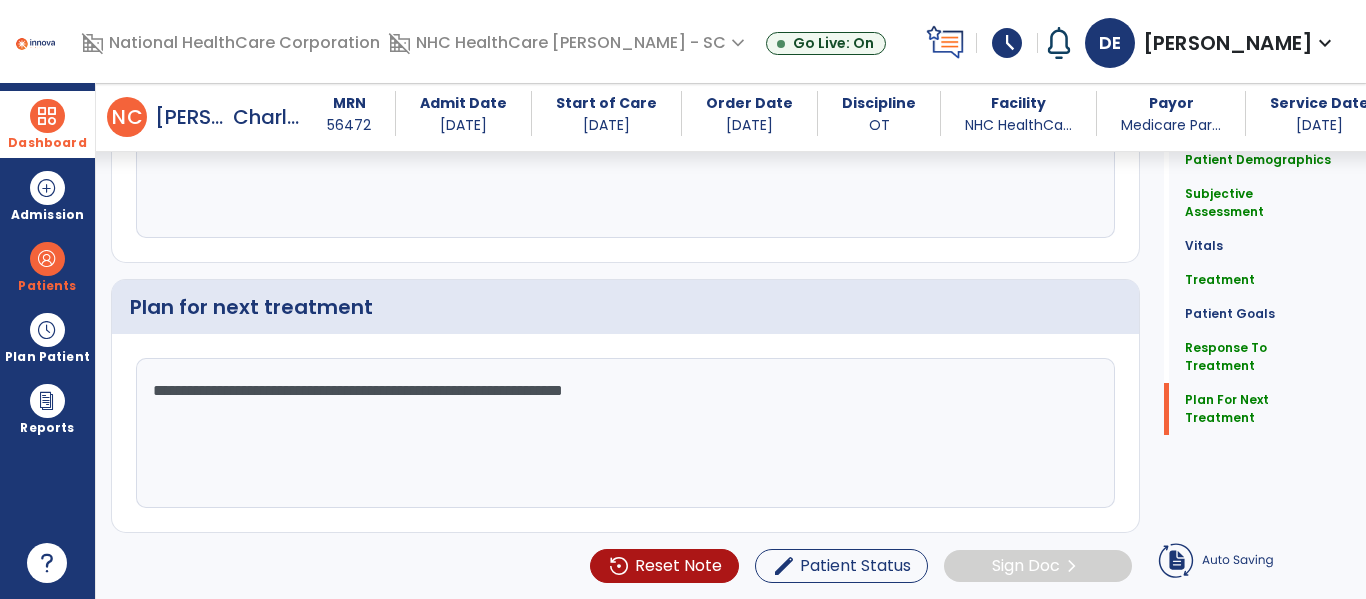 click on "Sign Doc  chevron_right" 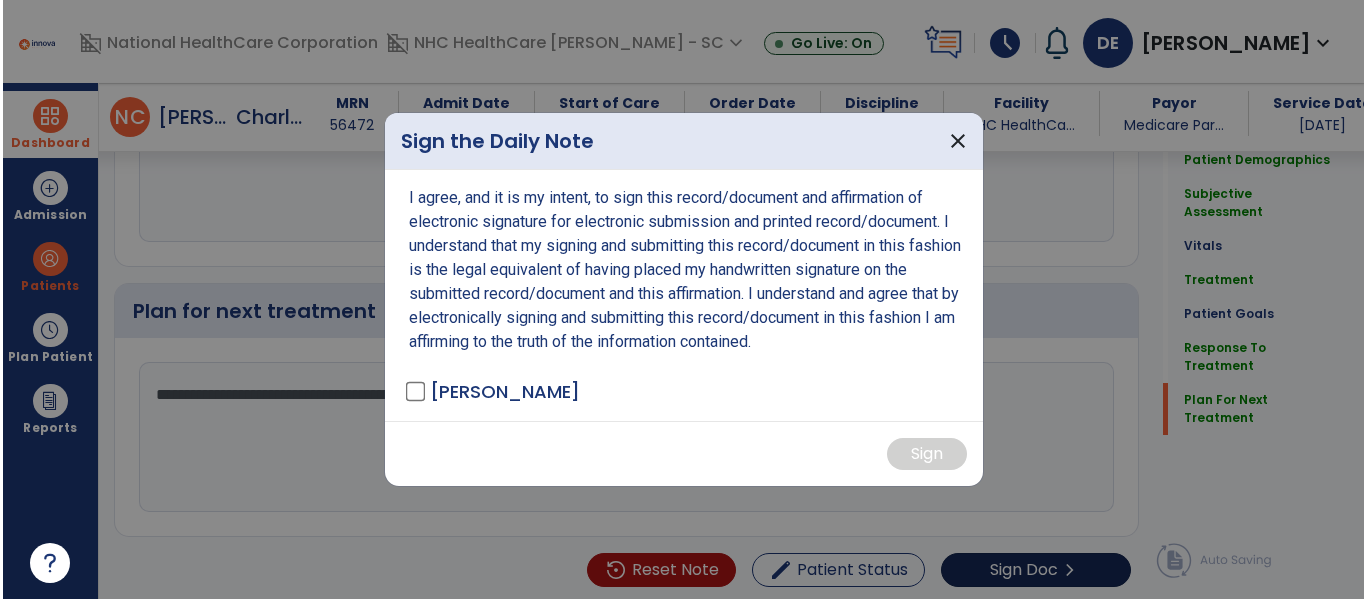 scroll, scrollTop: 2920, scrollLeft: 0, axis: vertical 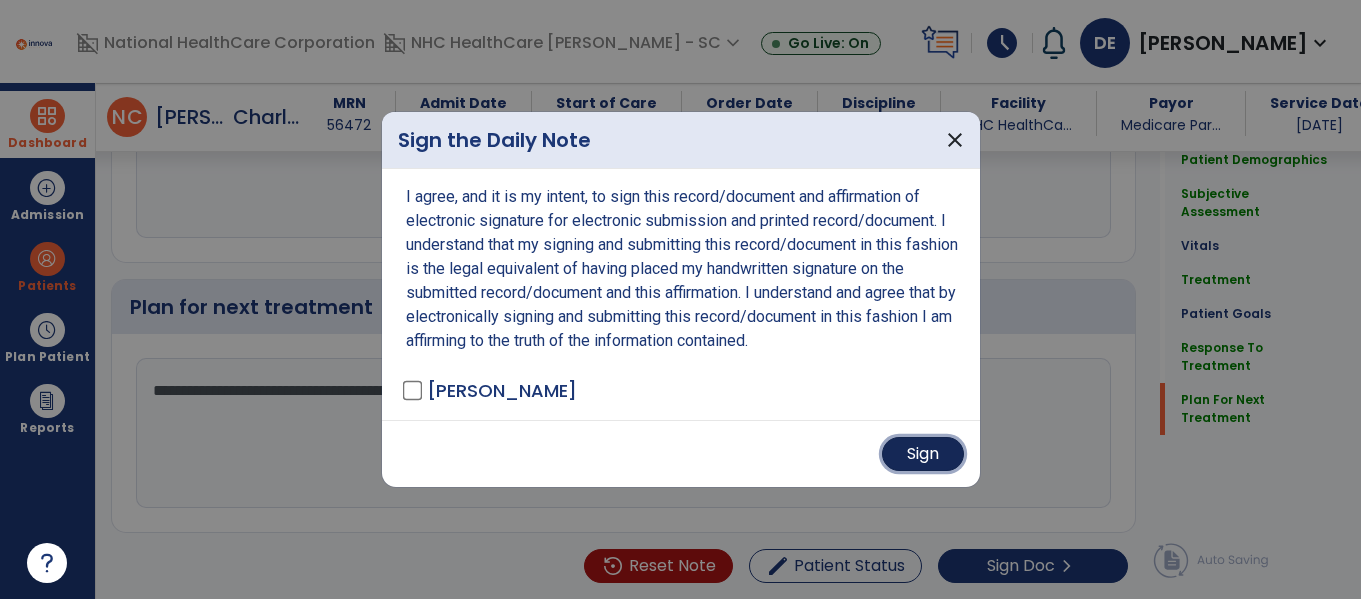 click on "Sign" at bounding box center [923, 454] 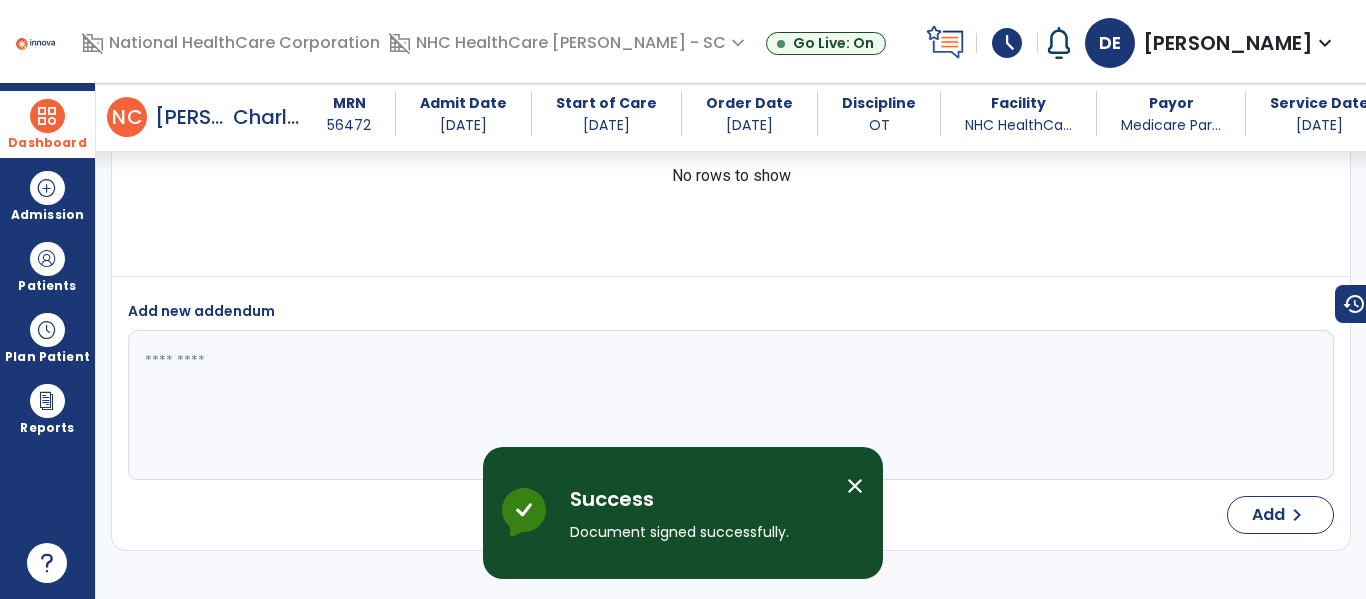 scroll, scrollTop: 4267, scrollLeft: 0, axis: vertical 